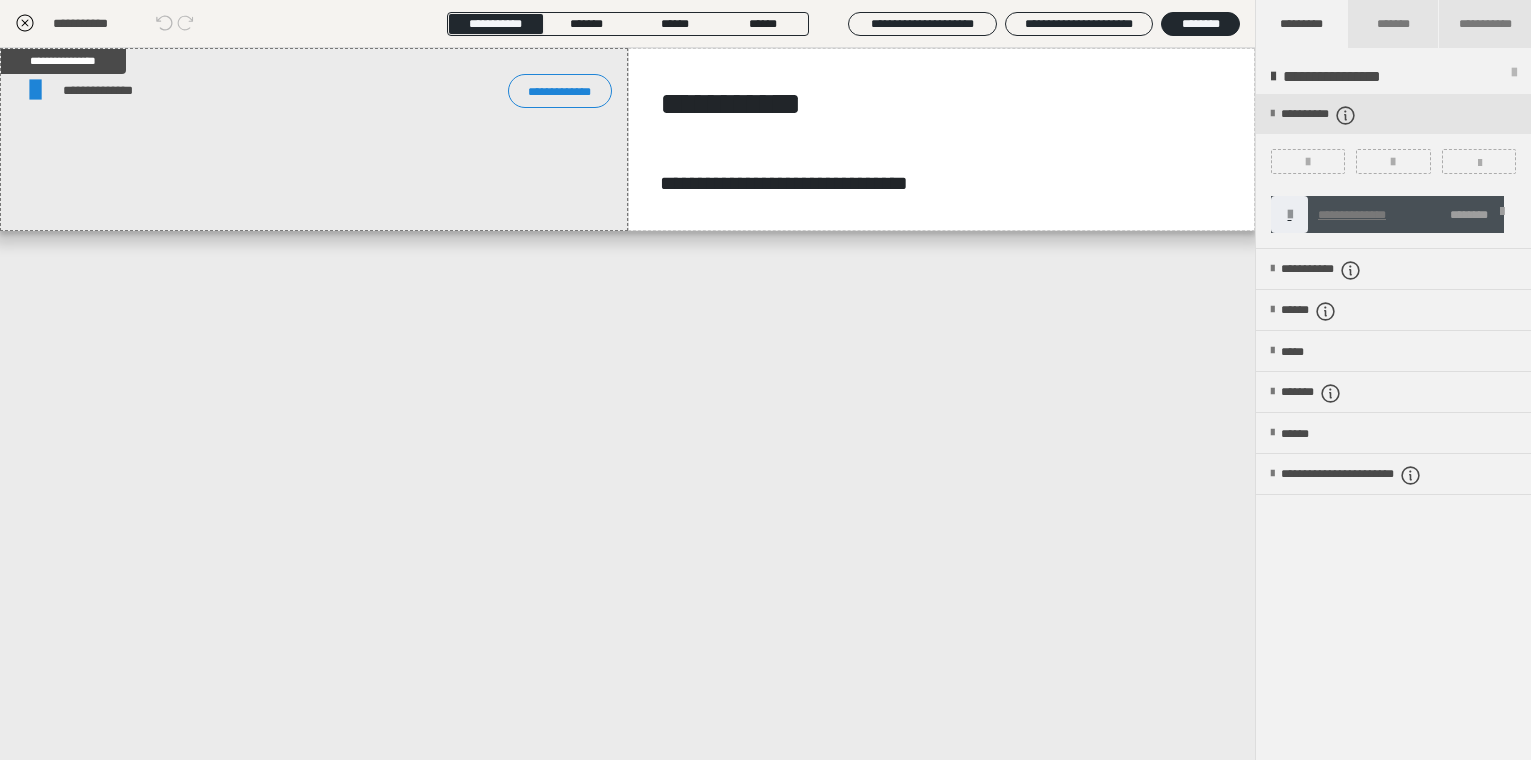 click on "**********" at bounding box center (627, 24) 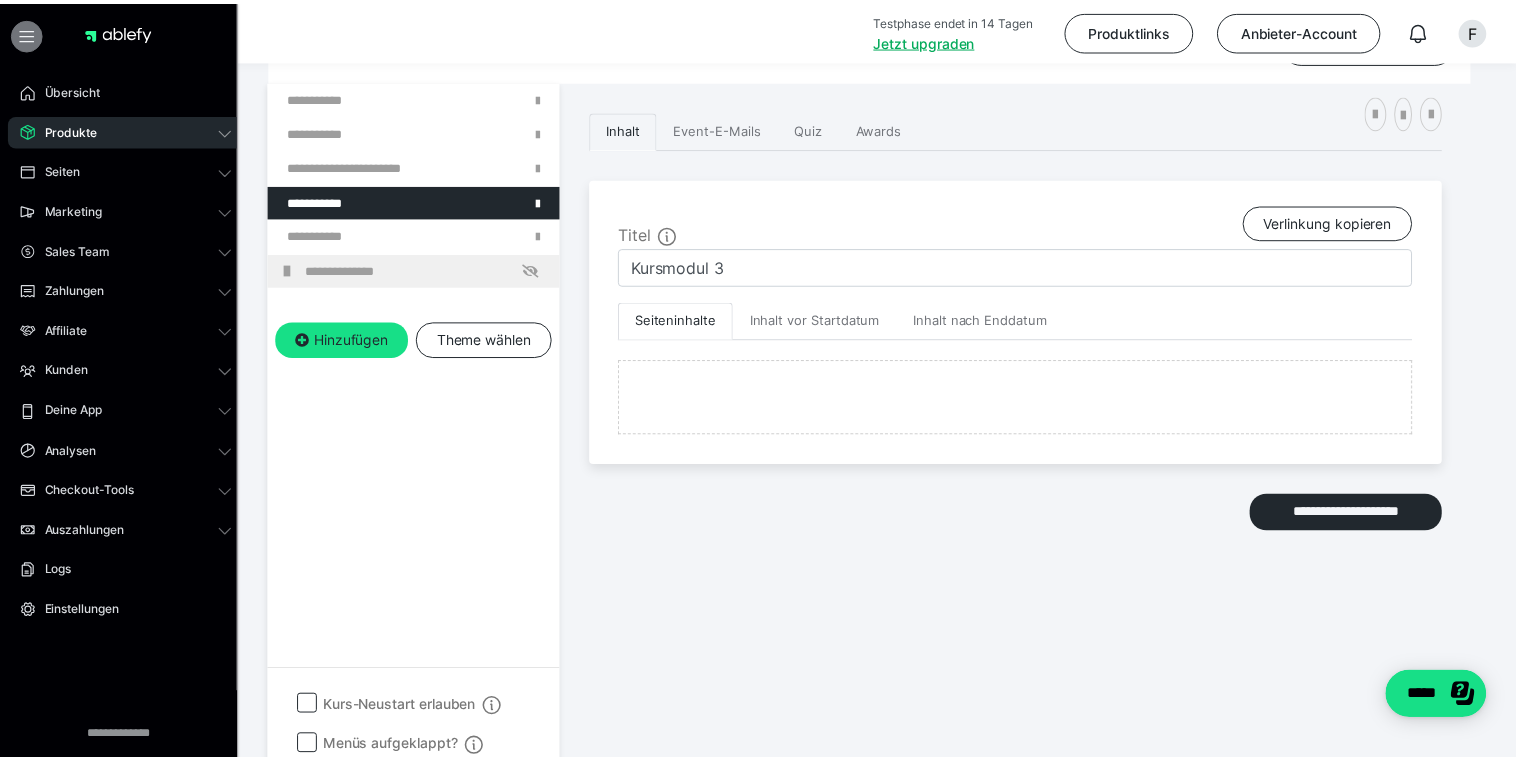 scroll, scrollTop: 374, scrollLeft: 0, axis: vertical 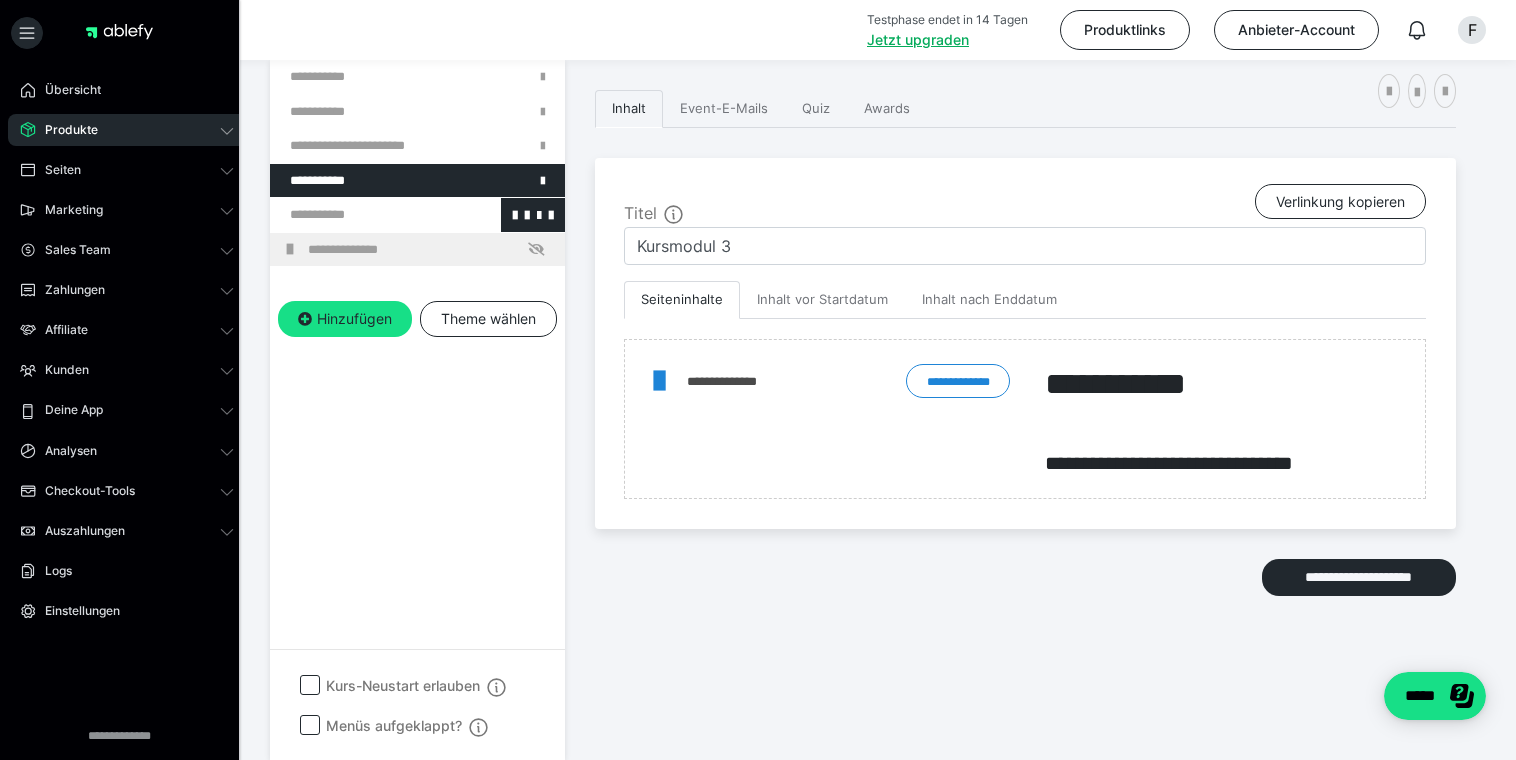 click at bounding box center [365, 215] 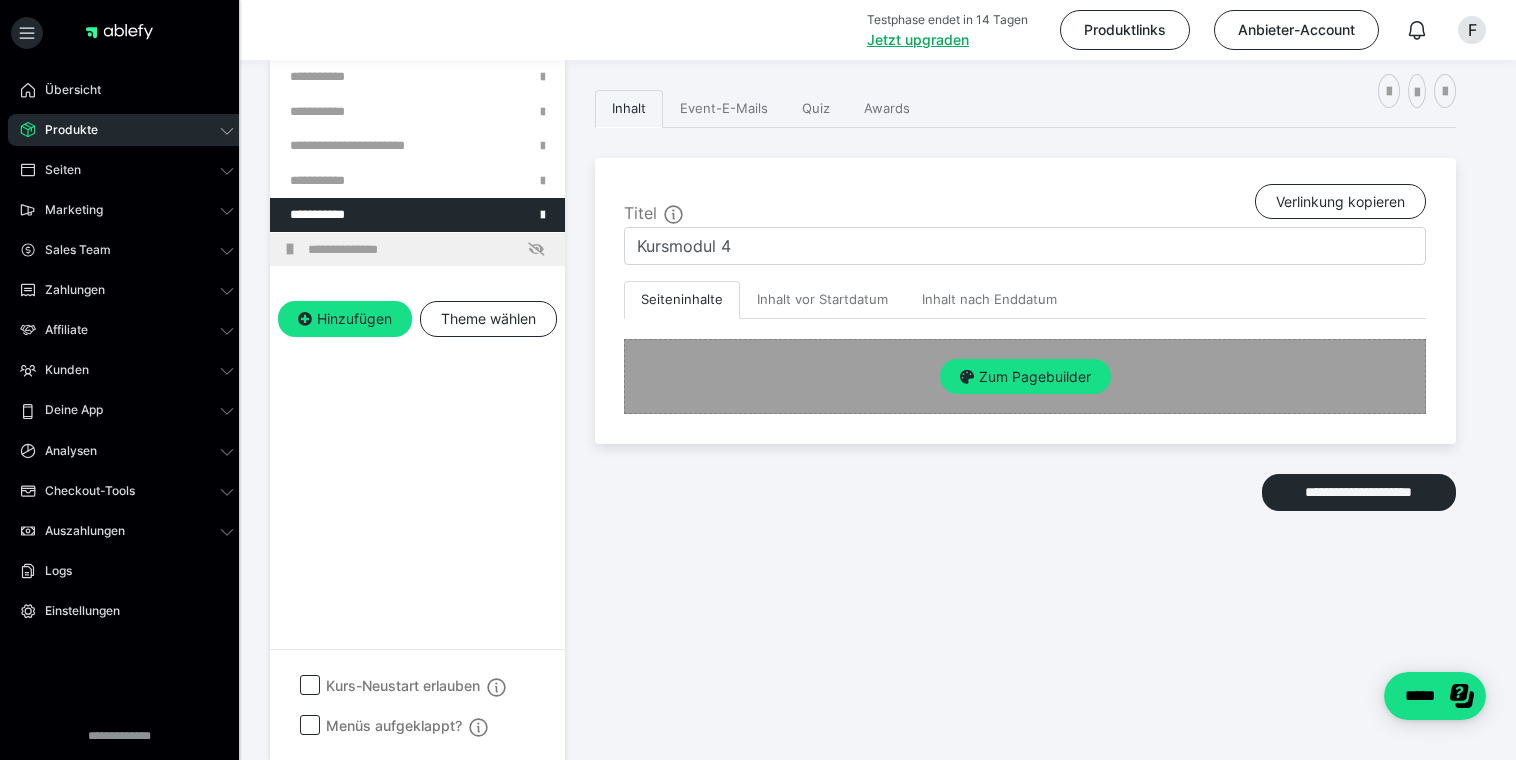 click on "Zum Pagebuilder" at bounding box center [1025, 376] 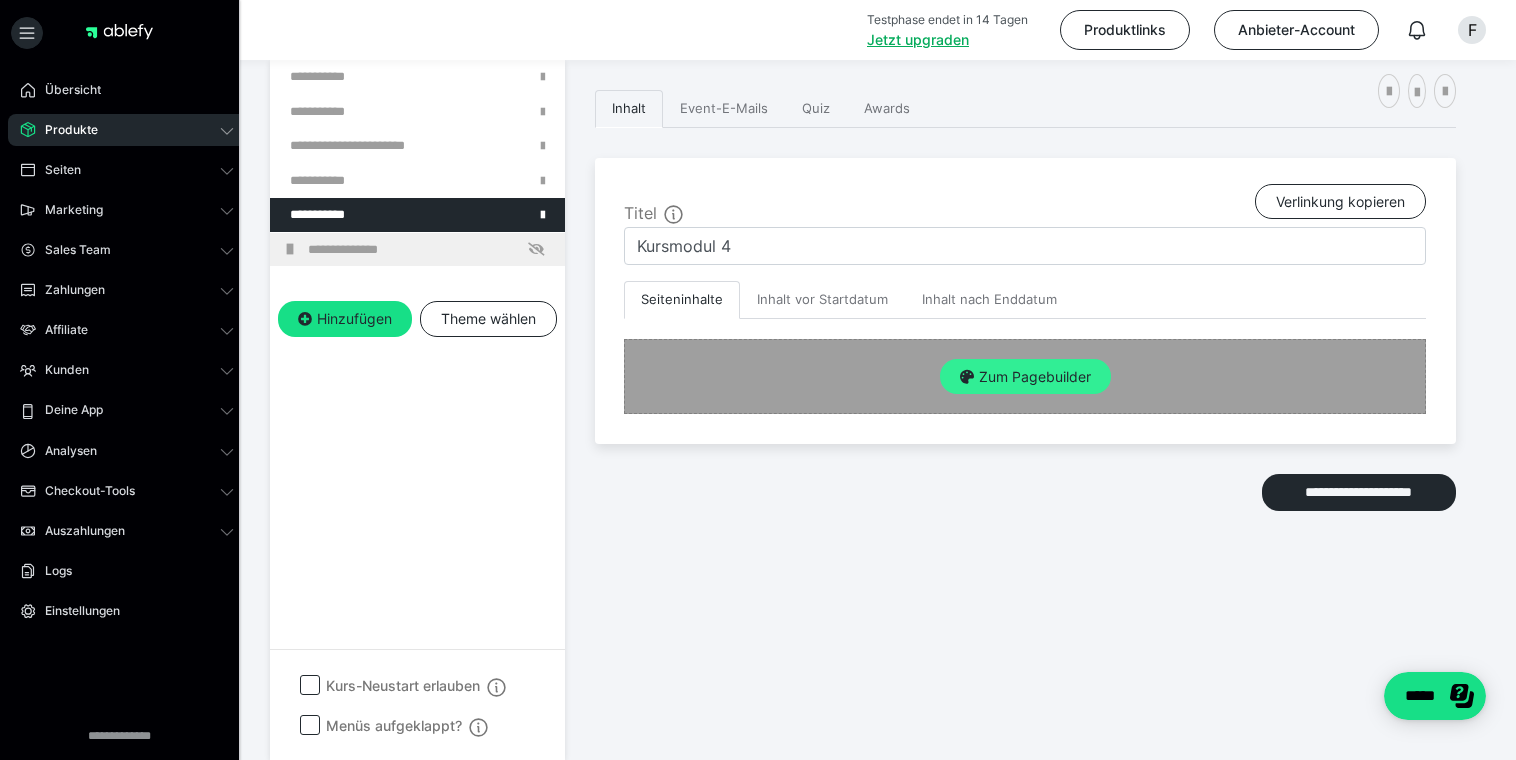 click on "Zum Pagebuilder" at bounding box center (1025, 377) 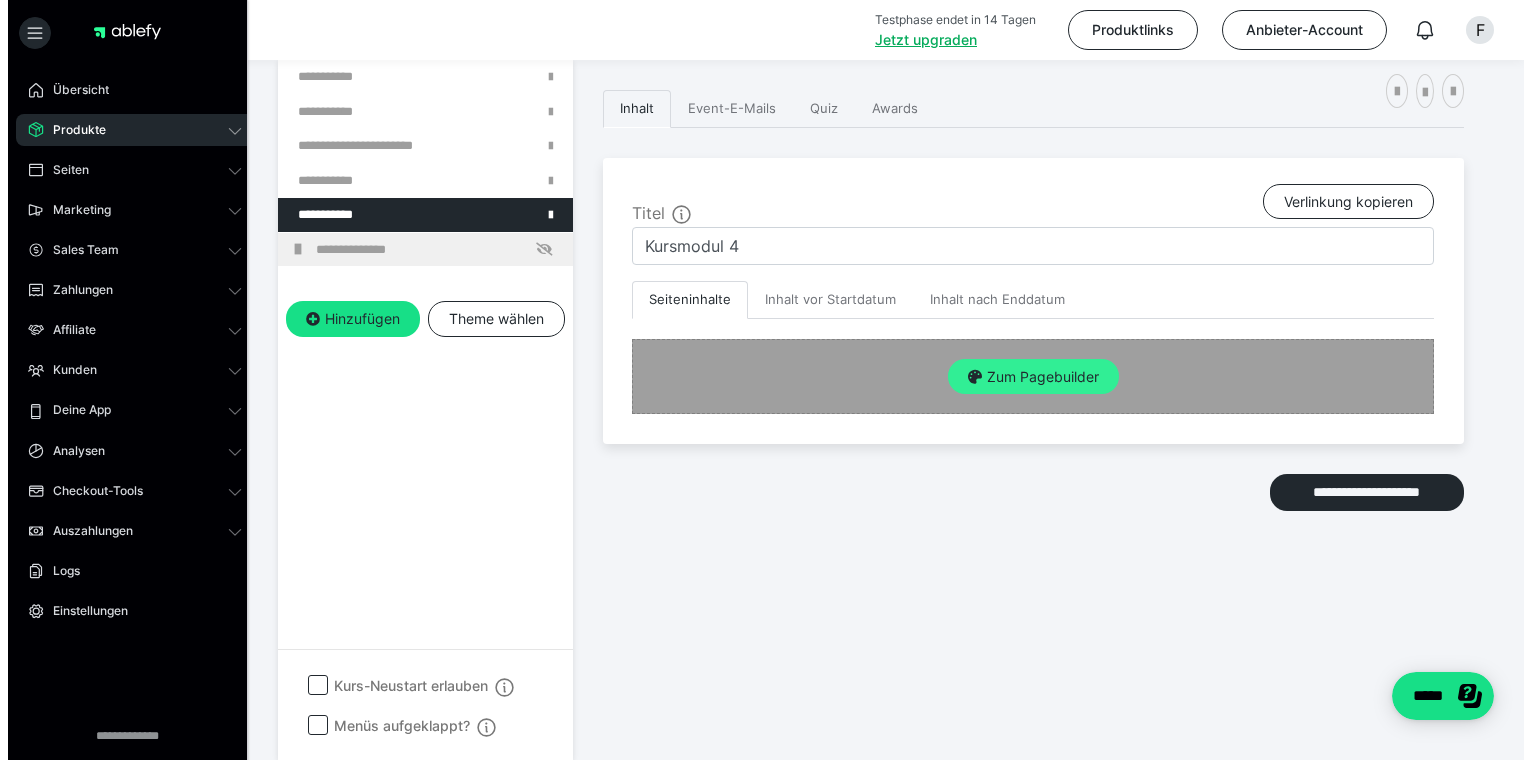 scroll, scrollTop: 353, scrollLeft: 0, axis: vertical 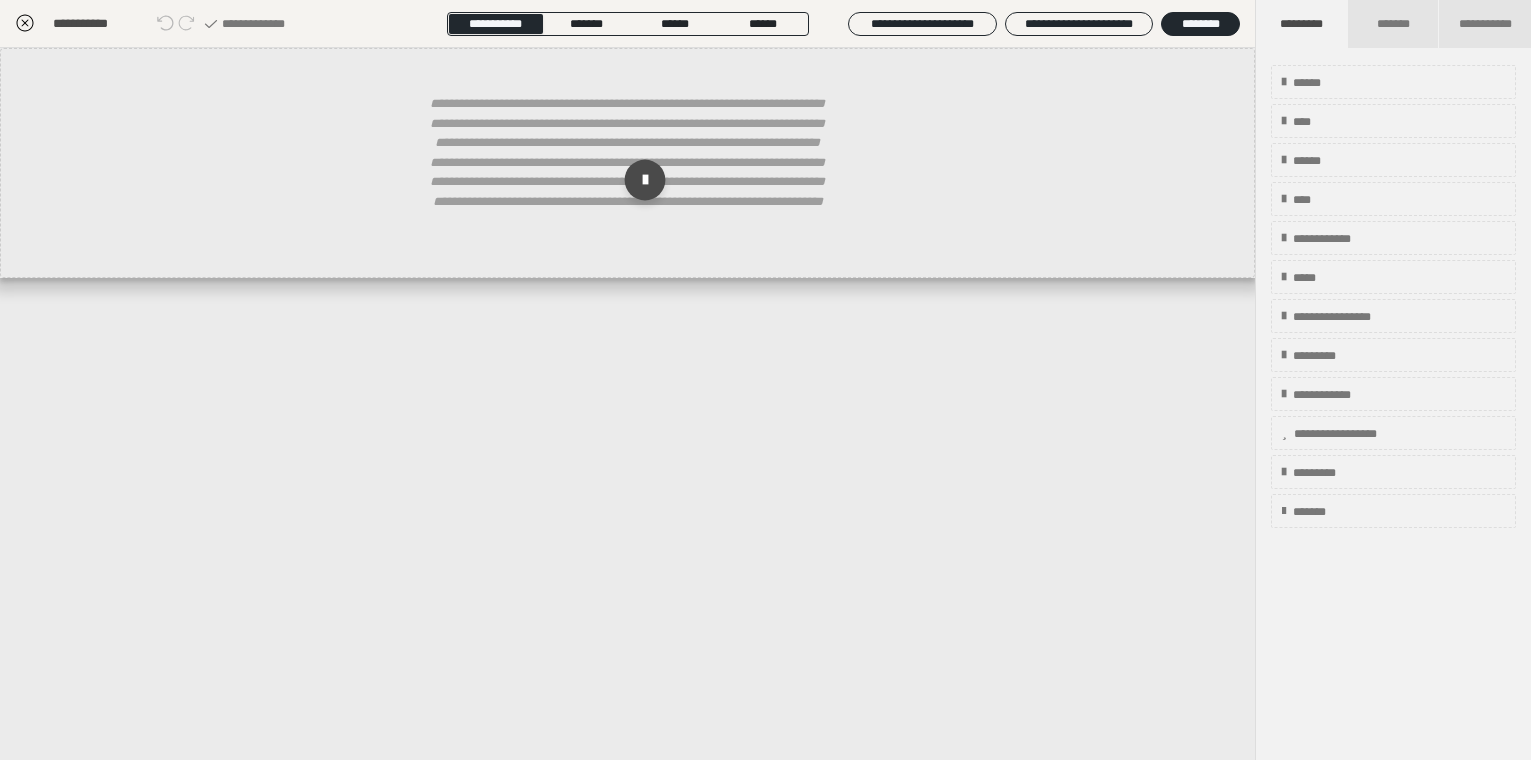 click at bounding box center [644, 180] 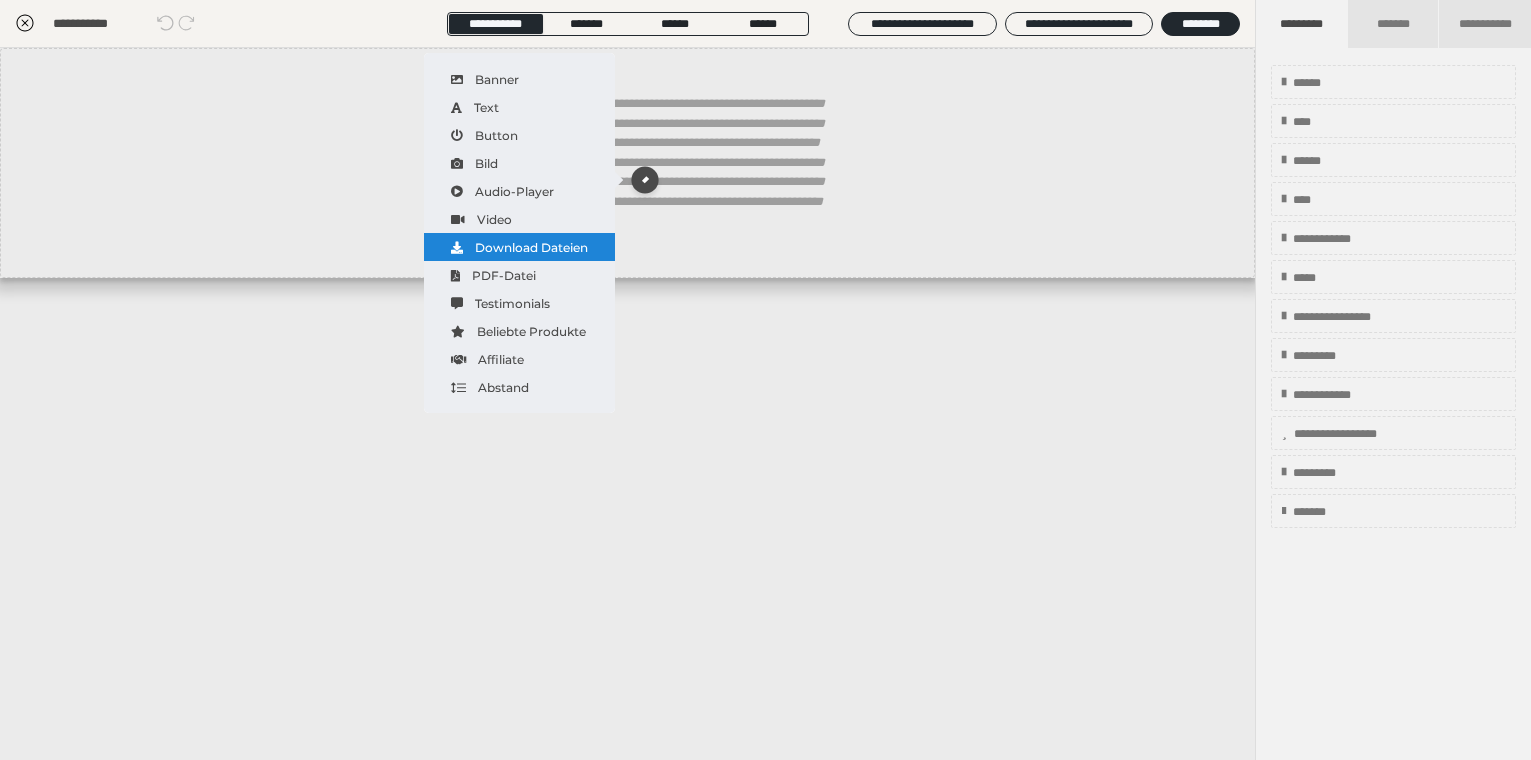 click on "Download Dateien" at bounding box center (519, 247) 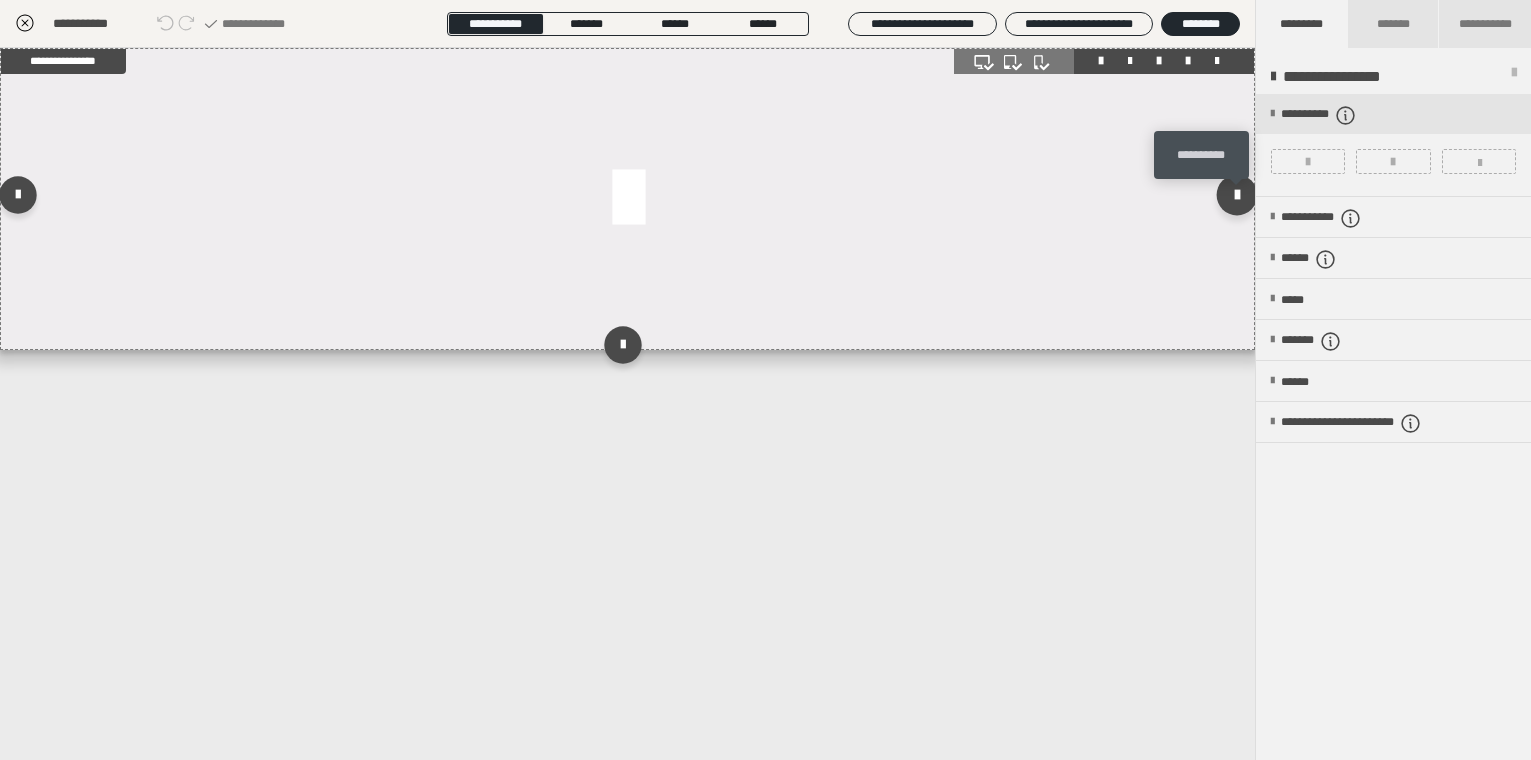 click at bounding box center (1237, 194) 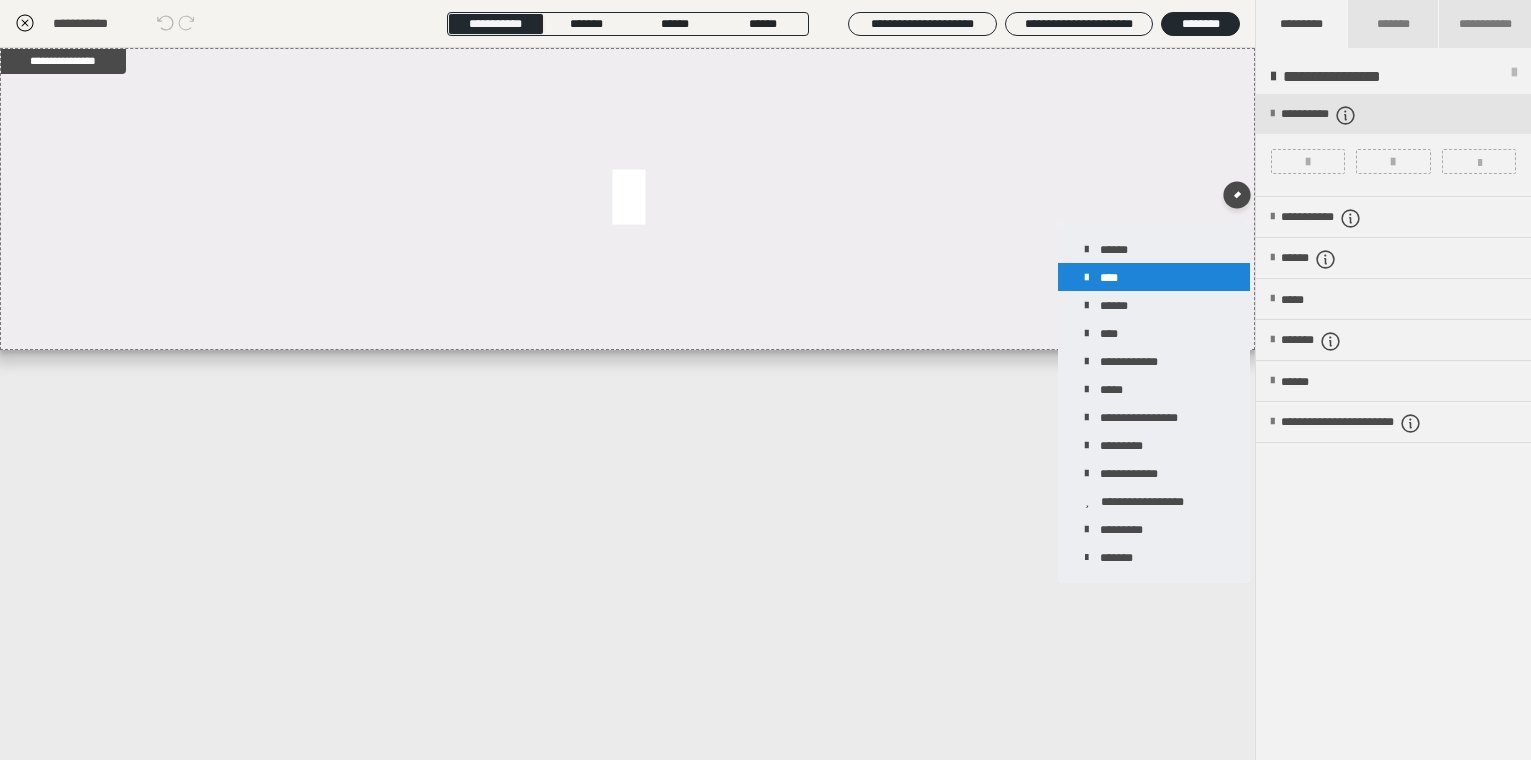click on "****" at bounding box center (1154, 277) 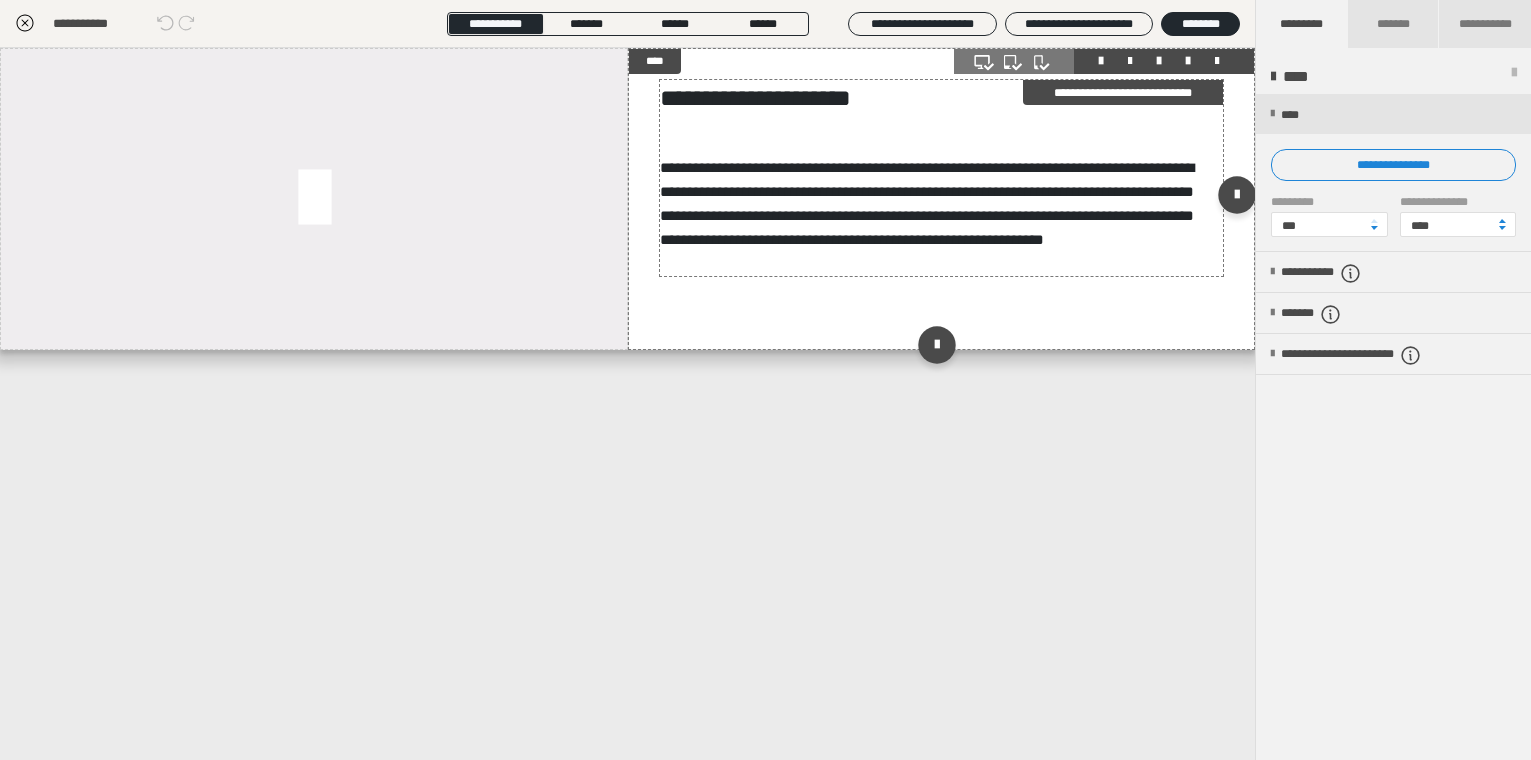 click on "**********" at bounding box center (941, 98) 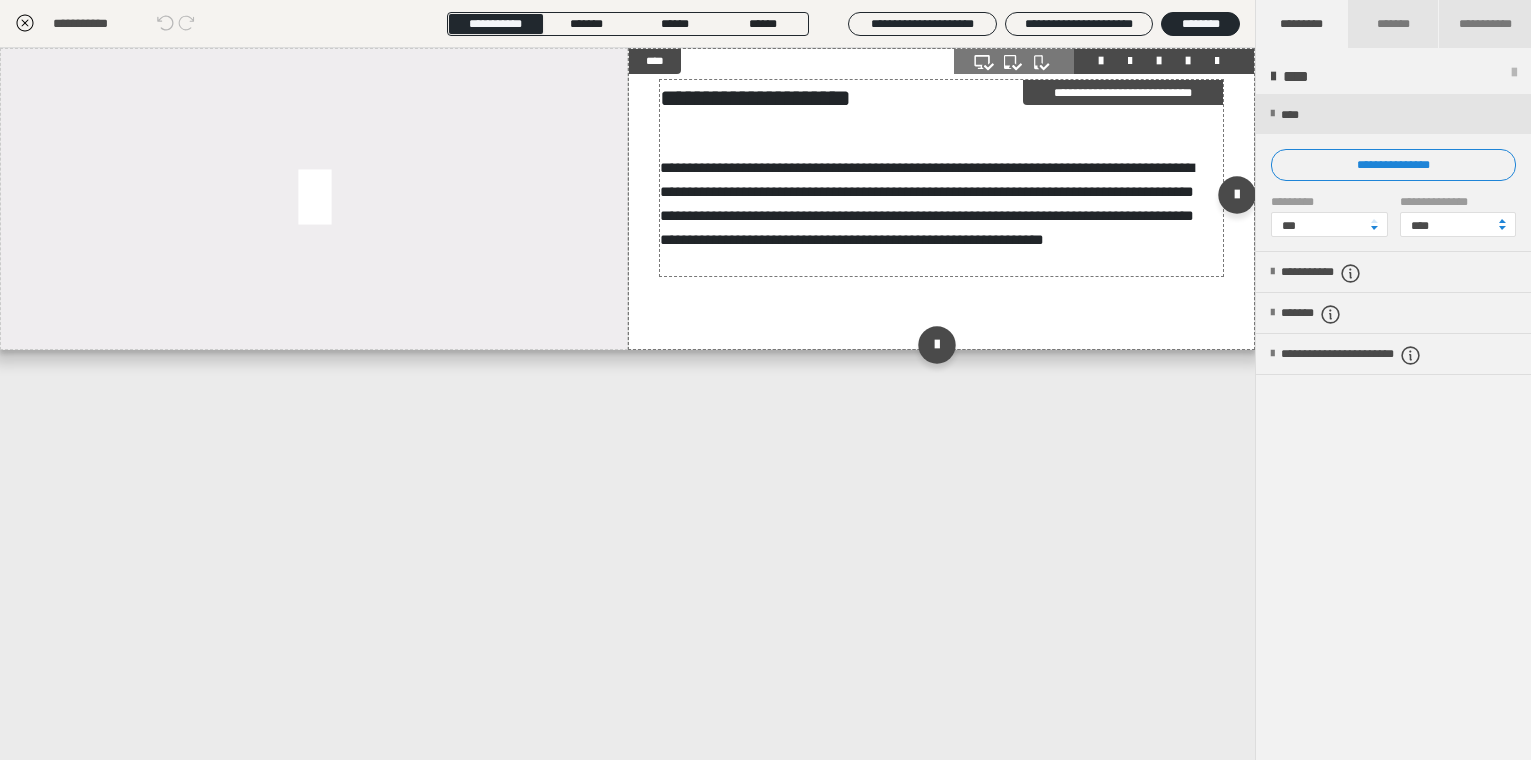 click on "**********" at bounding box center [941, 98] 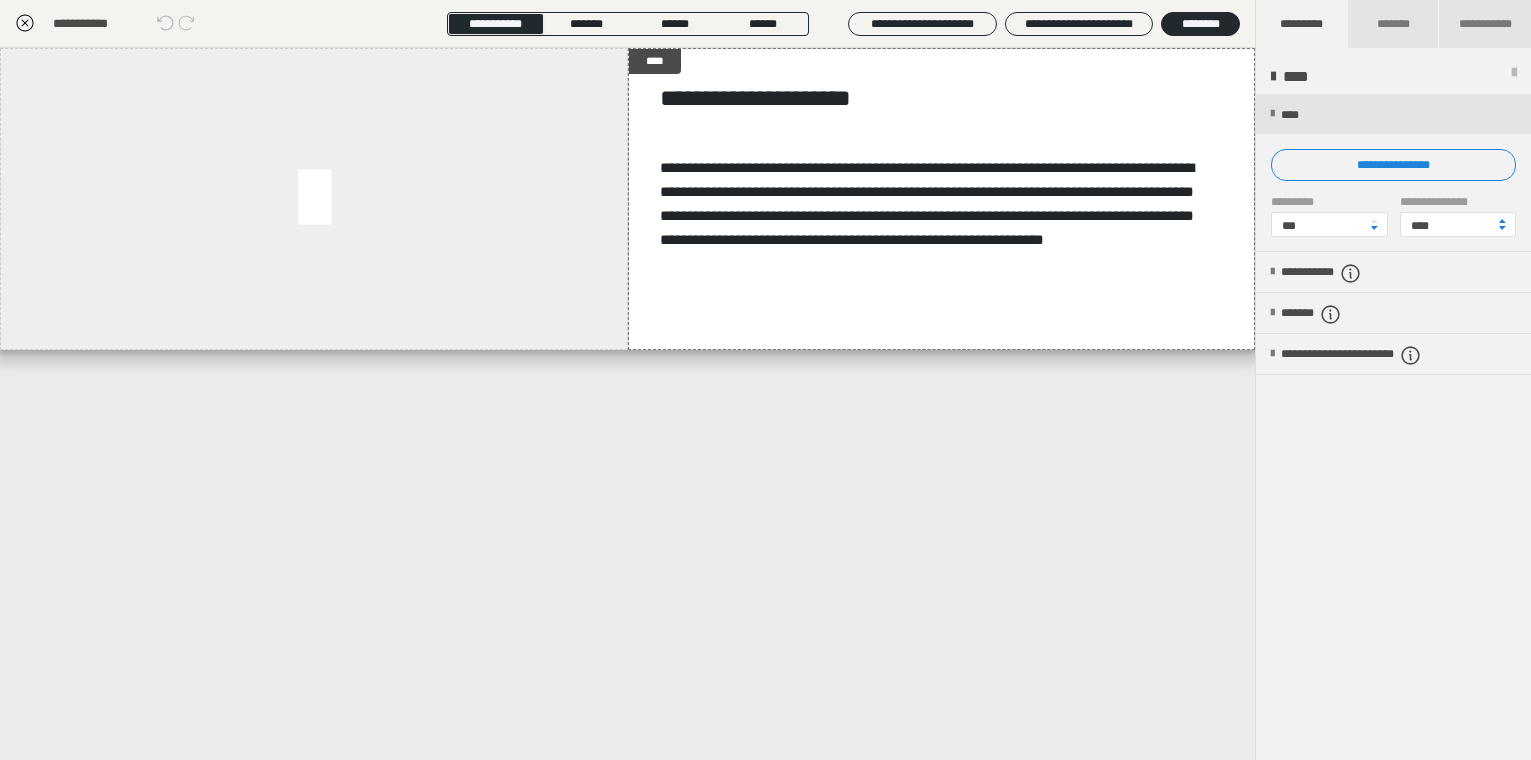 click on "**********" at bounding box center [766, 174] 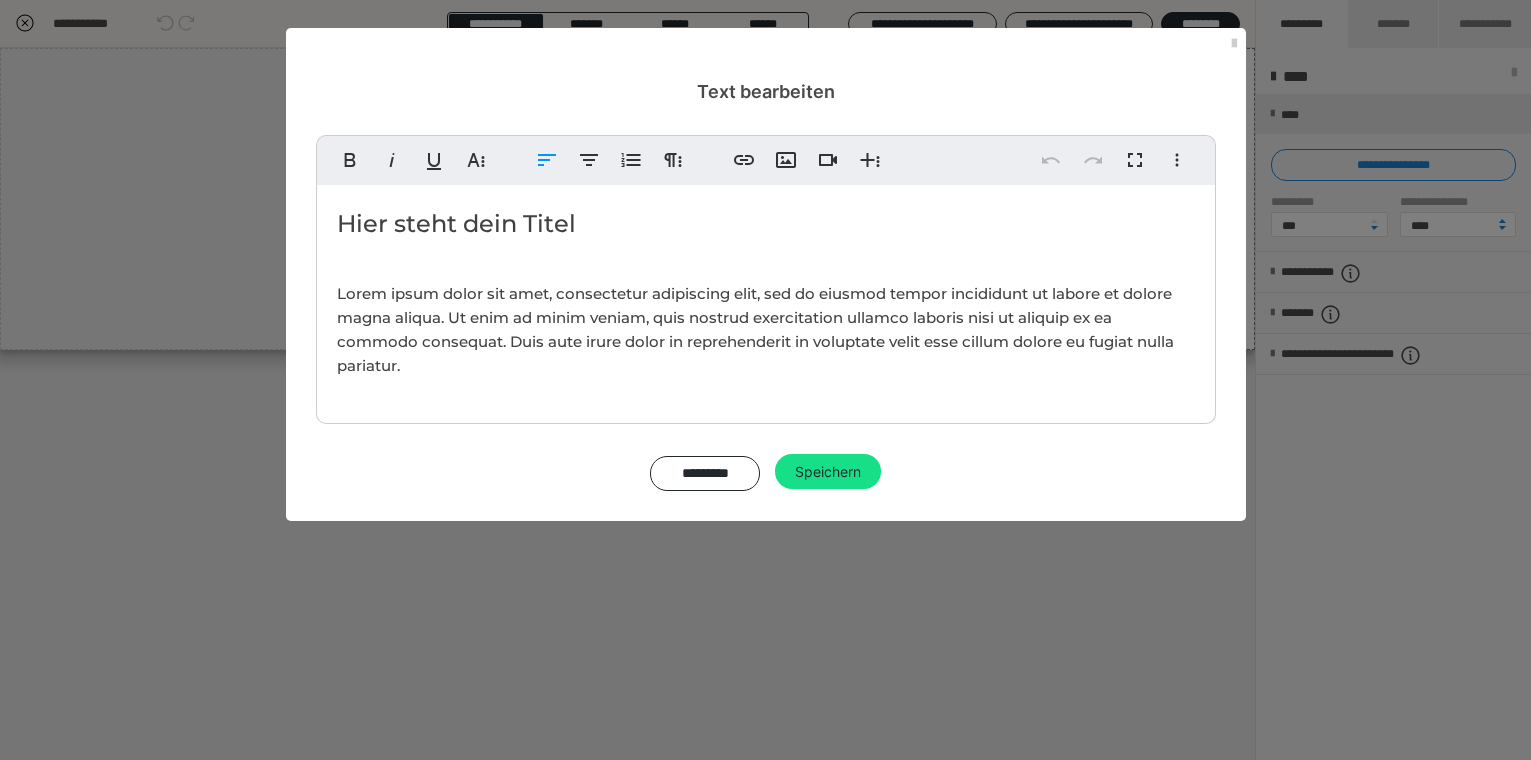 drag, startPoint x: 342, startPoint y: 211, endPoint x: 605, endPoint y: 250, distance: 265.87592 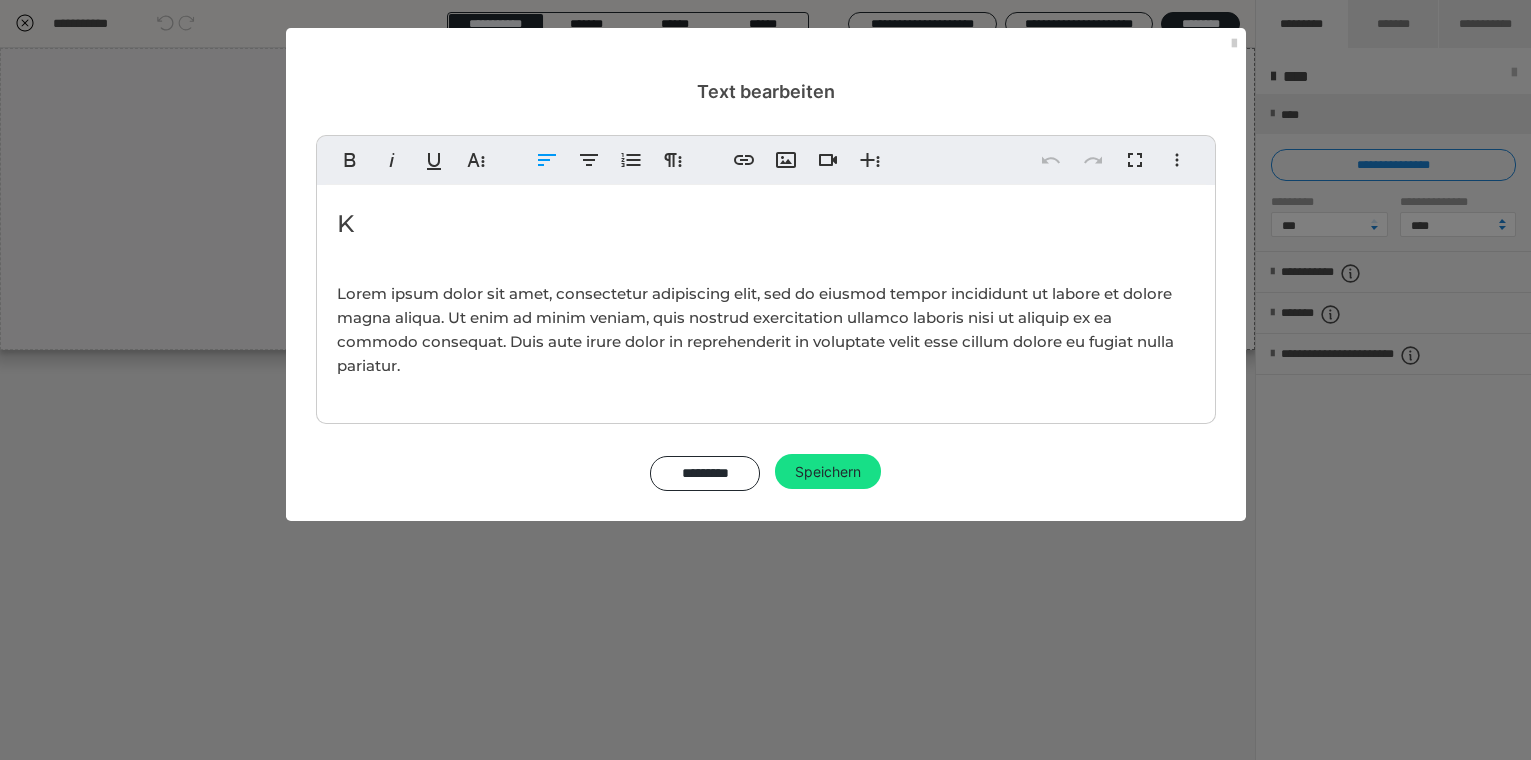 type 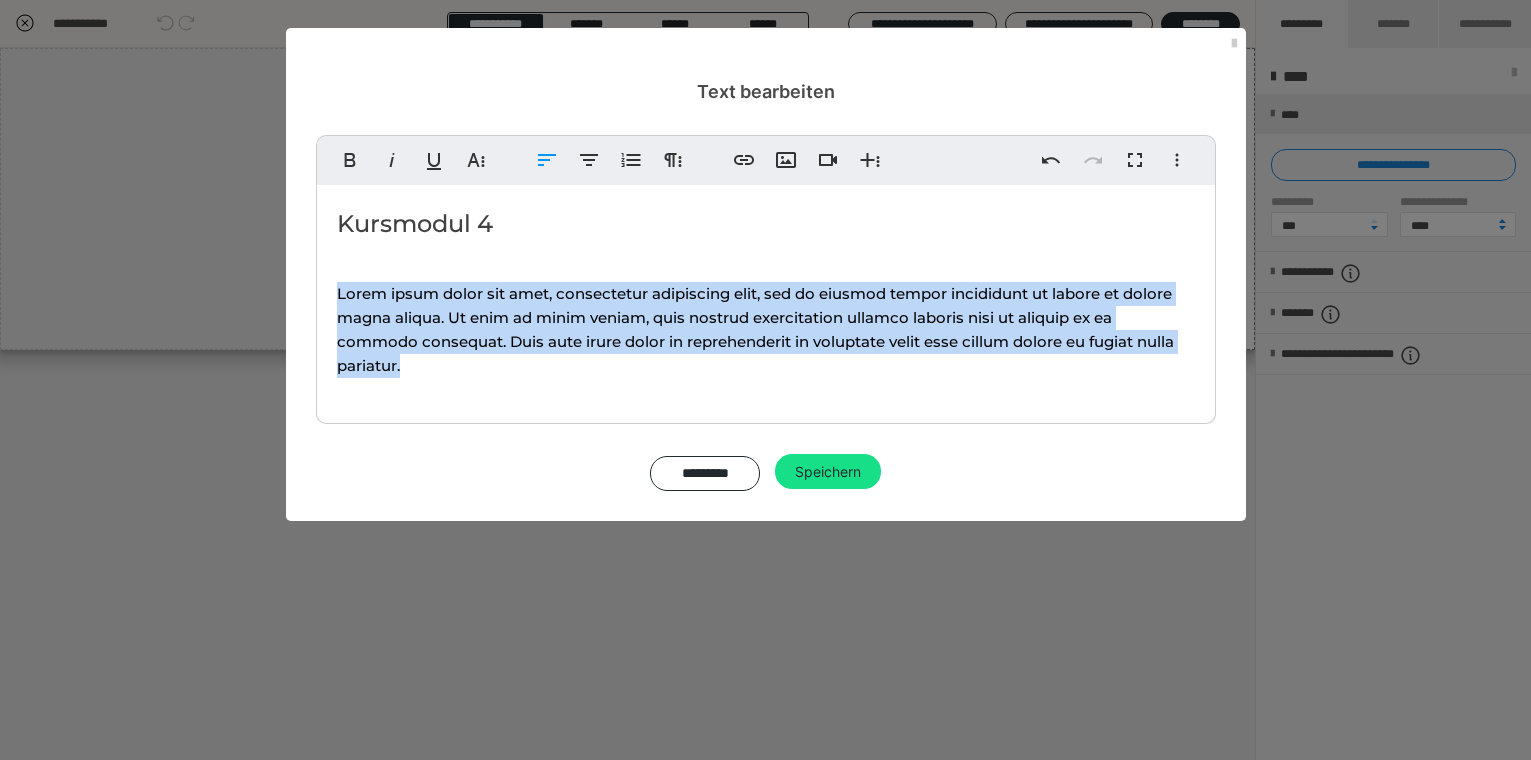 drag, startPoint x: 336, startPoint y: 287, endPoint x: 435, endPoint y: 400, distance: 150.23315 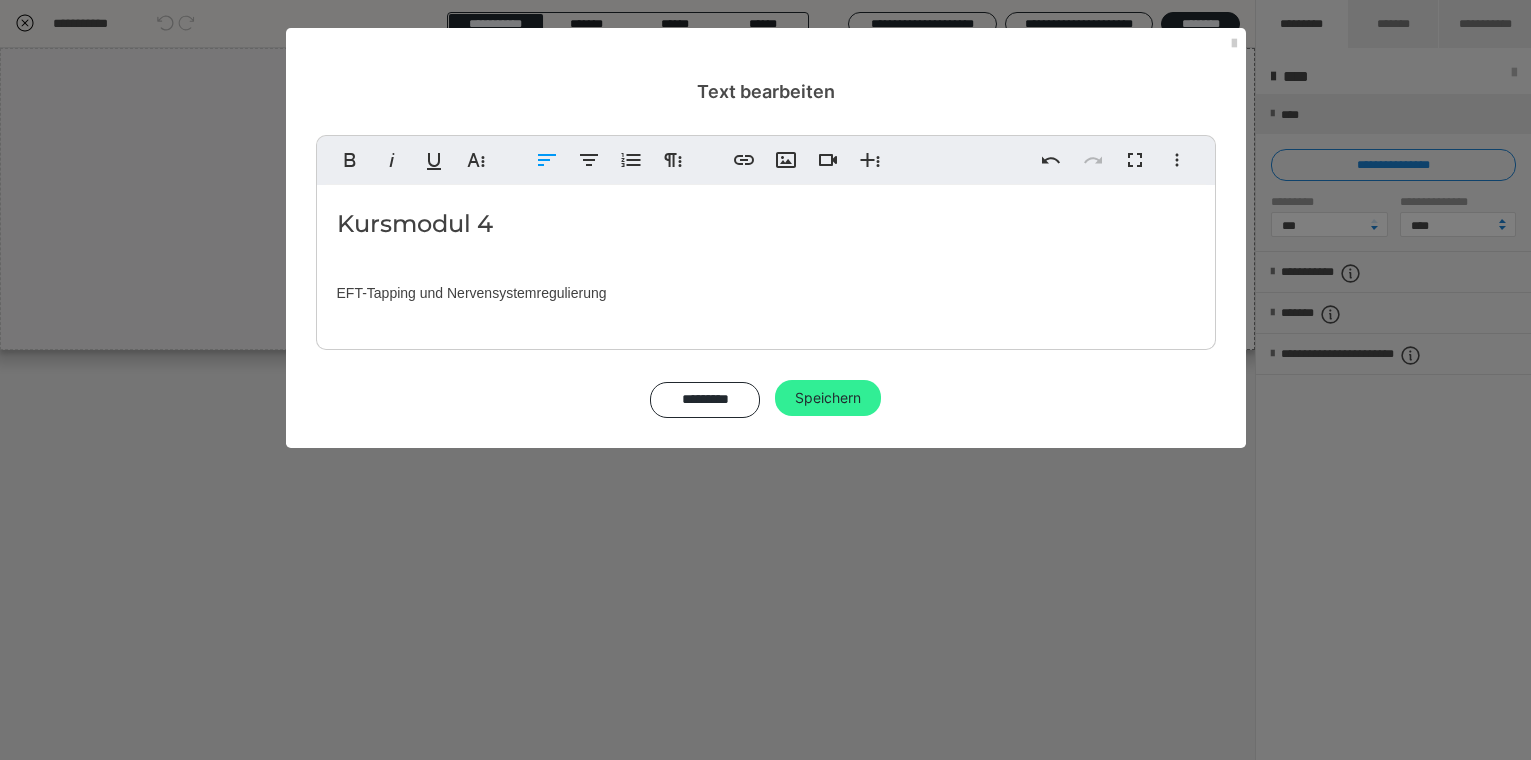 click on "Speichern" at bounding box center [828, 398] 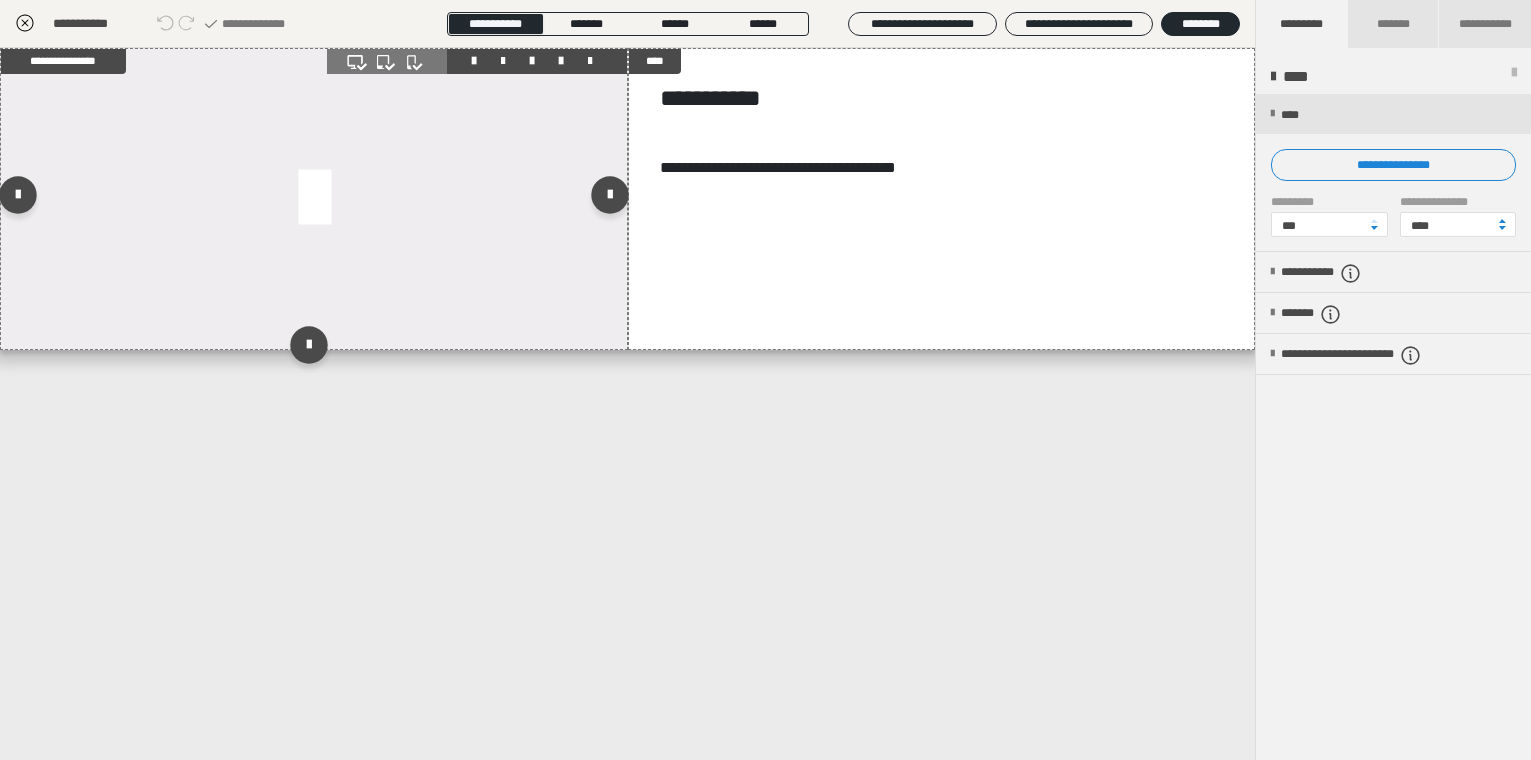 click at bounding box center [314, 199] 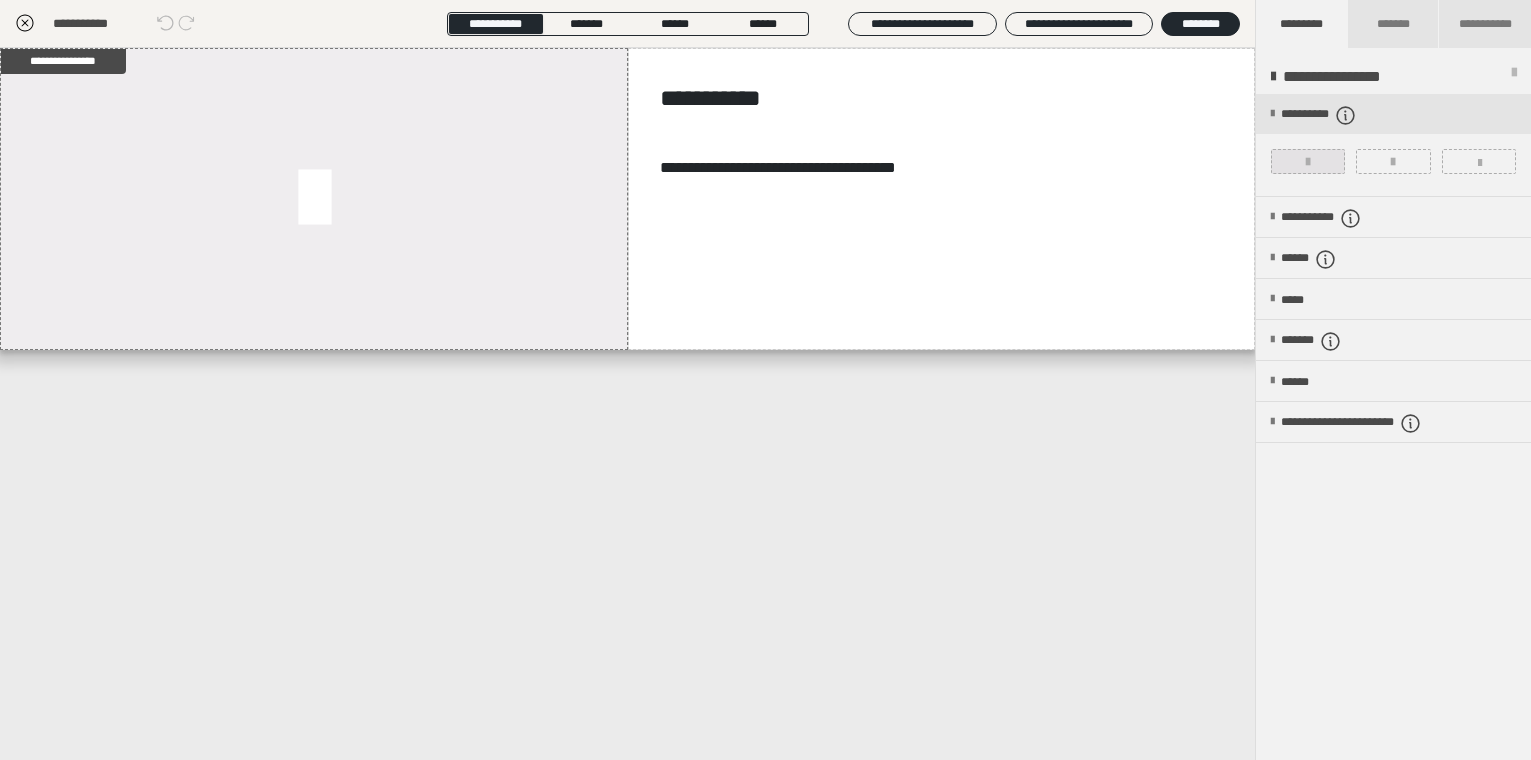 click at bounding box center [1308, 161] 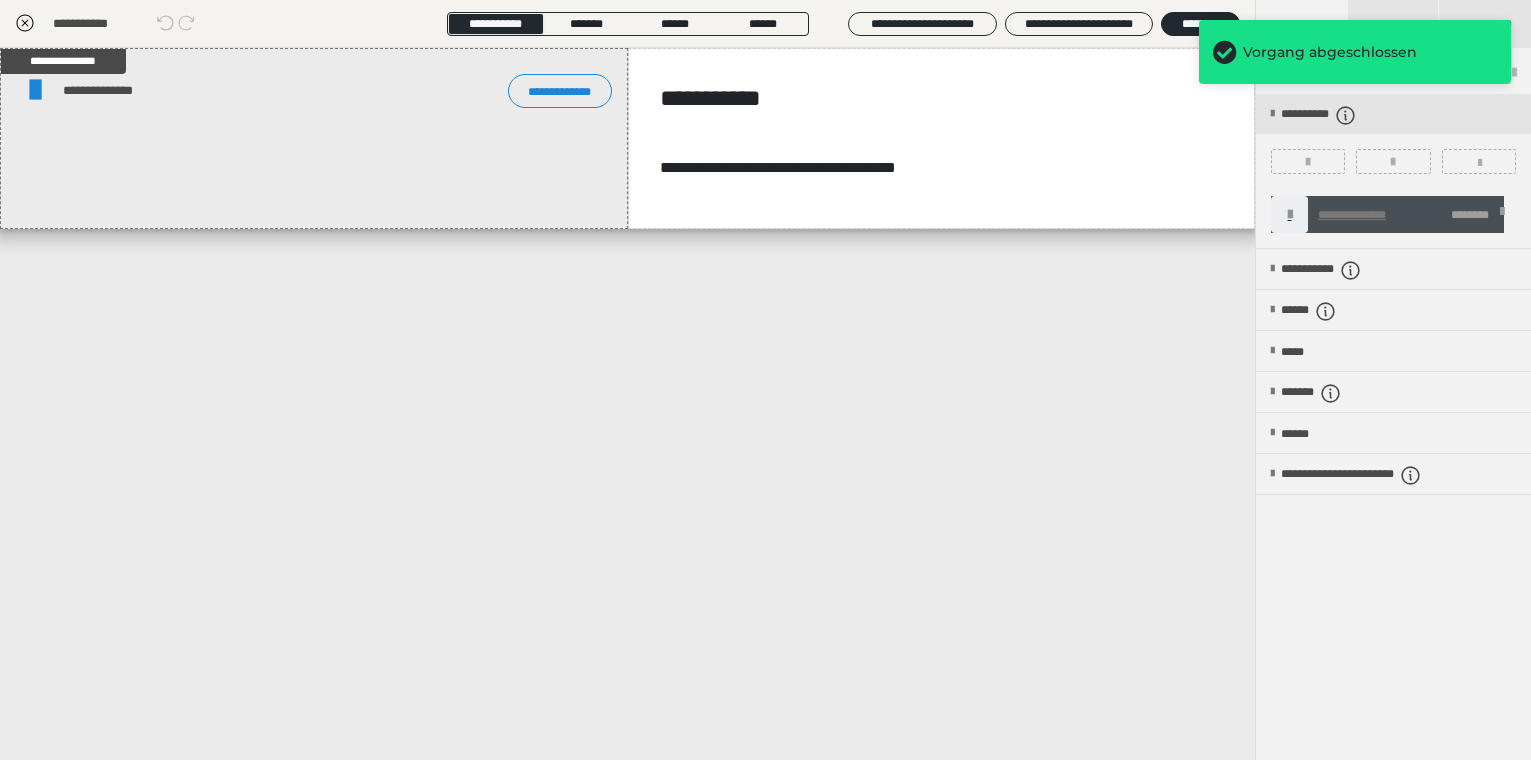 click 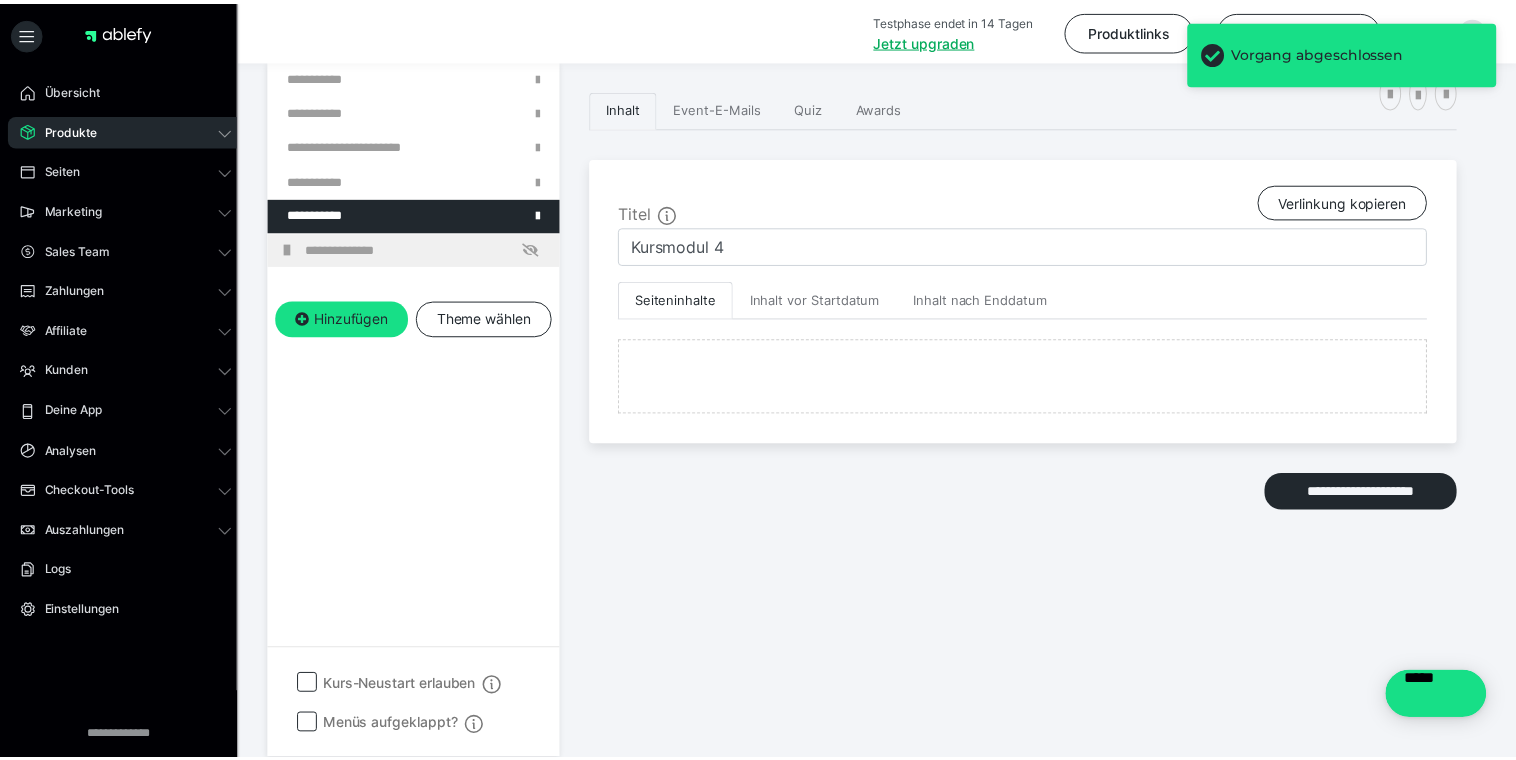 scroll, scrollTop: 374, scrollLeft: 0, axis: vertical 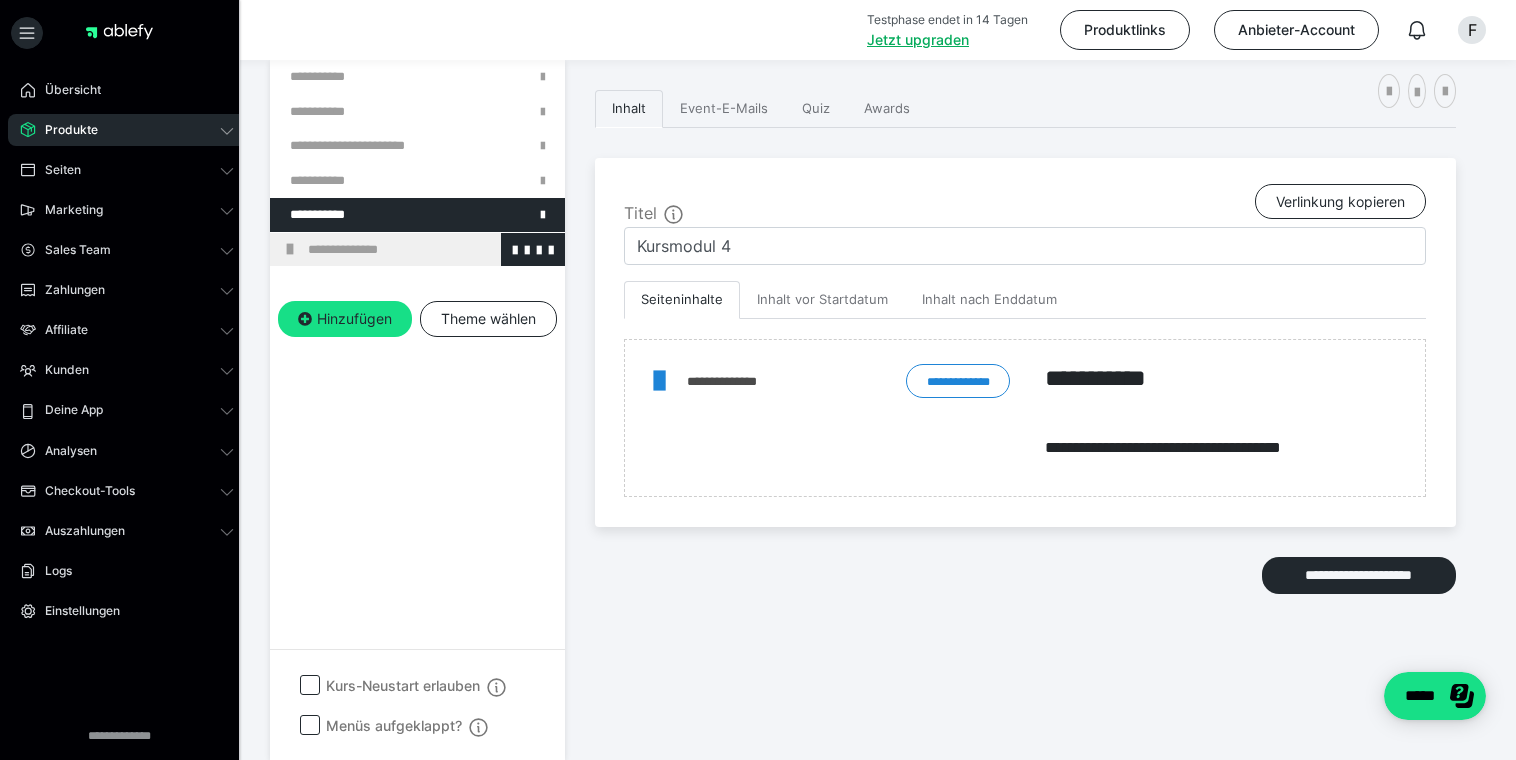 click on "**********" at bounding box center (431, 250) 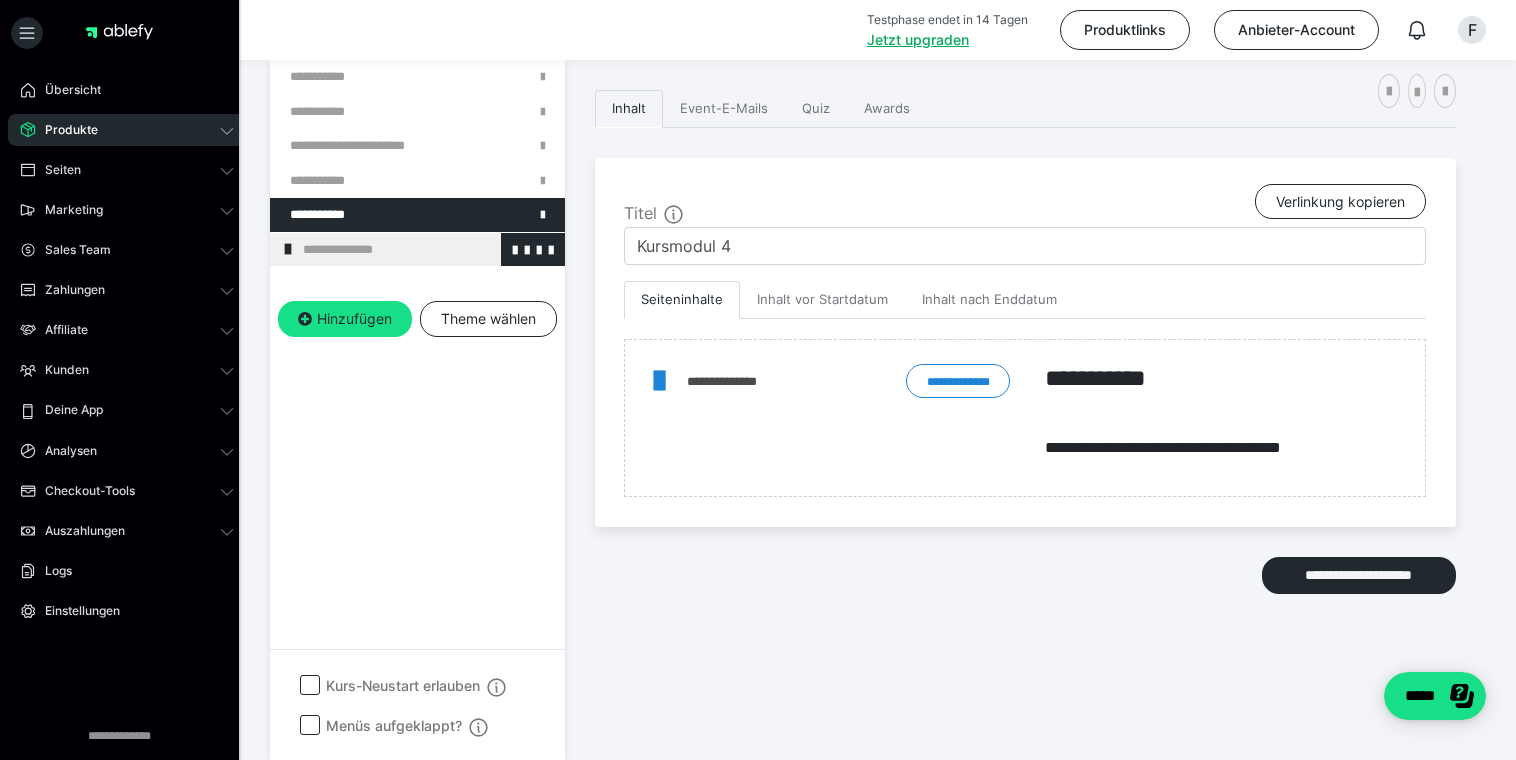 click on "**********" at bounding box center [426, 250] 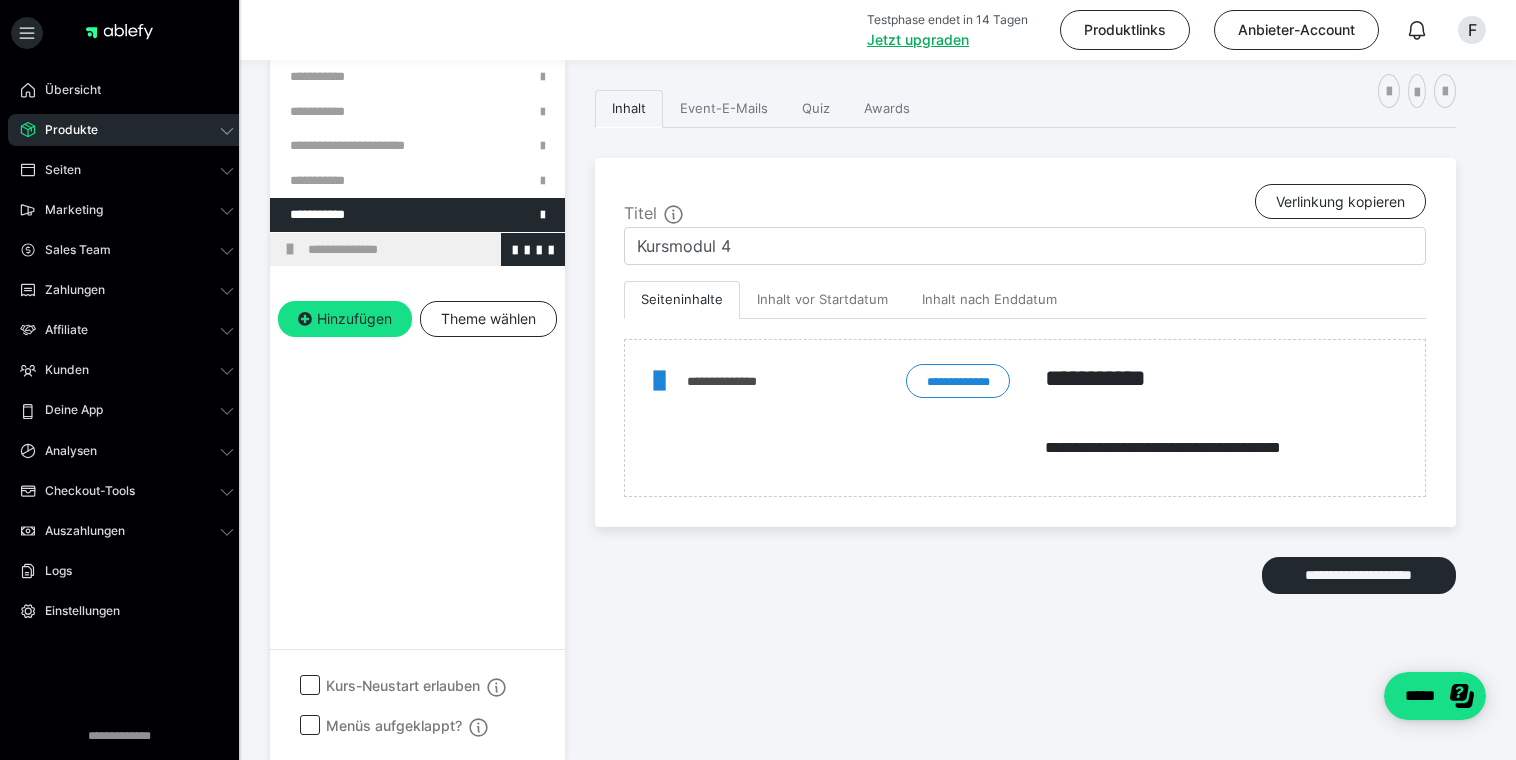 click on "**********" at bounding box center (417, 250) 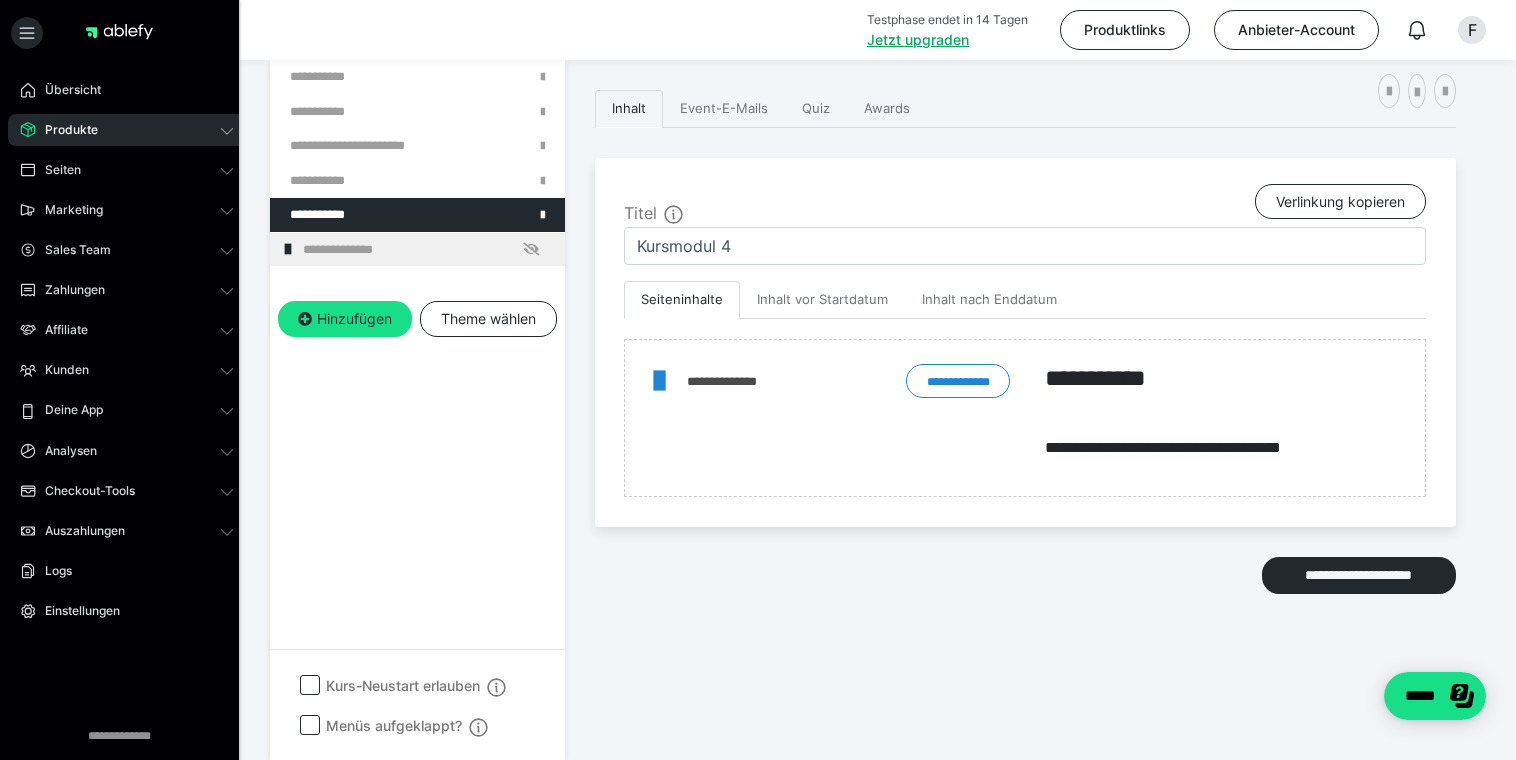 click at bounding box center [365, 181] 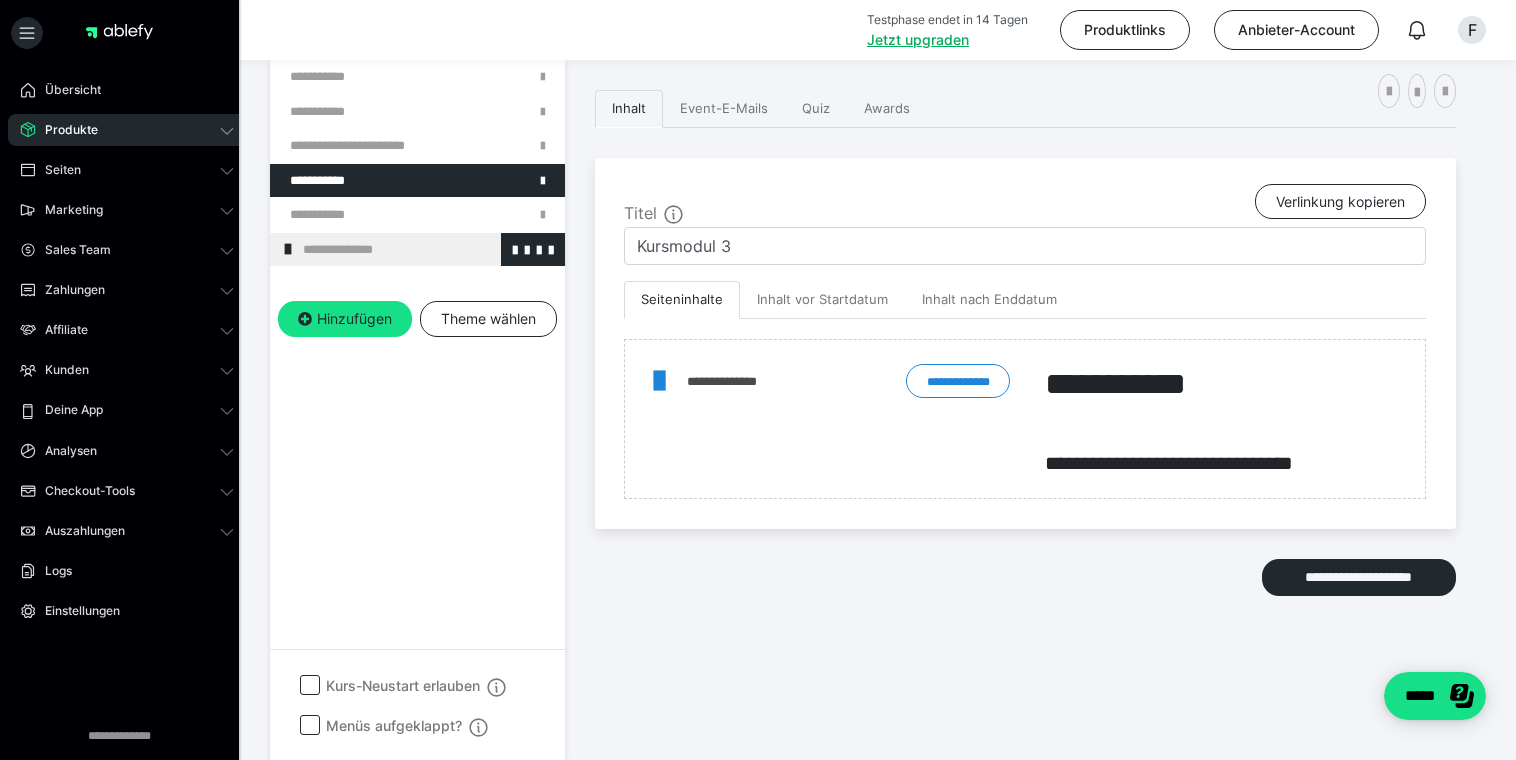 click on "**********" at bounding box center (426, 250) 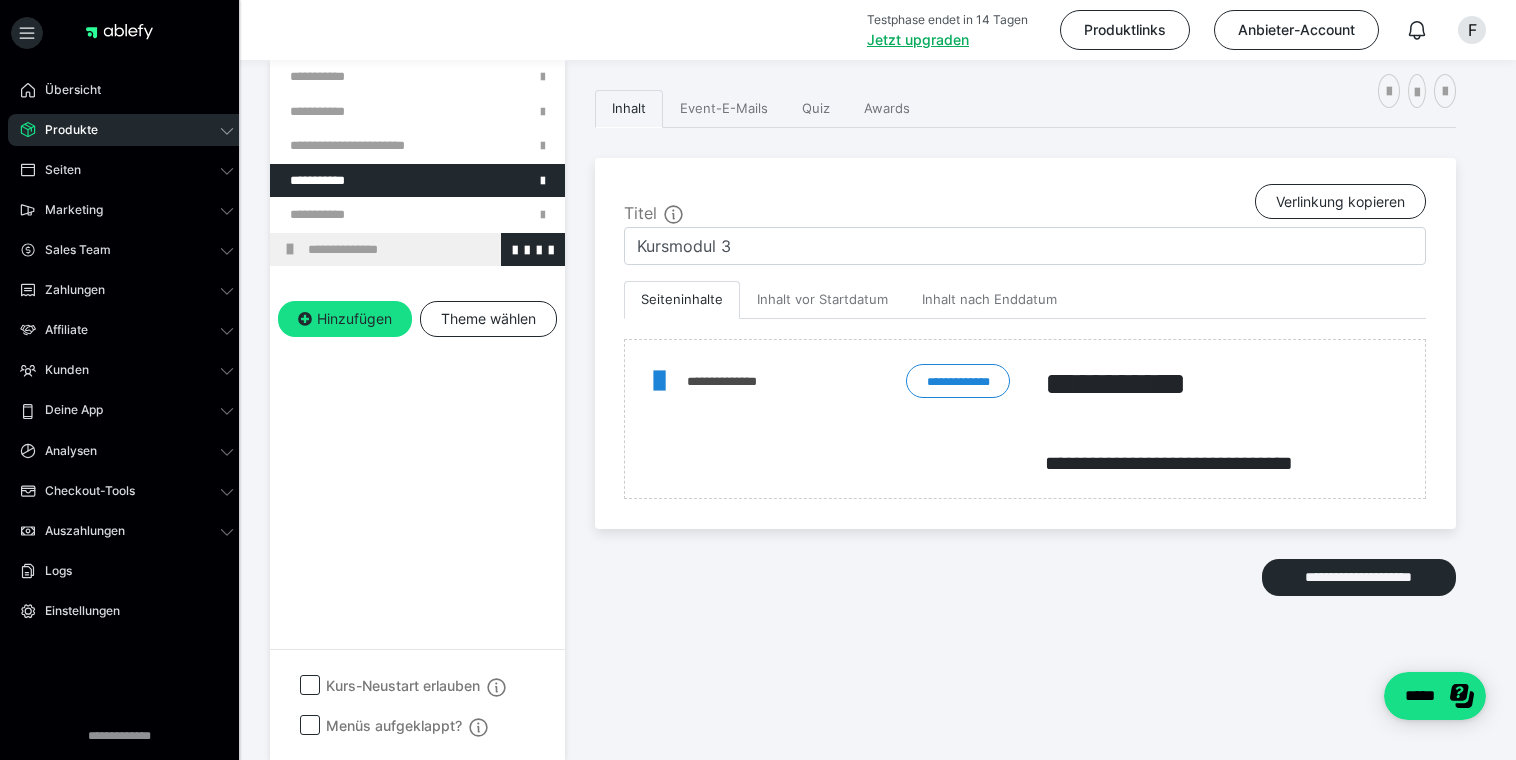 click on "**********" at bounding box center (431, 250) 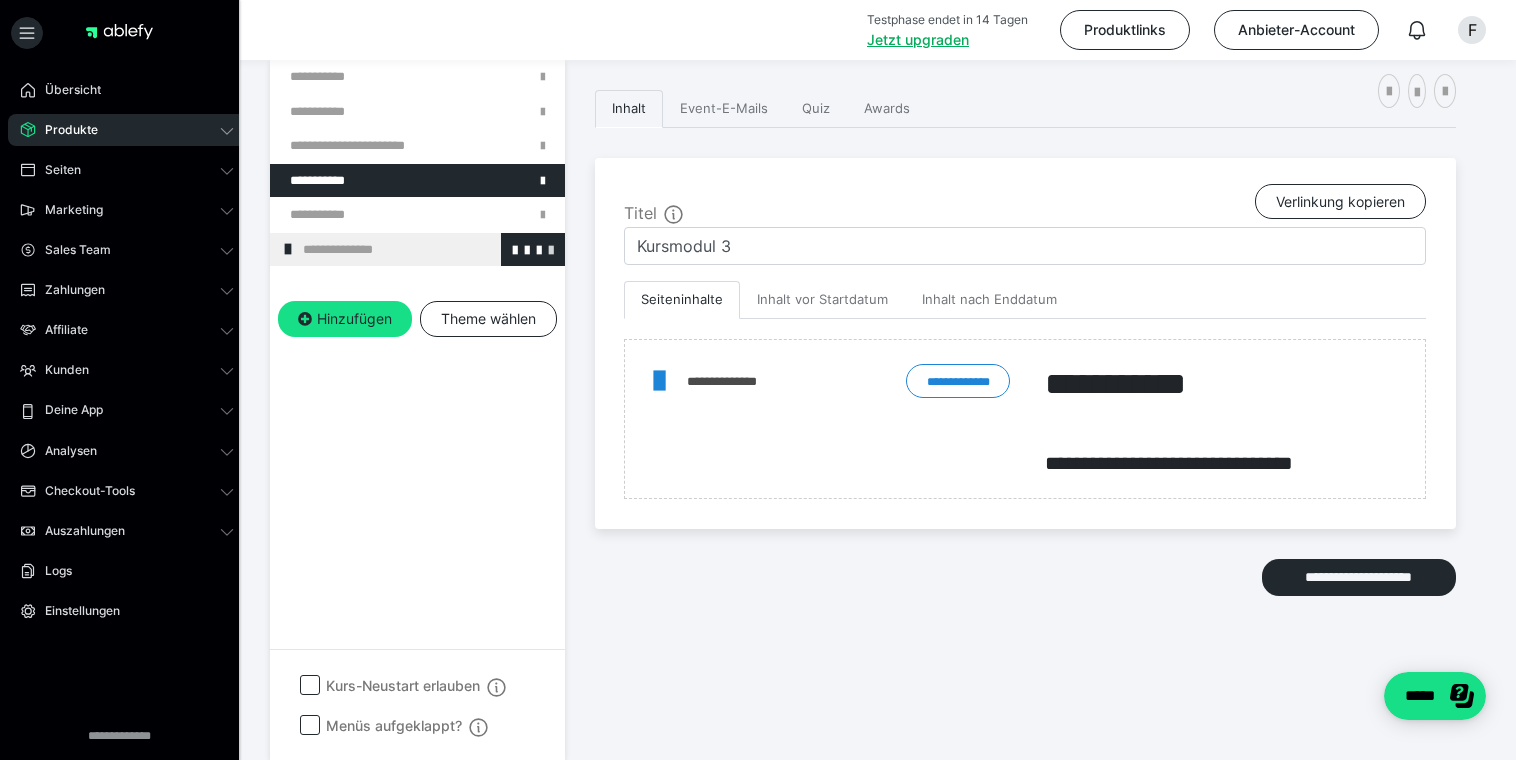 click at bounding box center (551, 249) 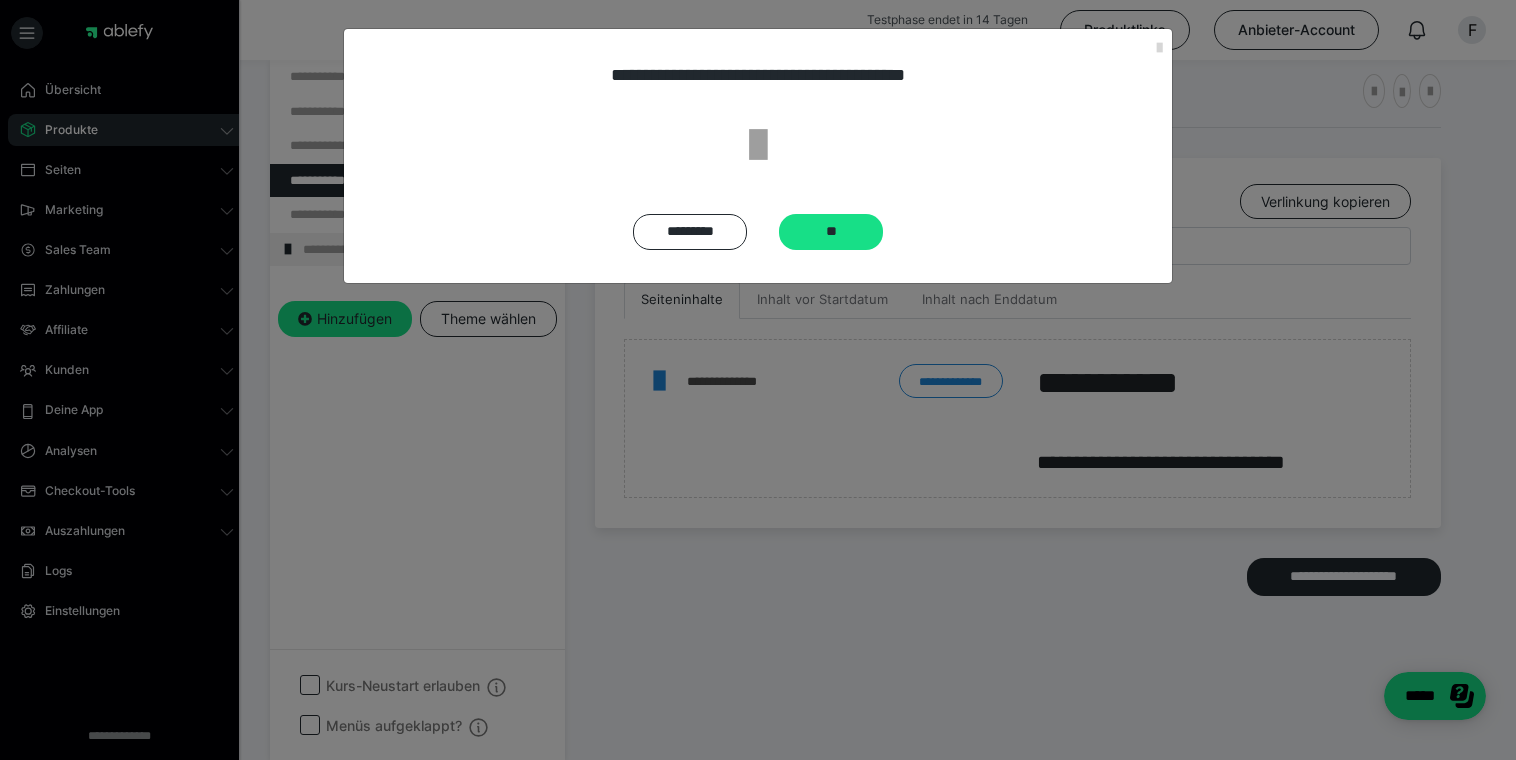 click on "**********" at bounding box center (758, 156) 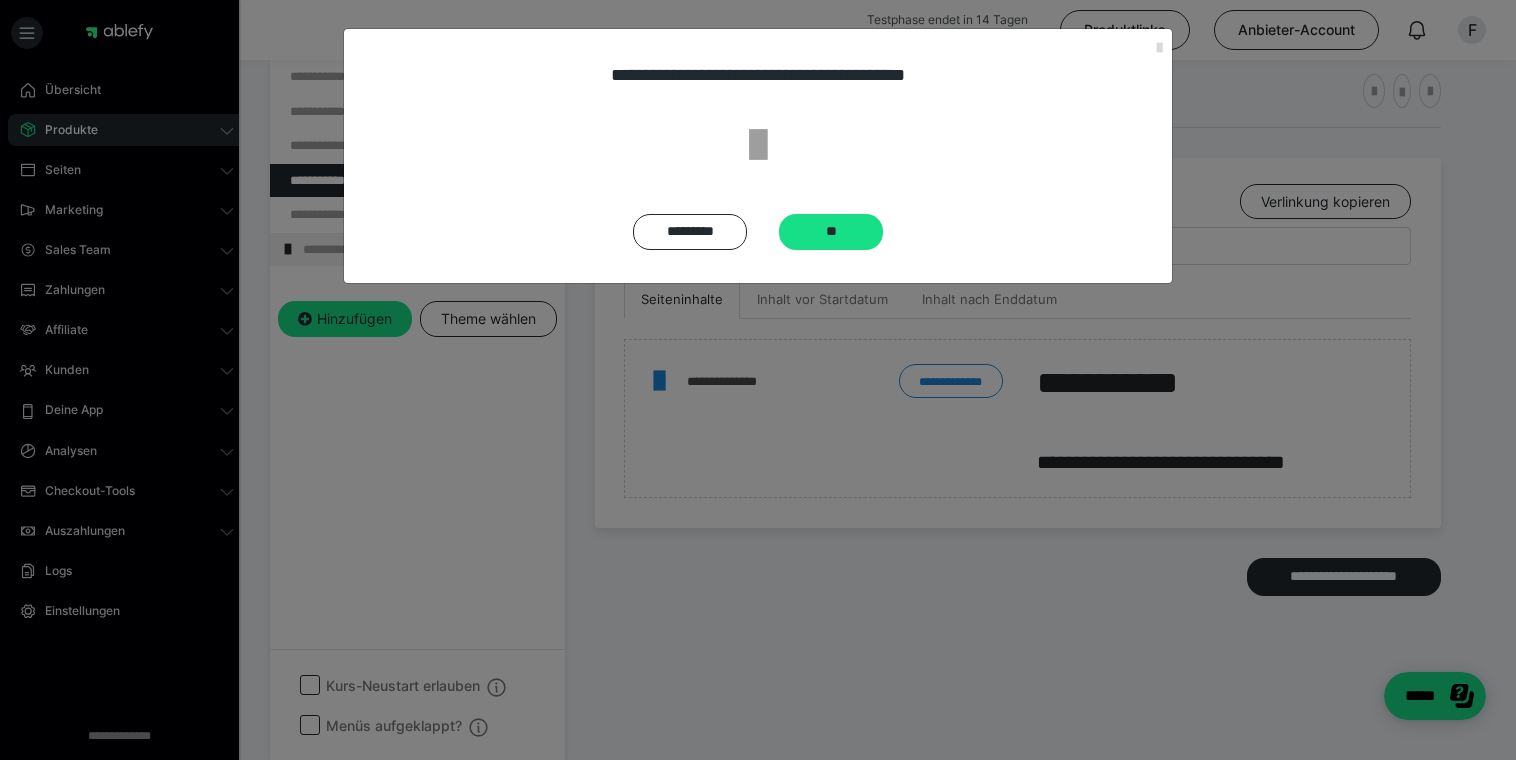 click at bounding box center (1159, 48) 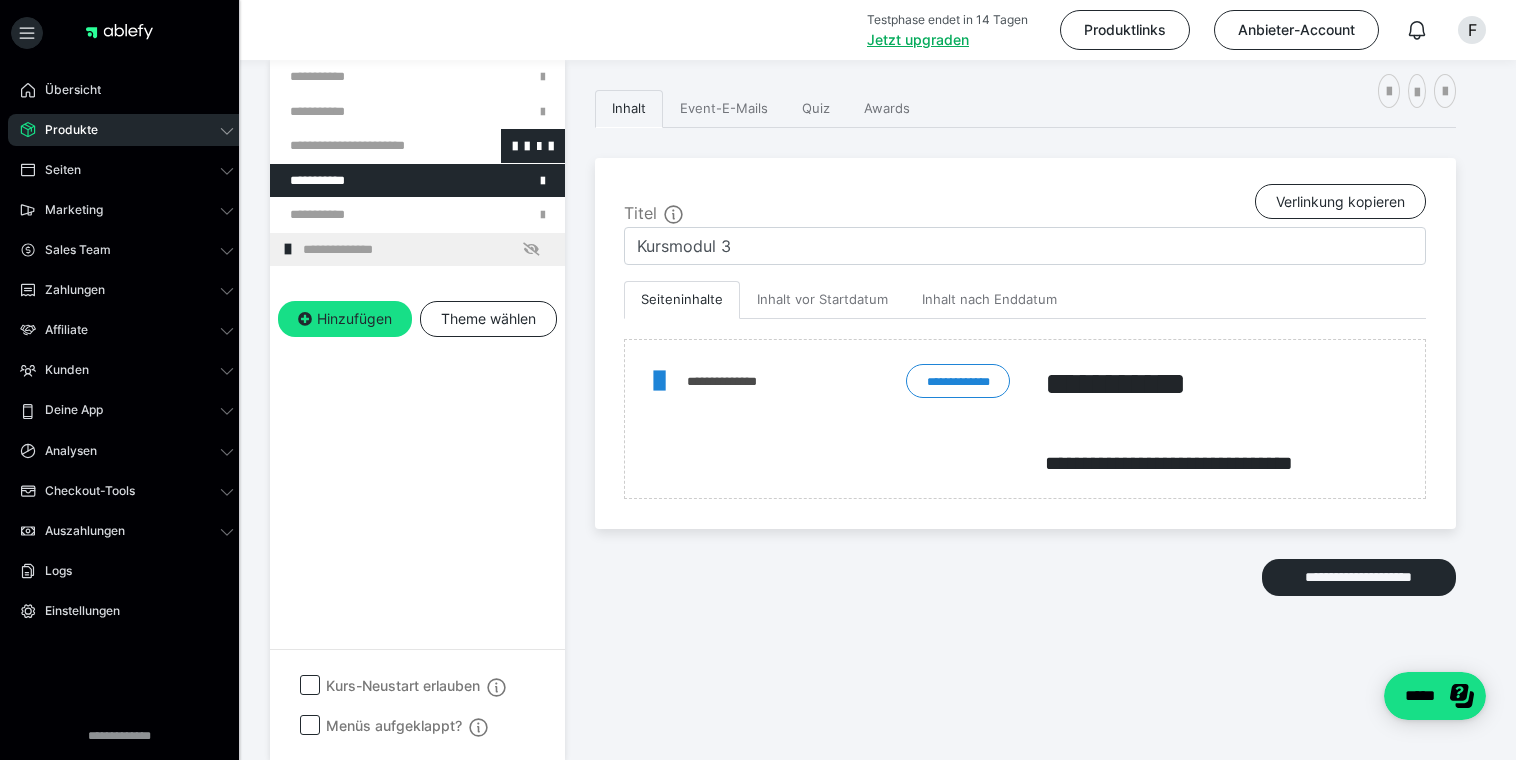 click at bounding box center (365, 146) 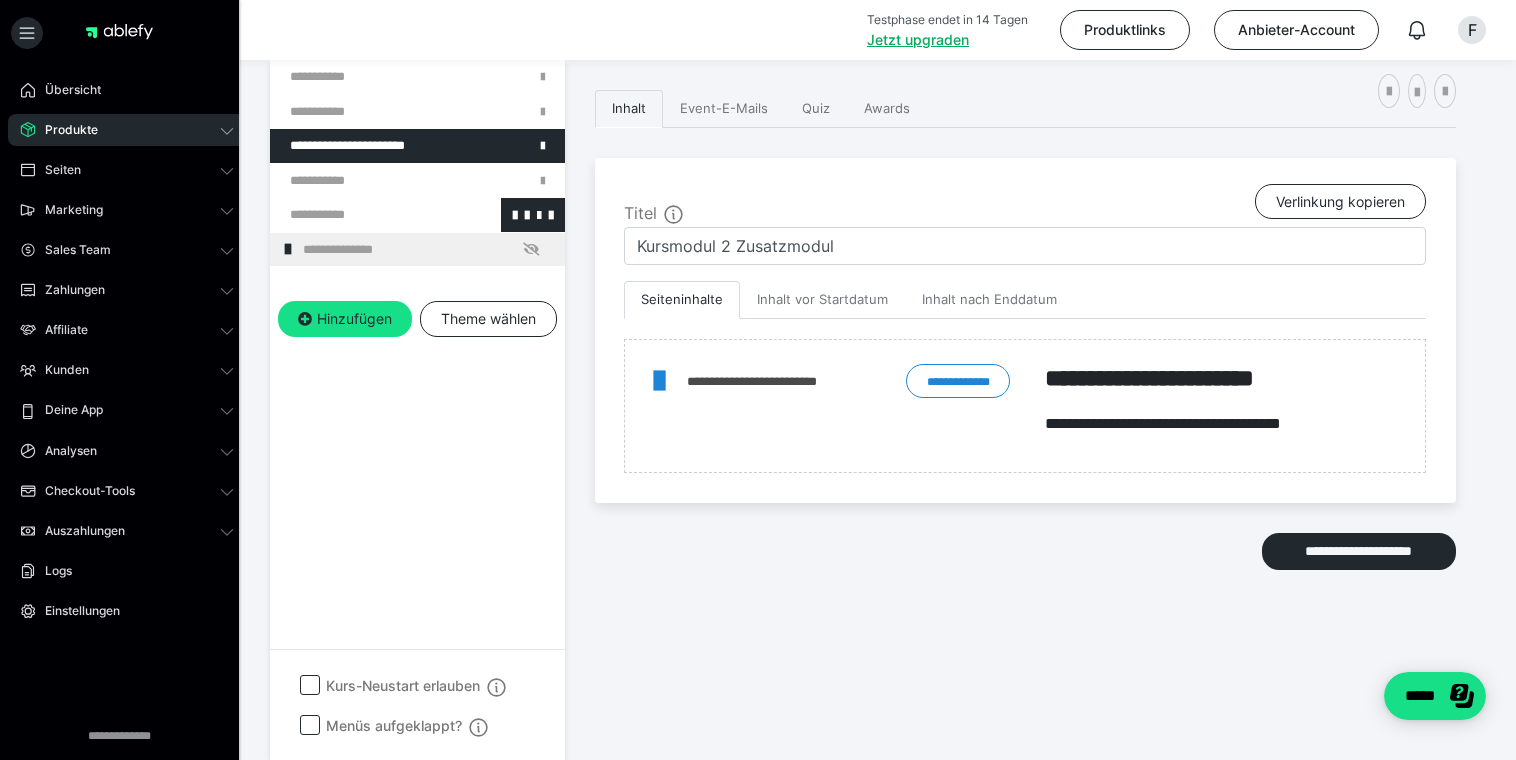 click at bounding box center [365, 215] 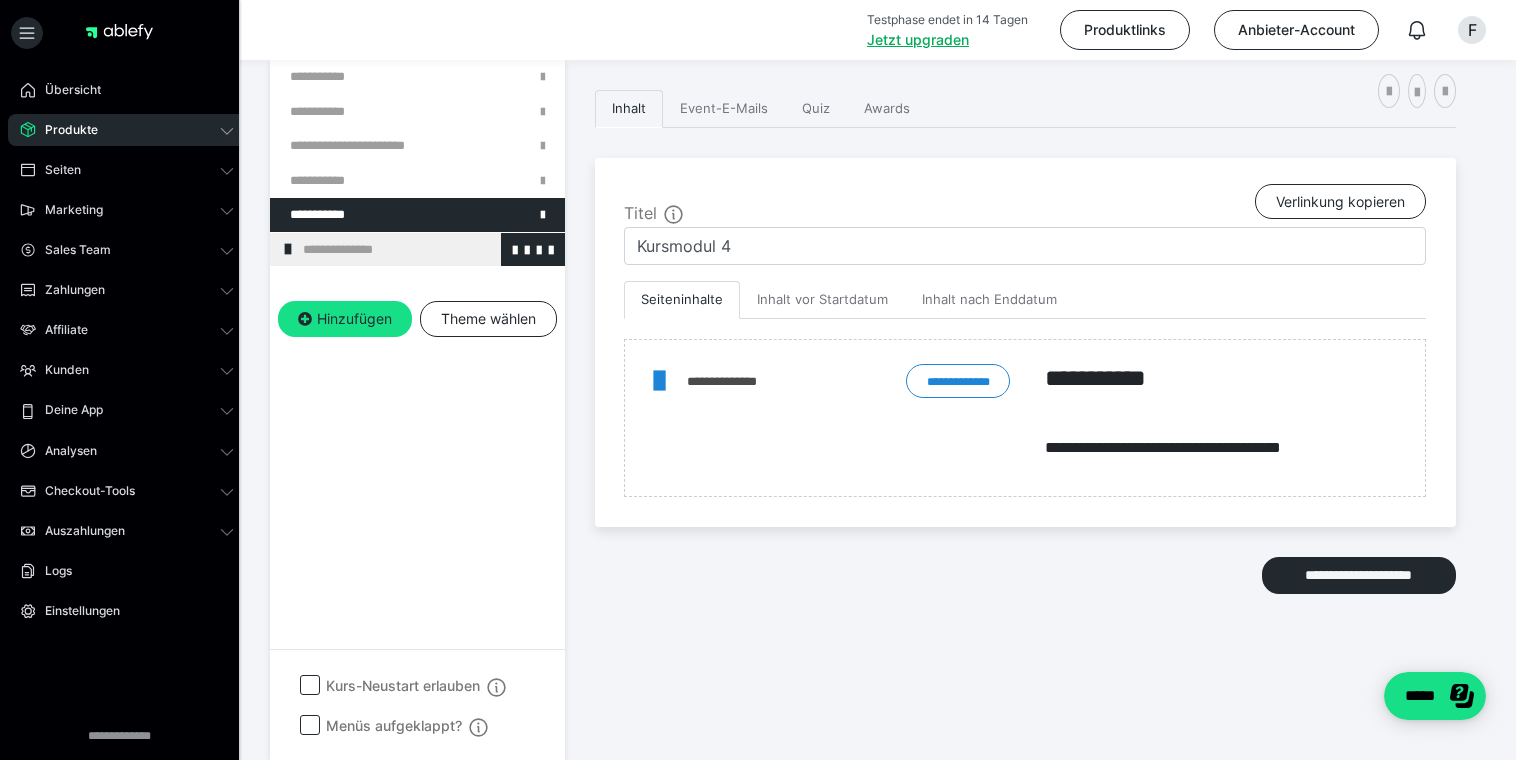 click at bounding box center (288, 249) 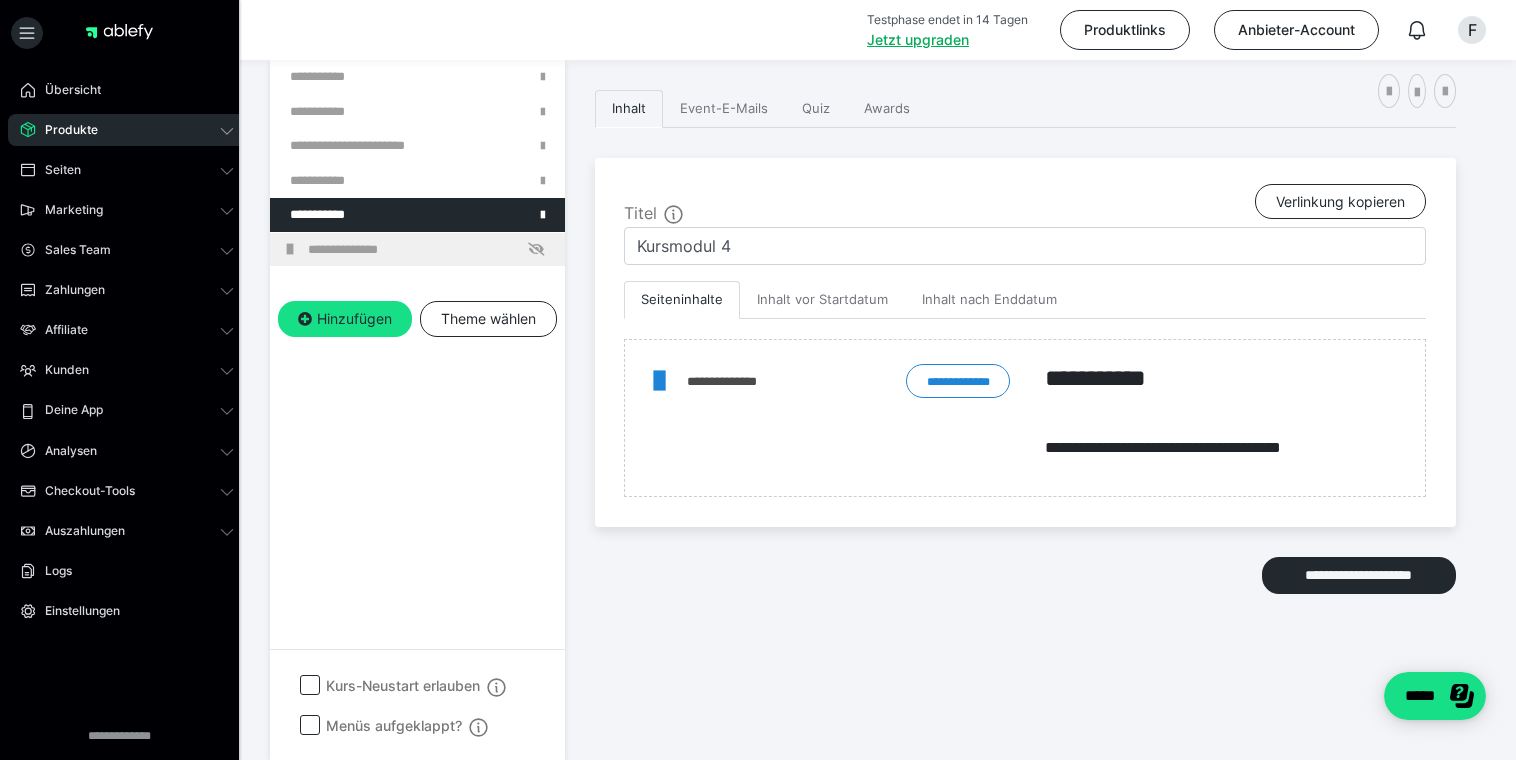 click on "**********" at bounding box center [417, 410] 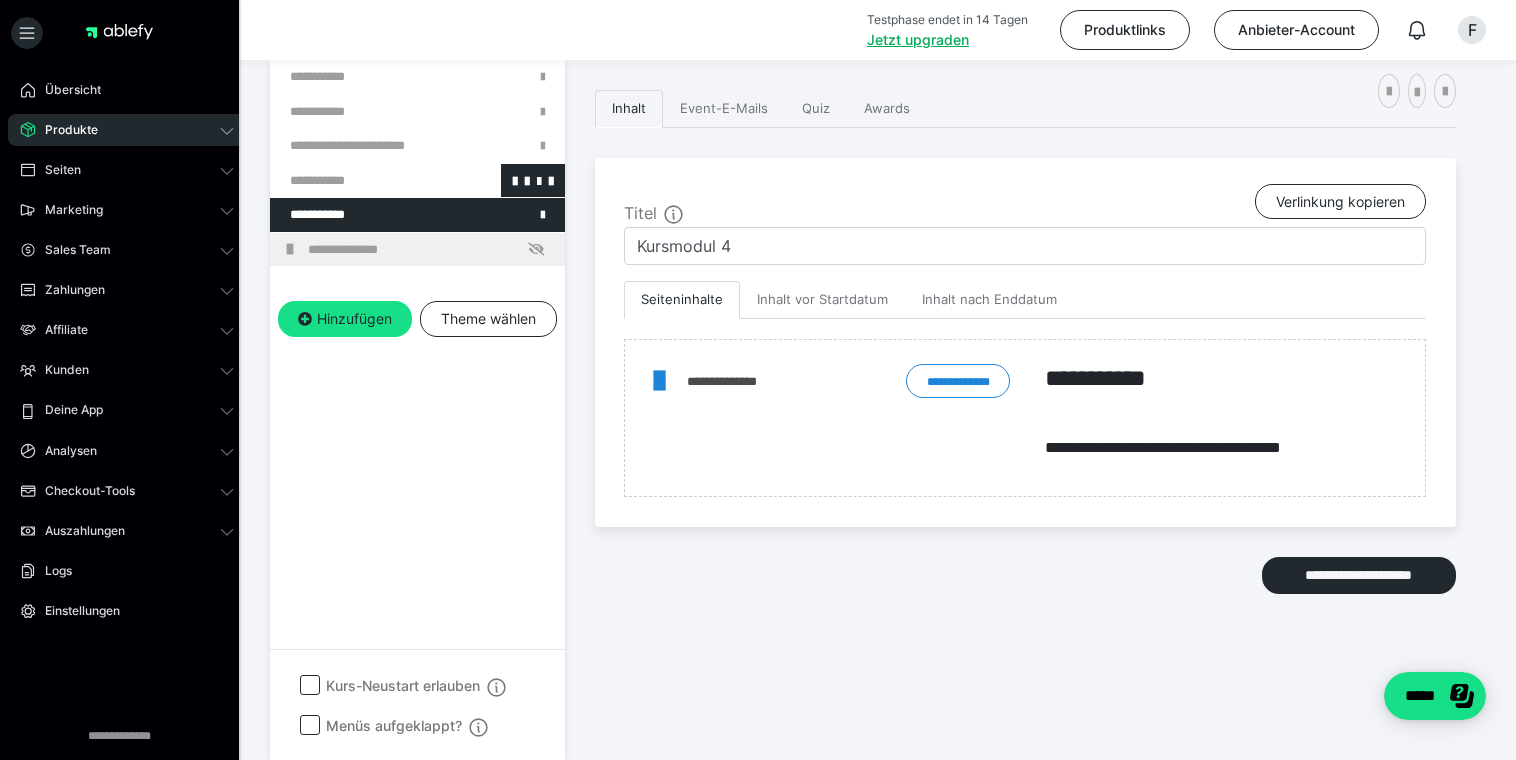 click at bounding box center (365, 181) 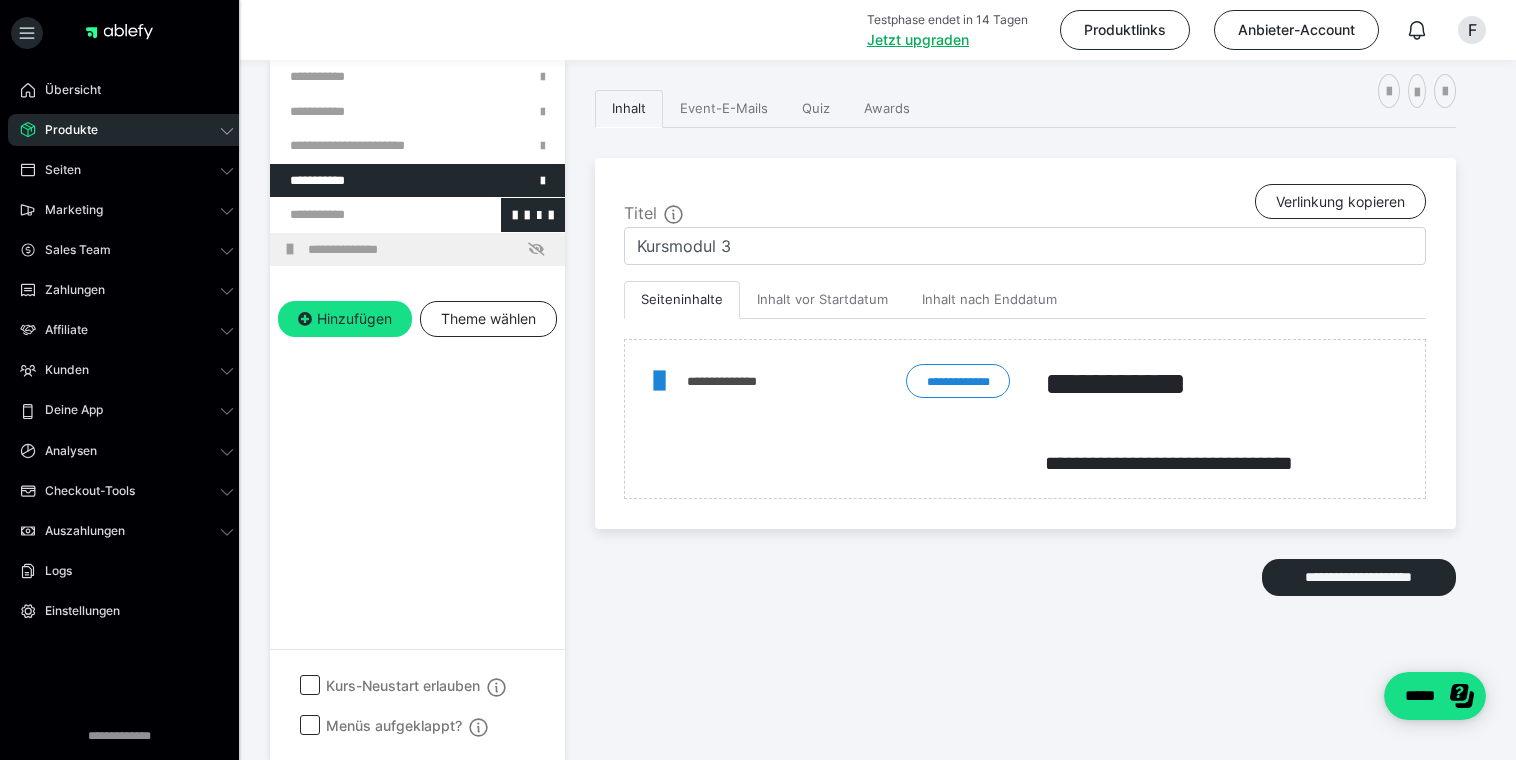 click at bounding box center (365, 215) 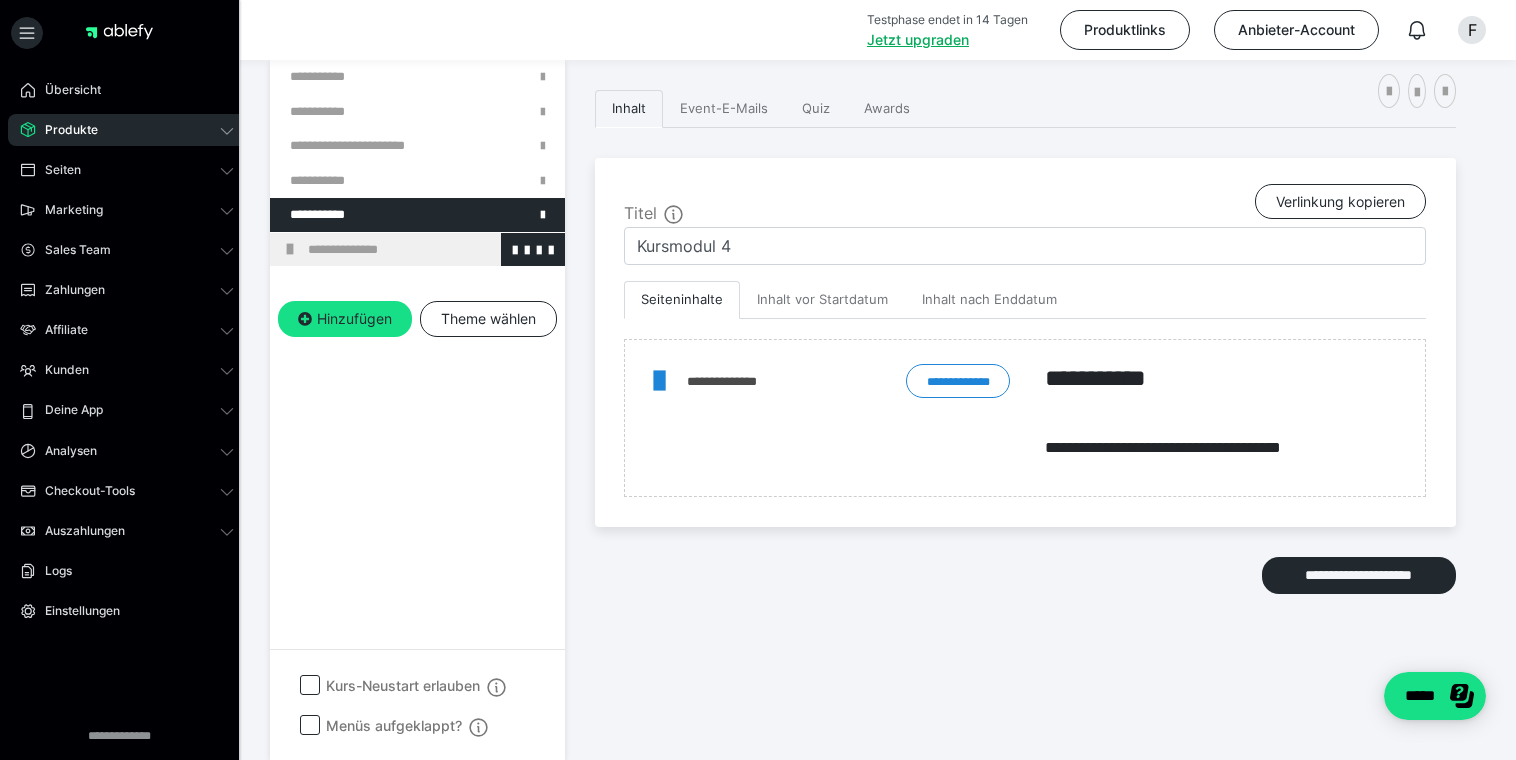 click on "**********" at bounding box center (431, 250) 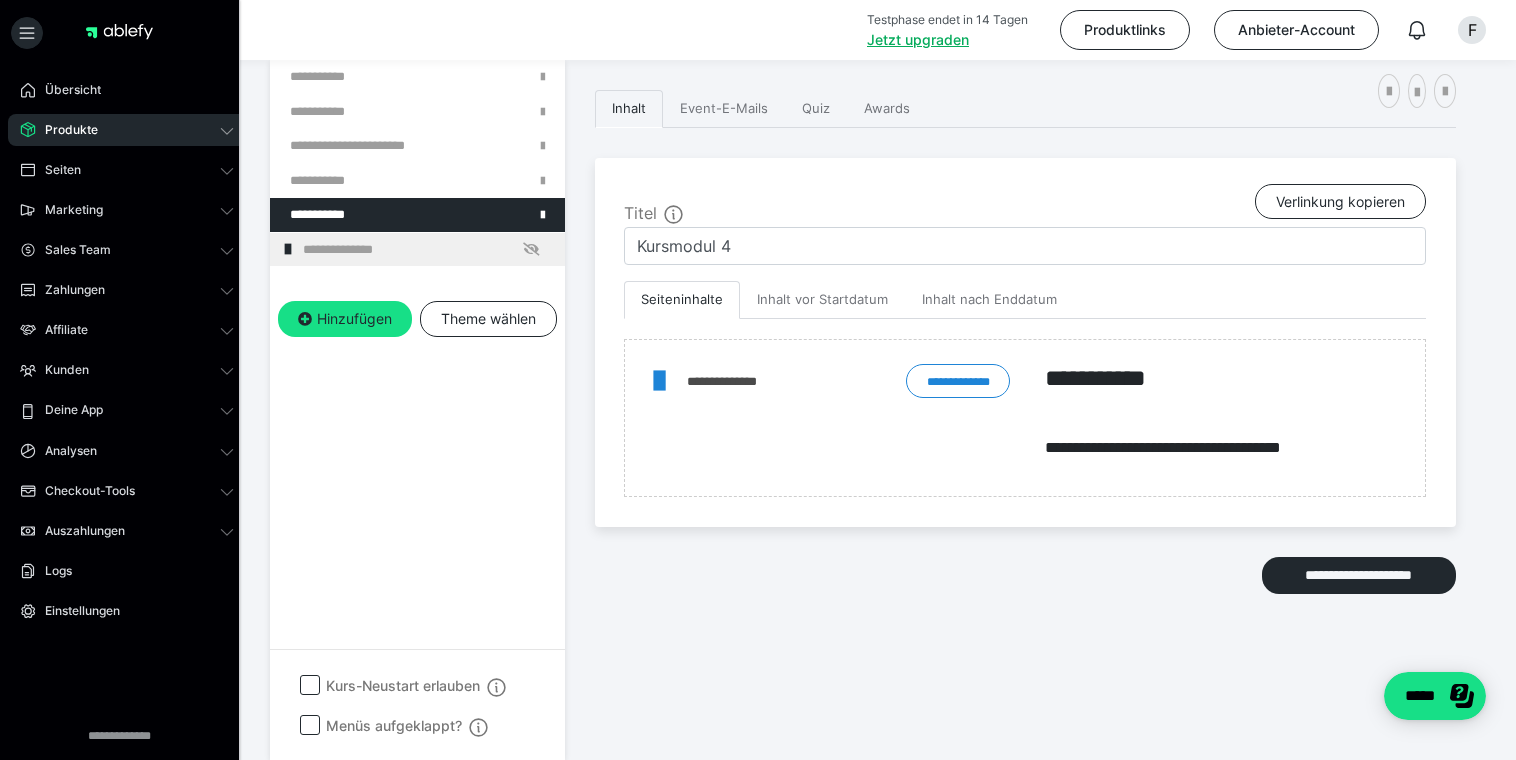 click on "**********" at bounding box center [426, 250] 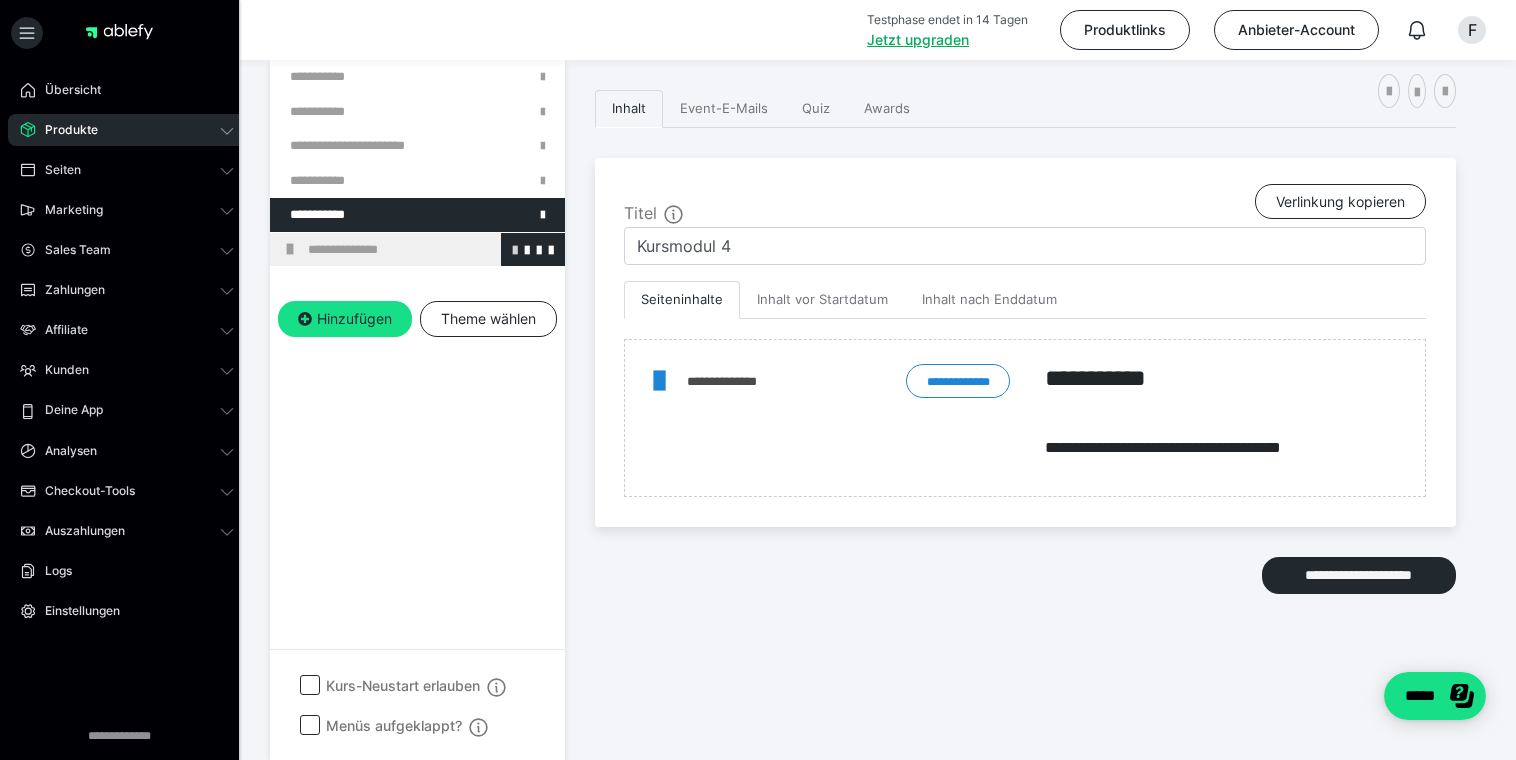 click at bounding box center (515, 249) 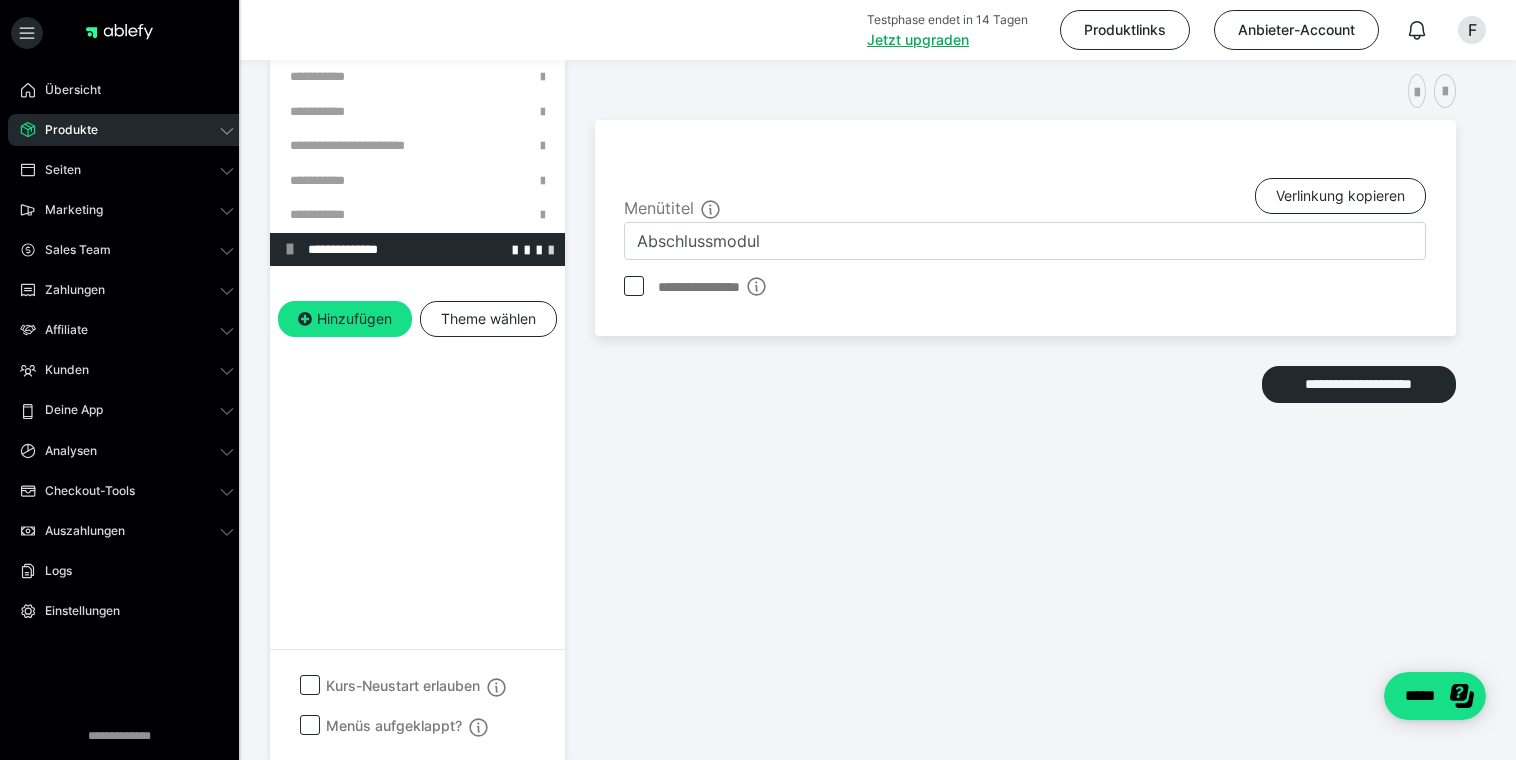 click at bounding box center [551, 249] 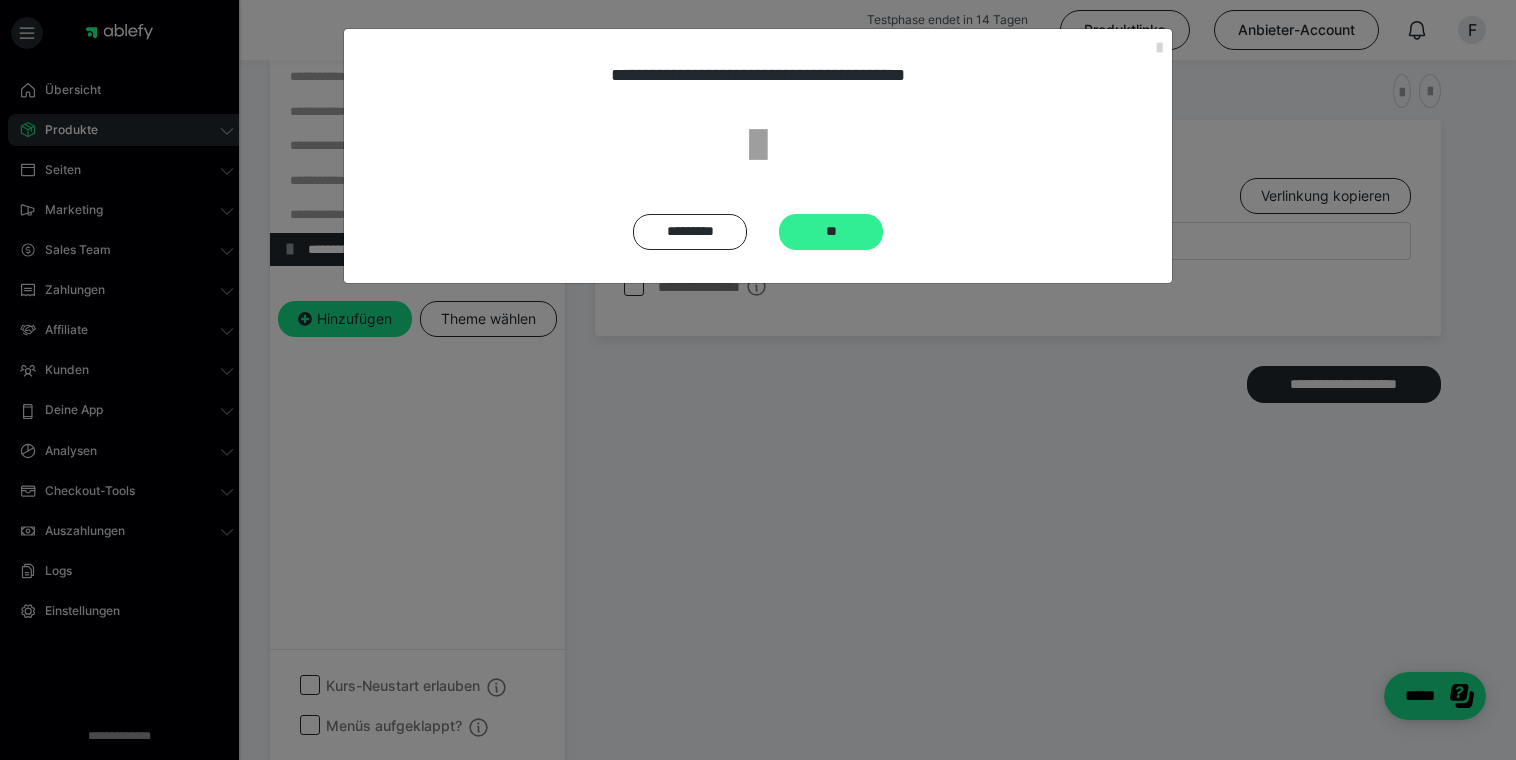 click on "**" at bounding box center [831, 232] 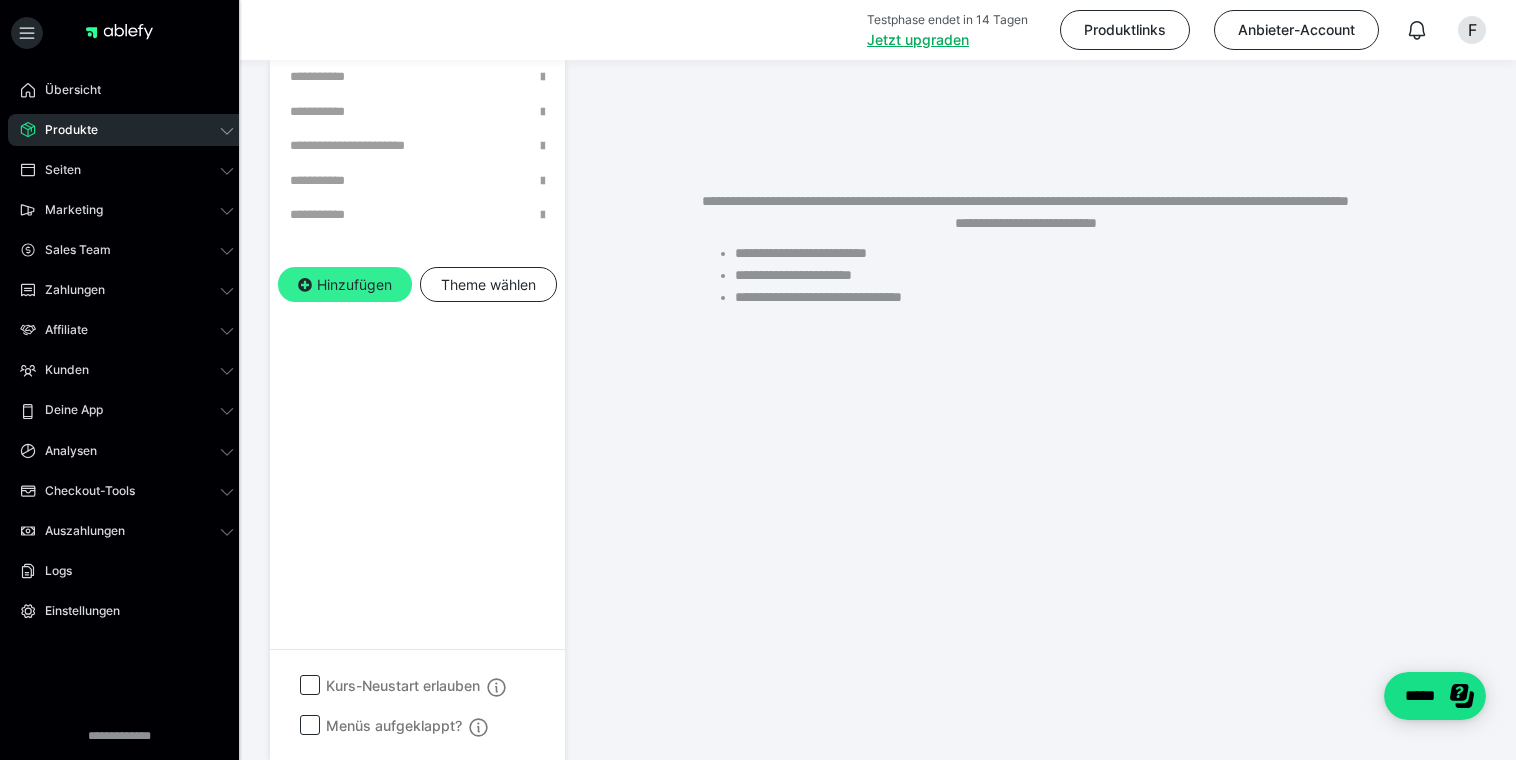click on "Hinzufügen" at bounding box center (345, 285) 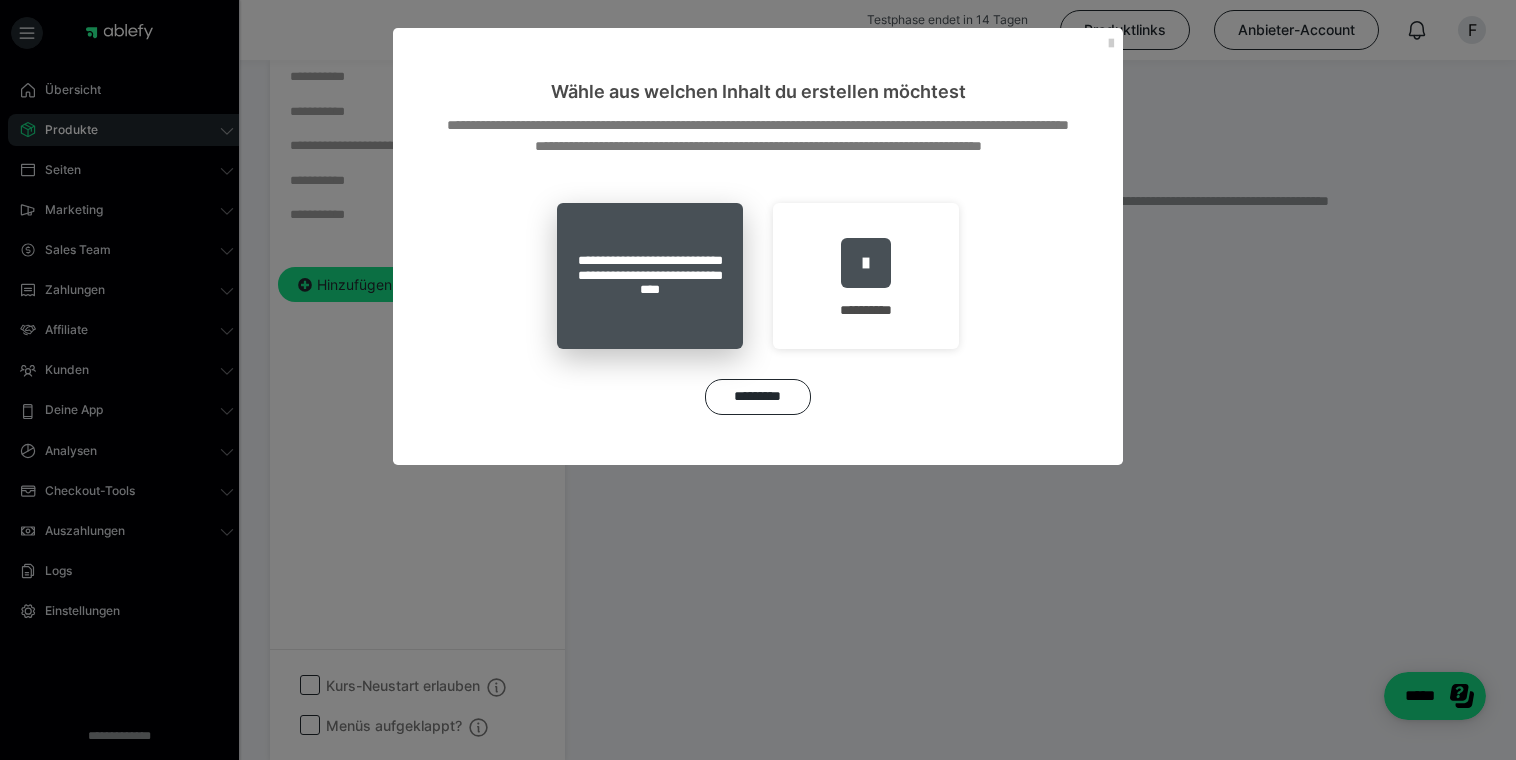 click on "**********" at bounding box center (650, 276) 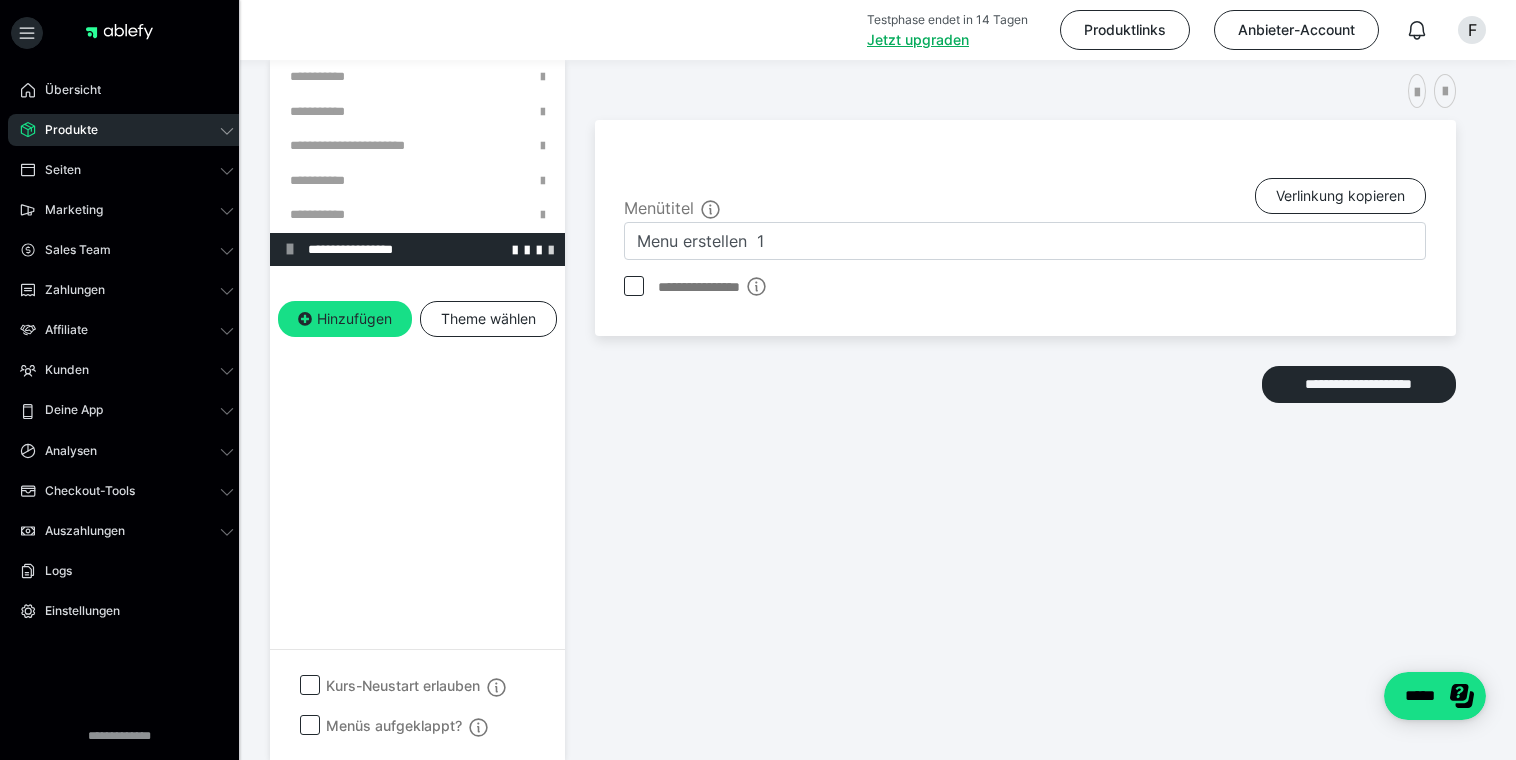 click at bounding box center [551, 249] 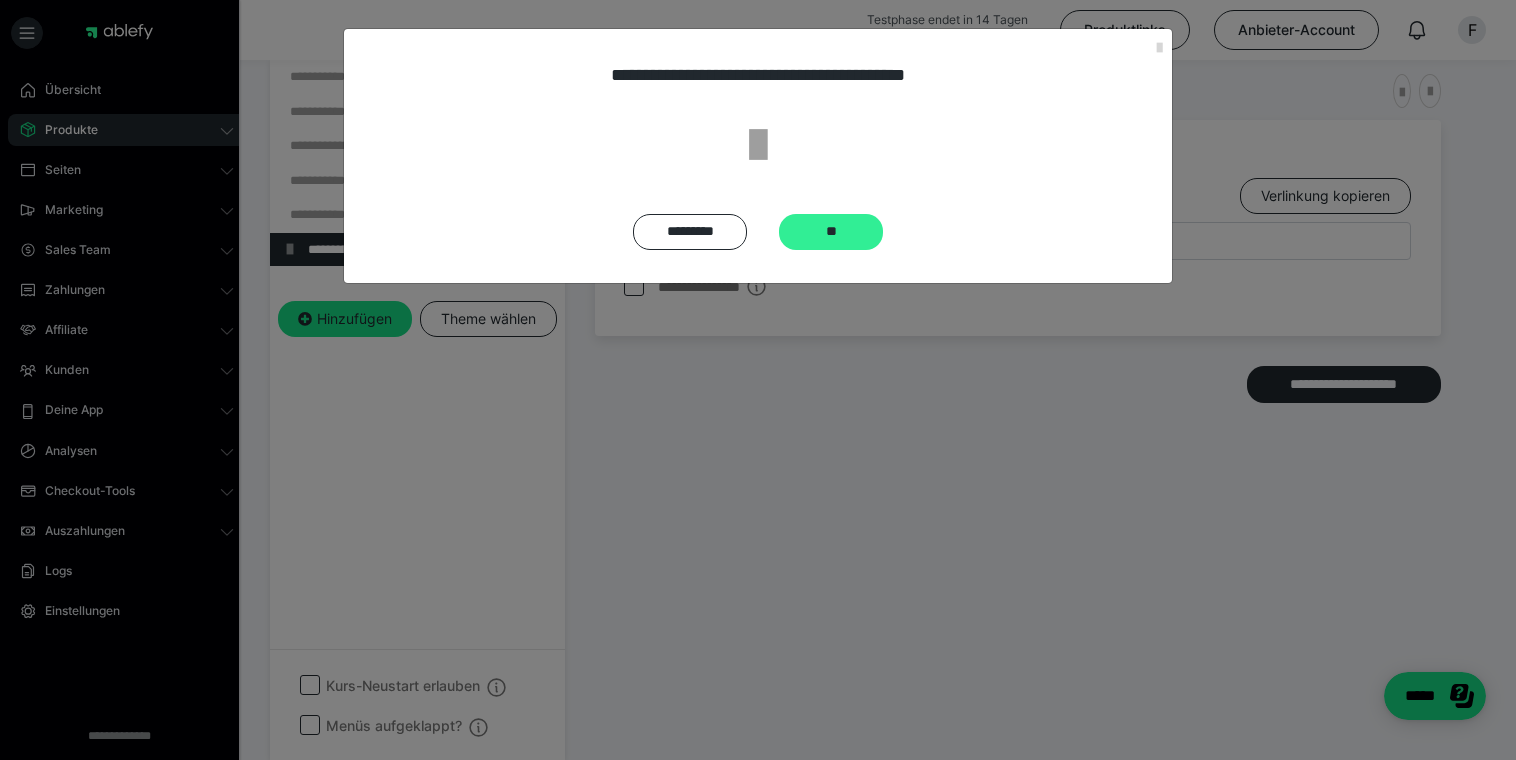 click on "**" at bounding box center (831, 232) 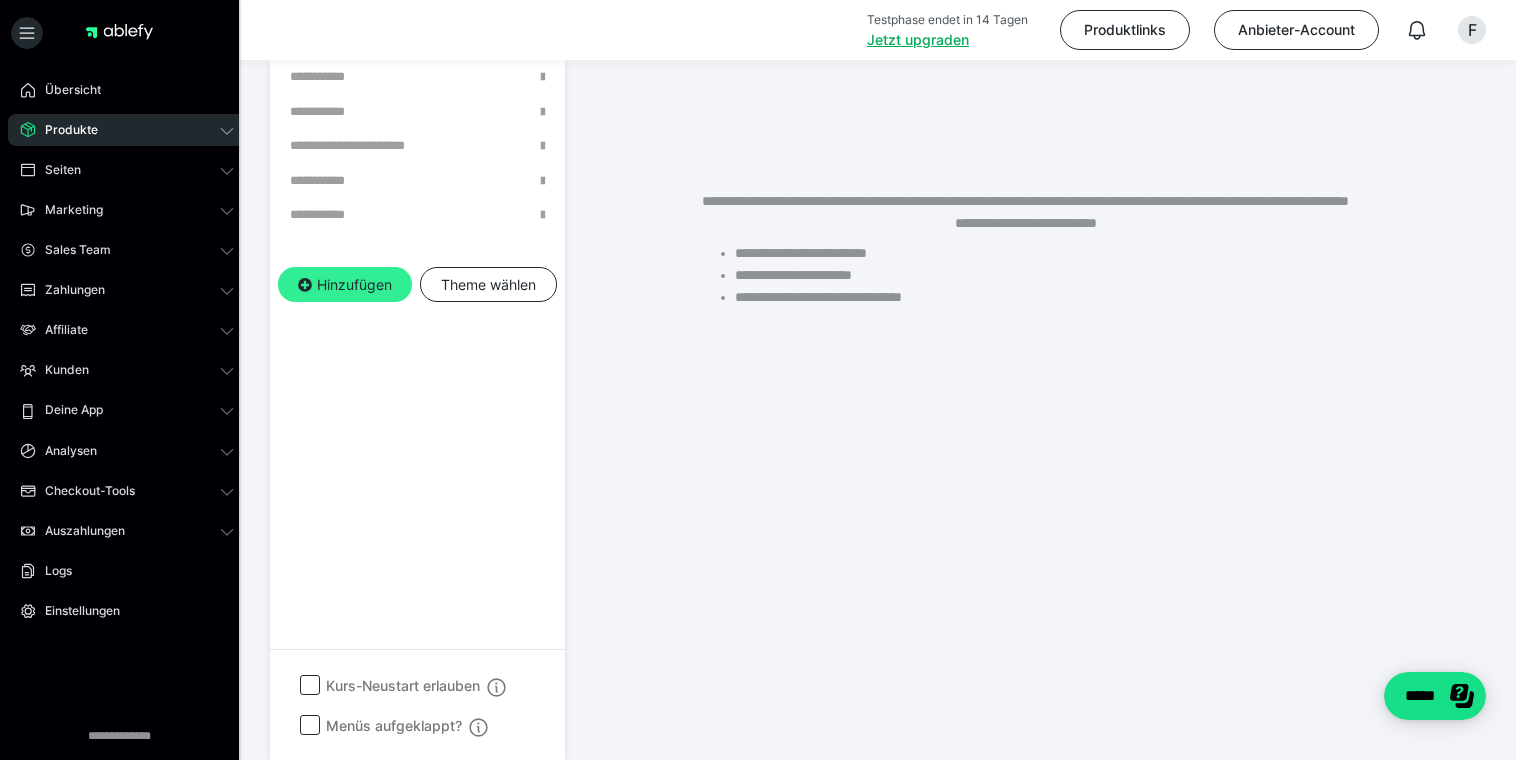 click on "Hinzufügen" at bounding box center [345, 285] 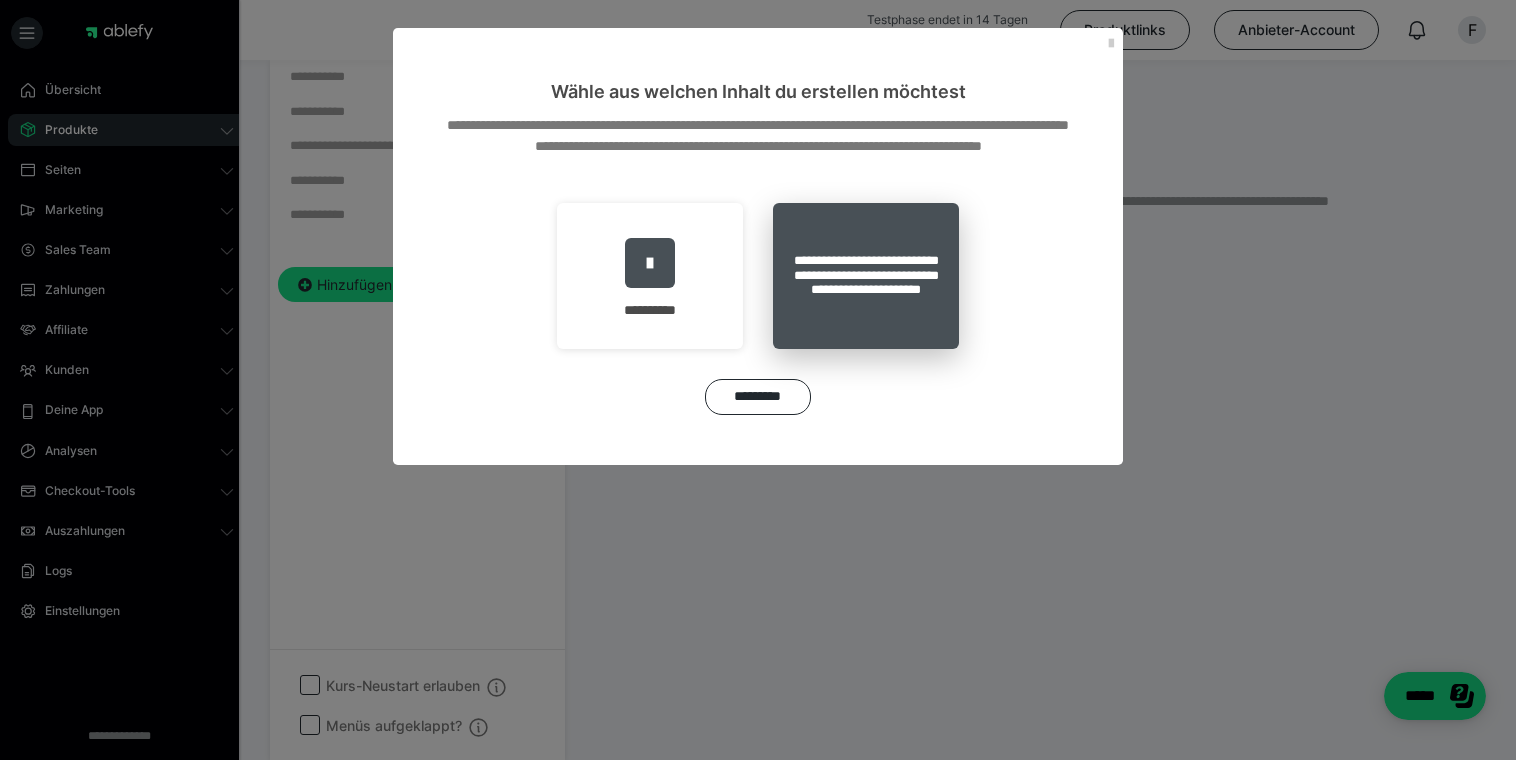 click on "**********" at bounding box center (866, 276) 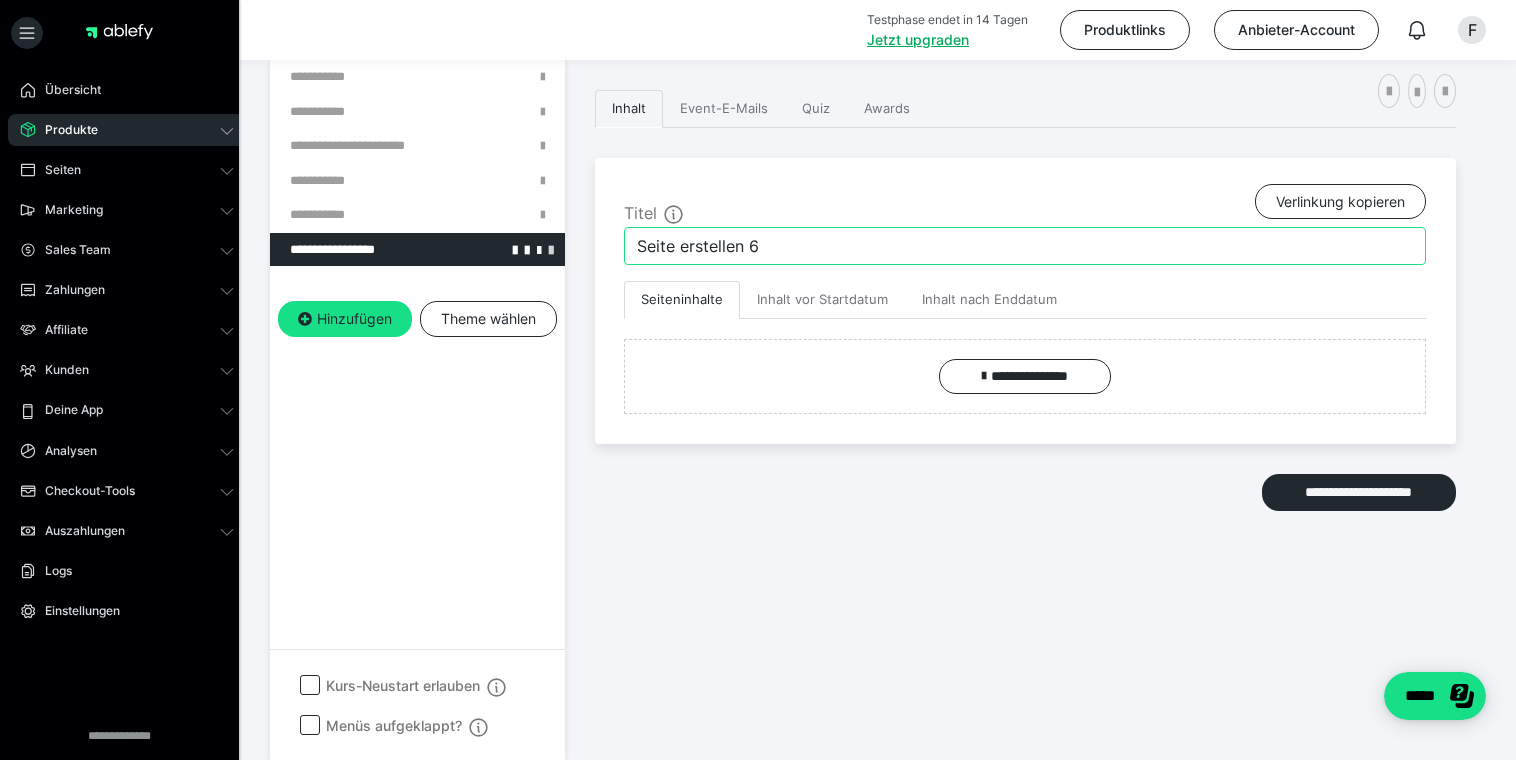 drag, startPoint x: 780, startPoint y: 252, endPoint x: 549, endPoint y: 244, distance: 231.13849 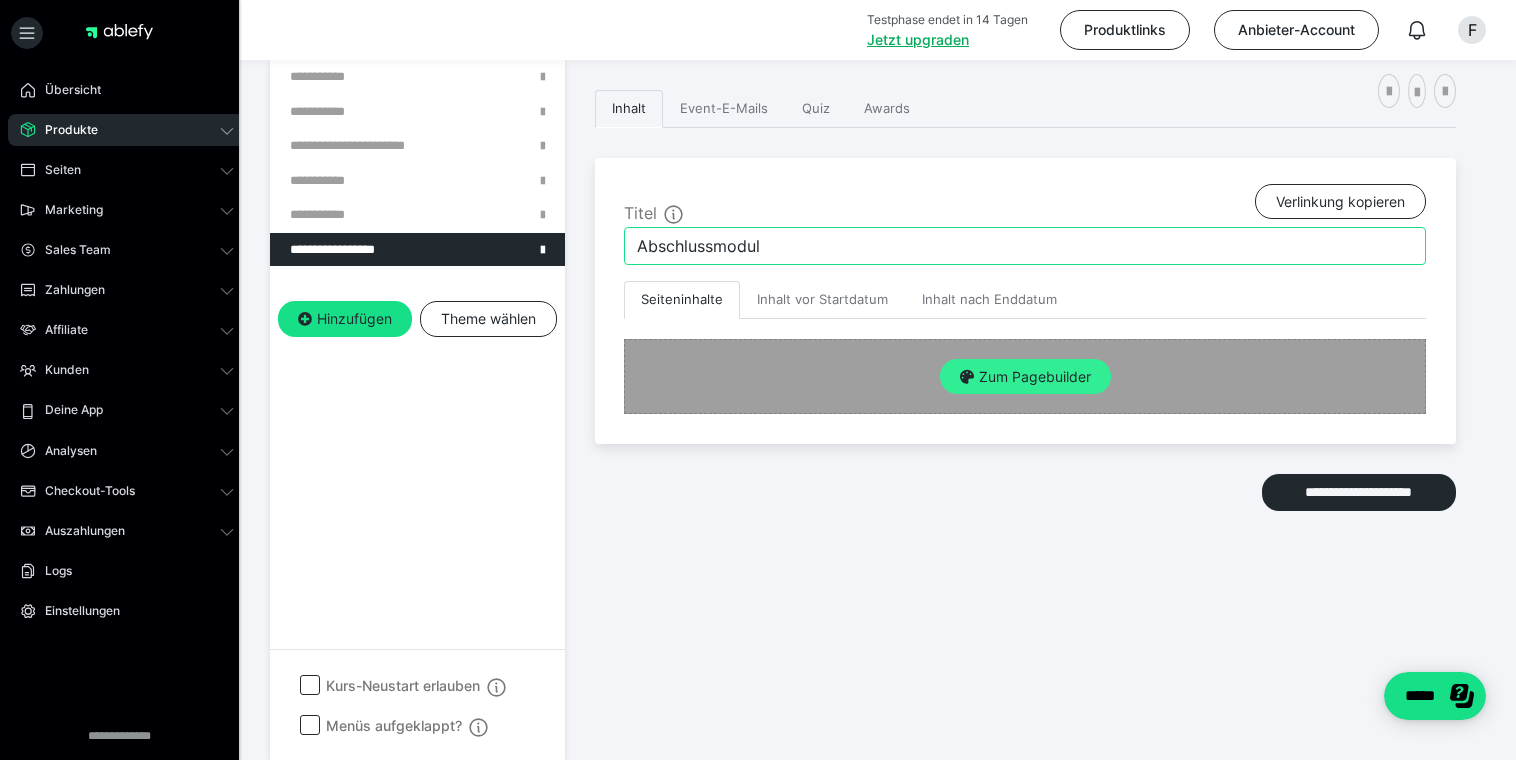 type on "Abschlussmodul" 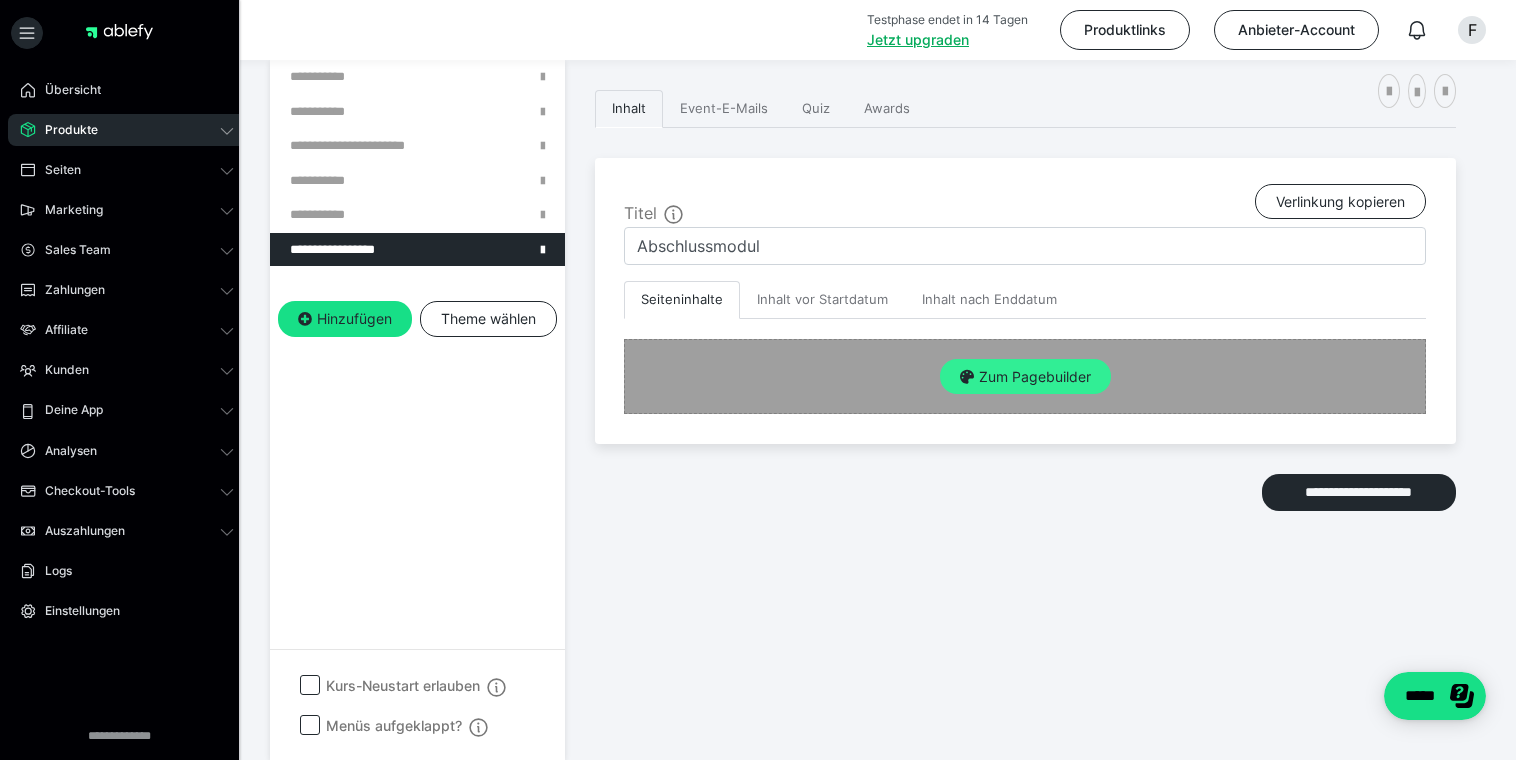click on "Zum Pagebuilder" at bounding box center [1025, 377] 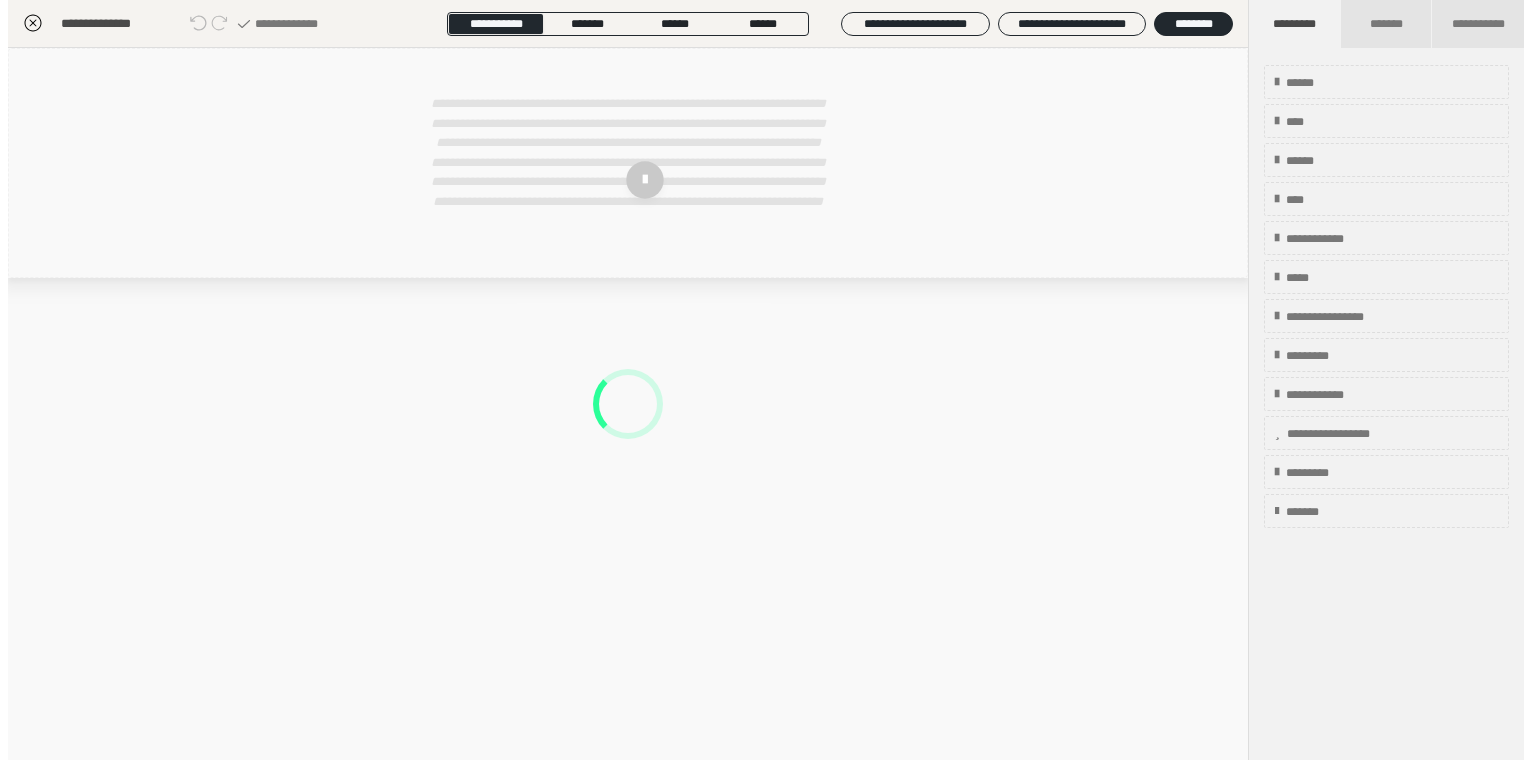scroll, scrollTop: 353, scrollLeft: 0, axis: vertical 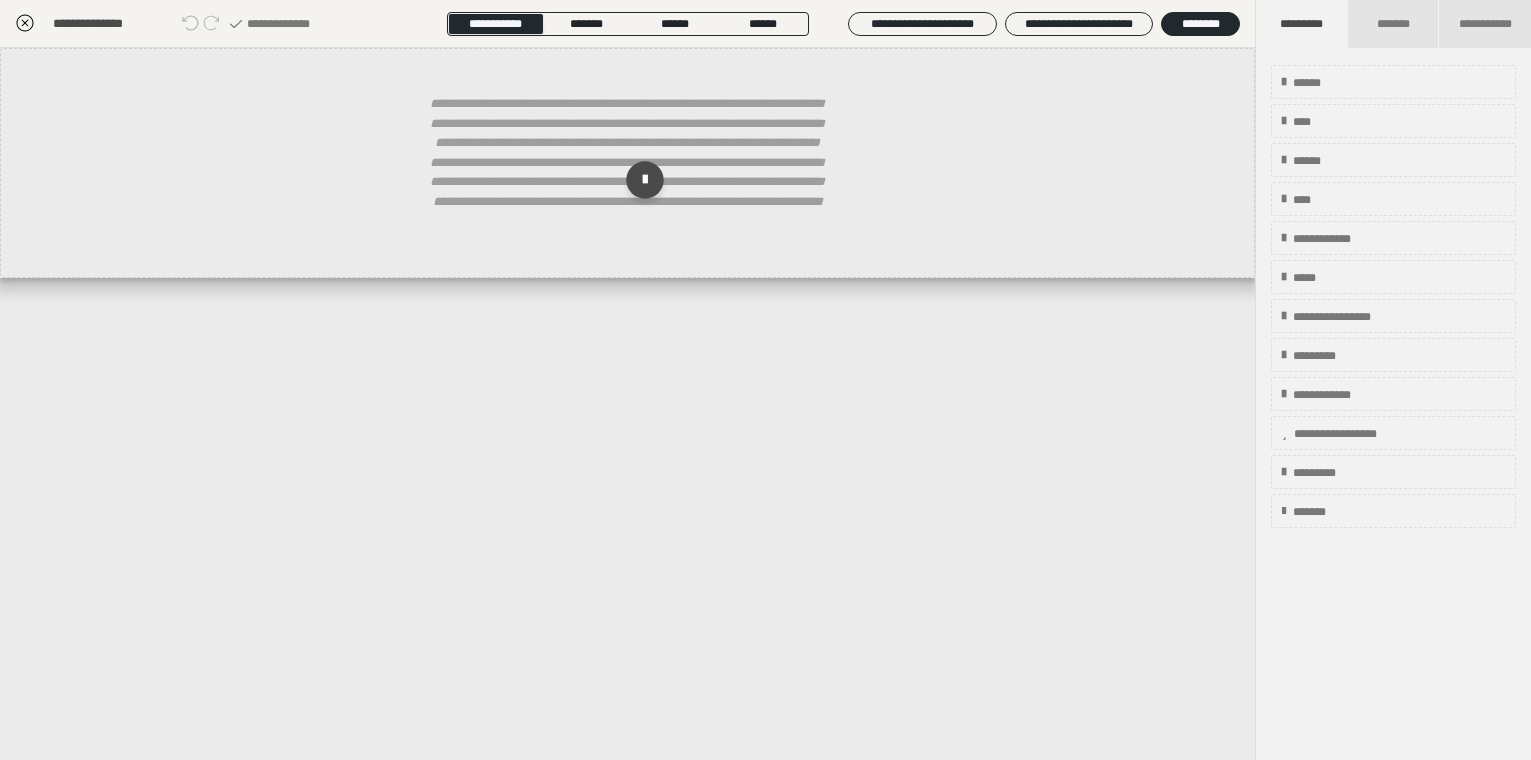 click on "**********" at bounding box center (628, 172) 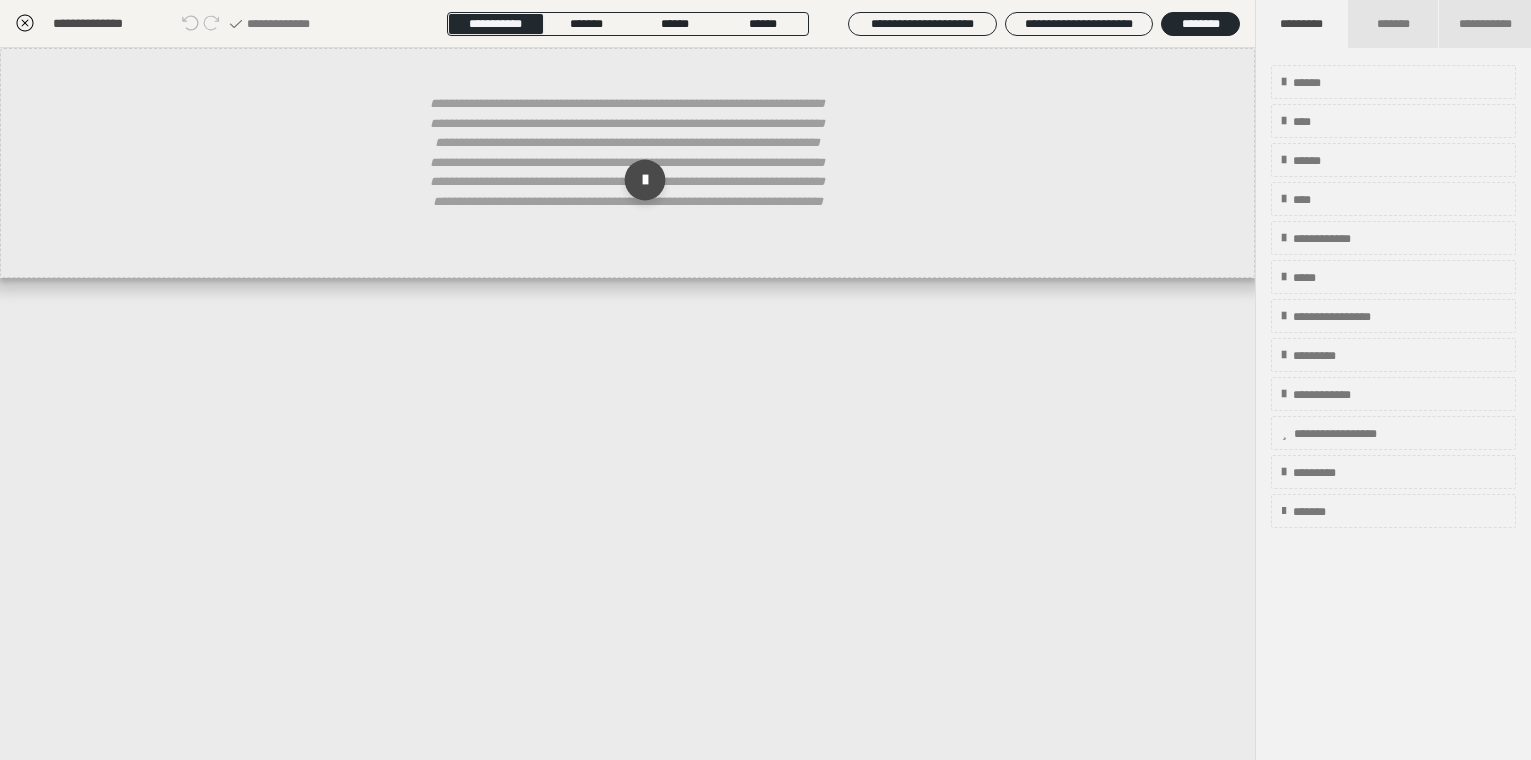 click at bounding box center (644, 180) 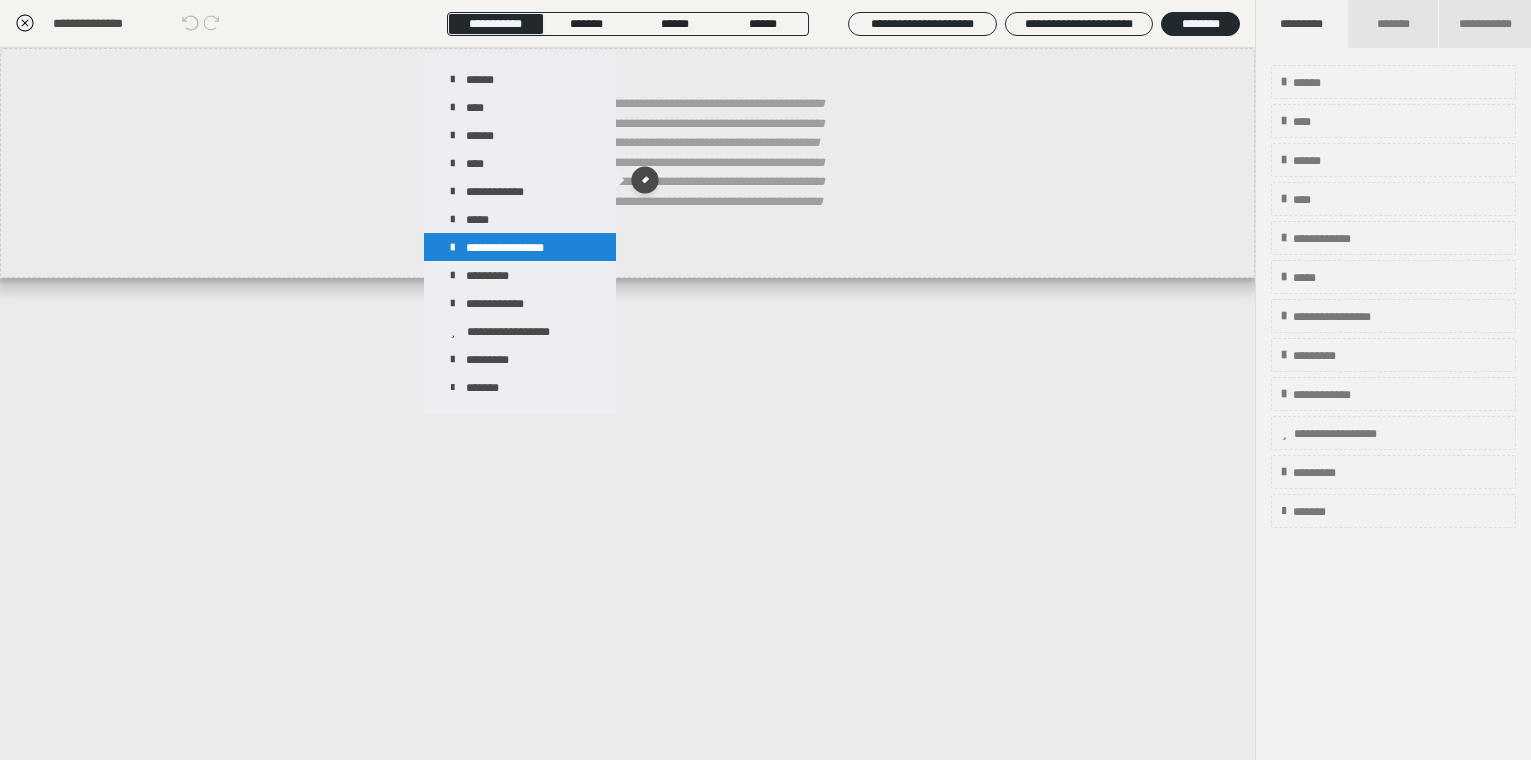 click on "**********" at bounding box center (520, 247) 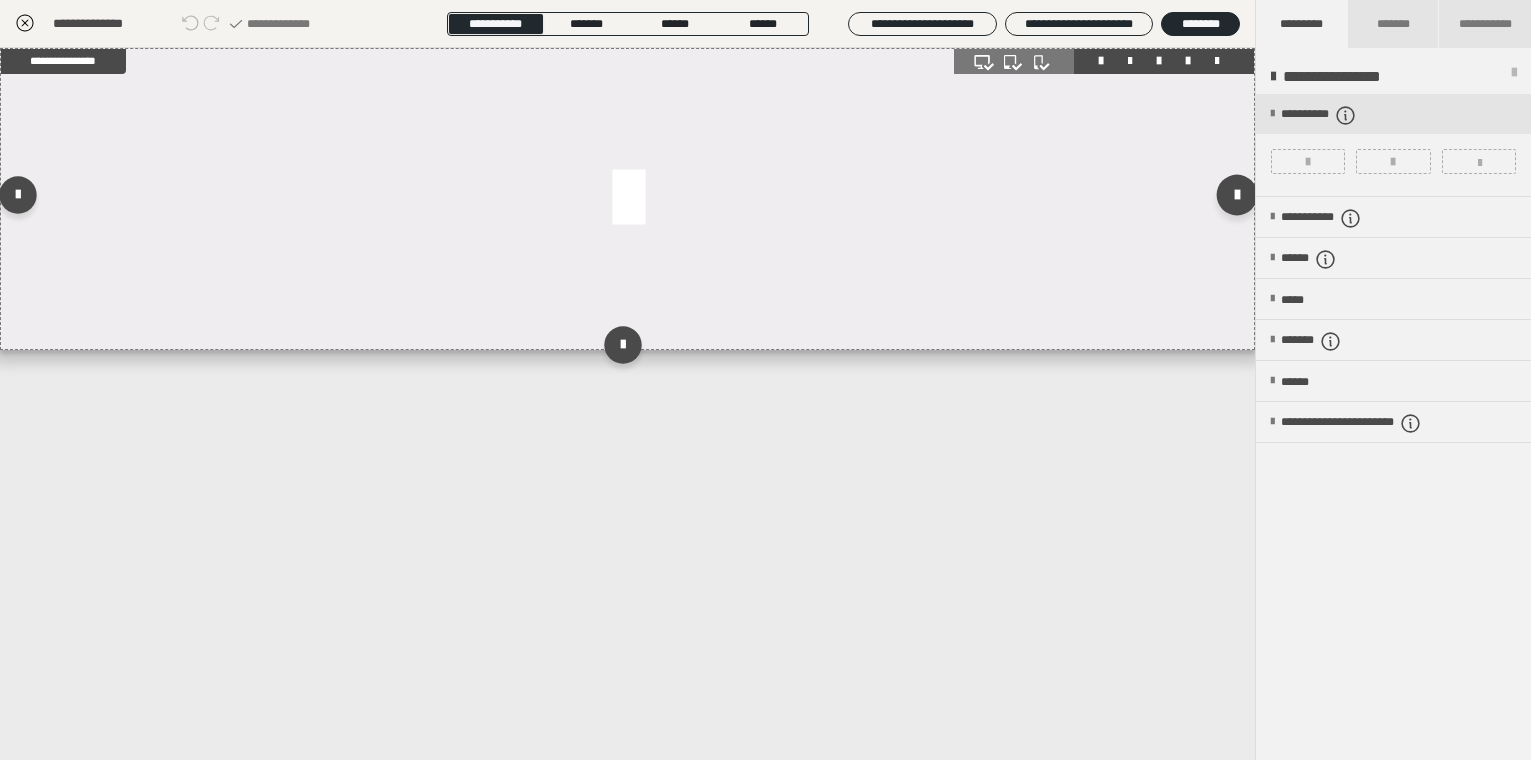 click at bounding box center (1237, 194) 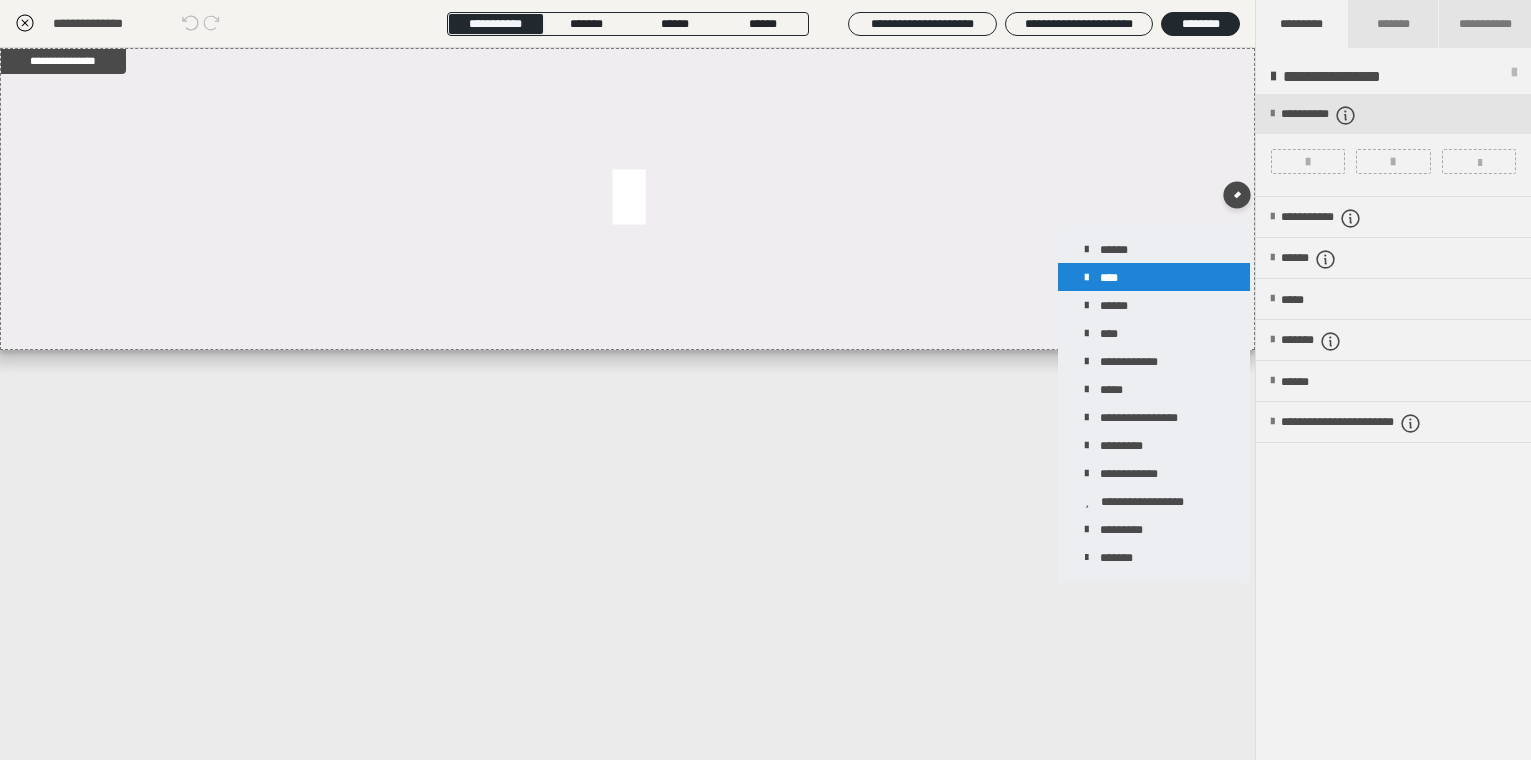 click on "****" at bounding box center (1154, 277) 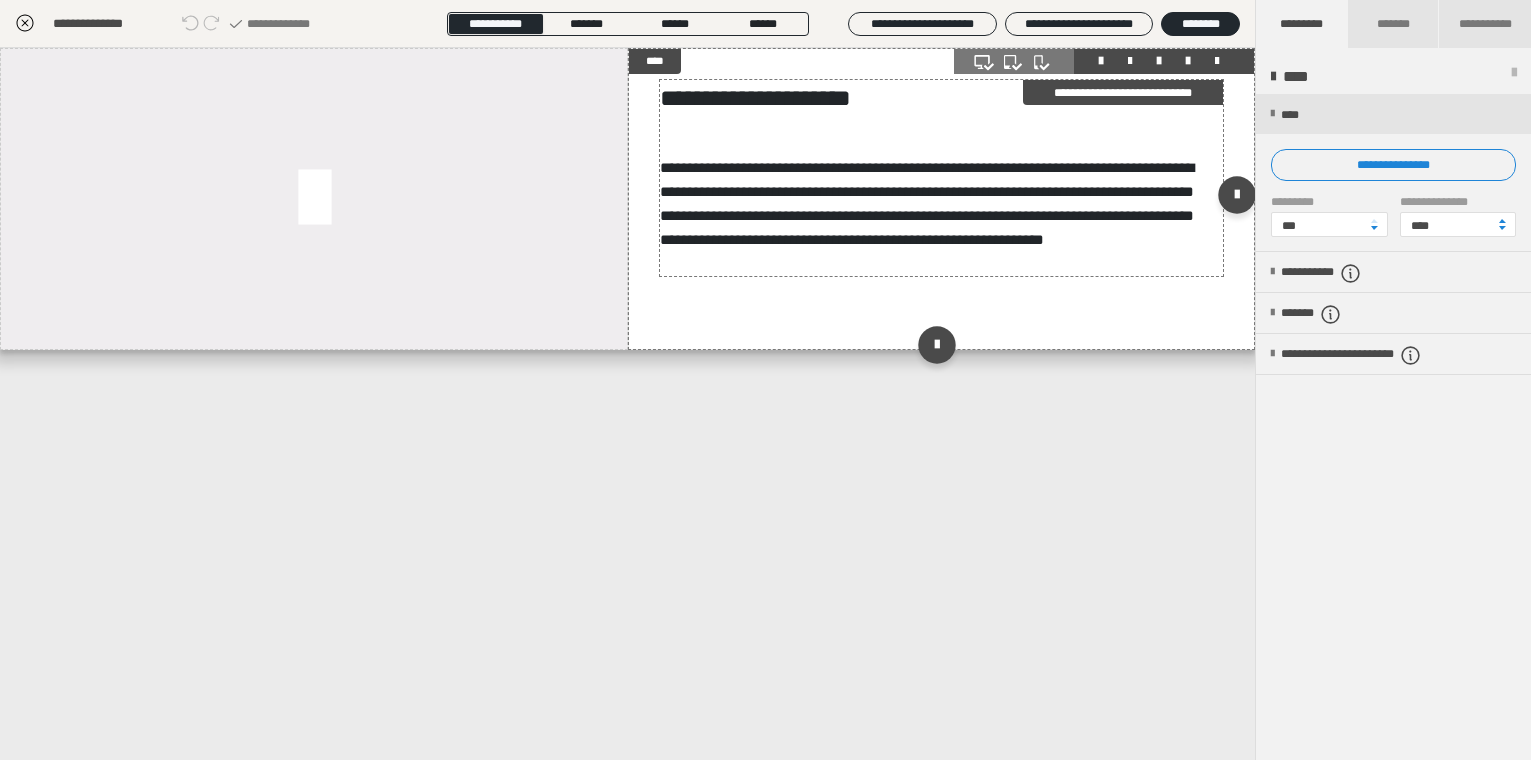 click on "**********" at bounding box center (941, 204) 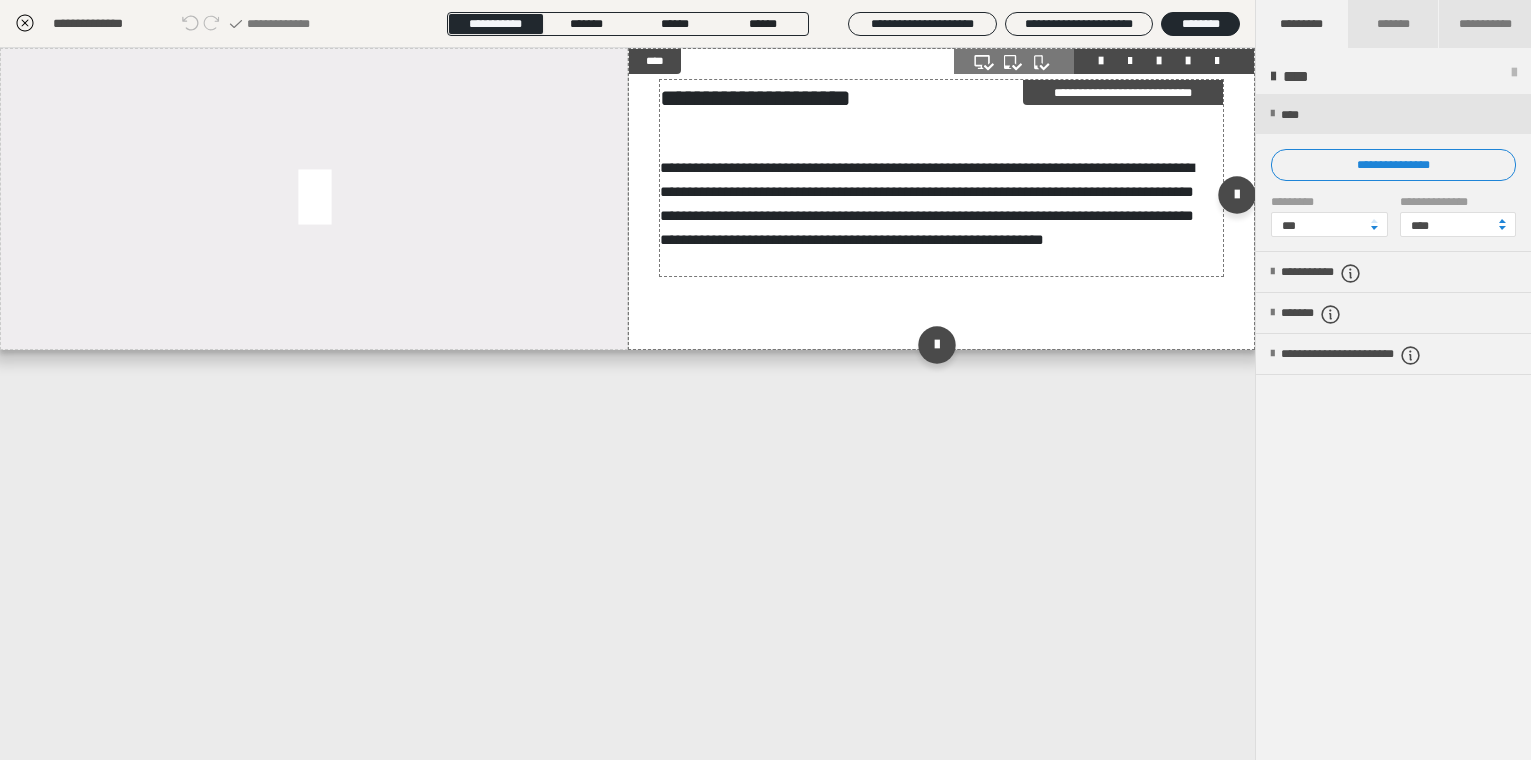 click on "**********" at bounding box center [941, 204] 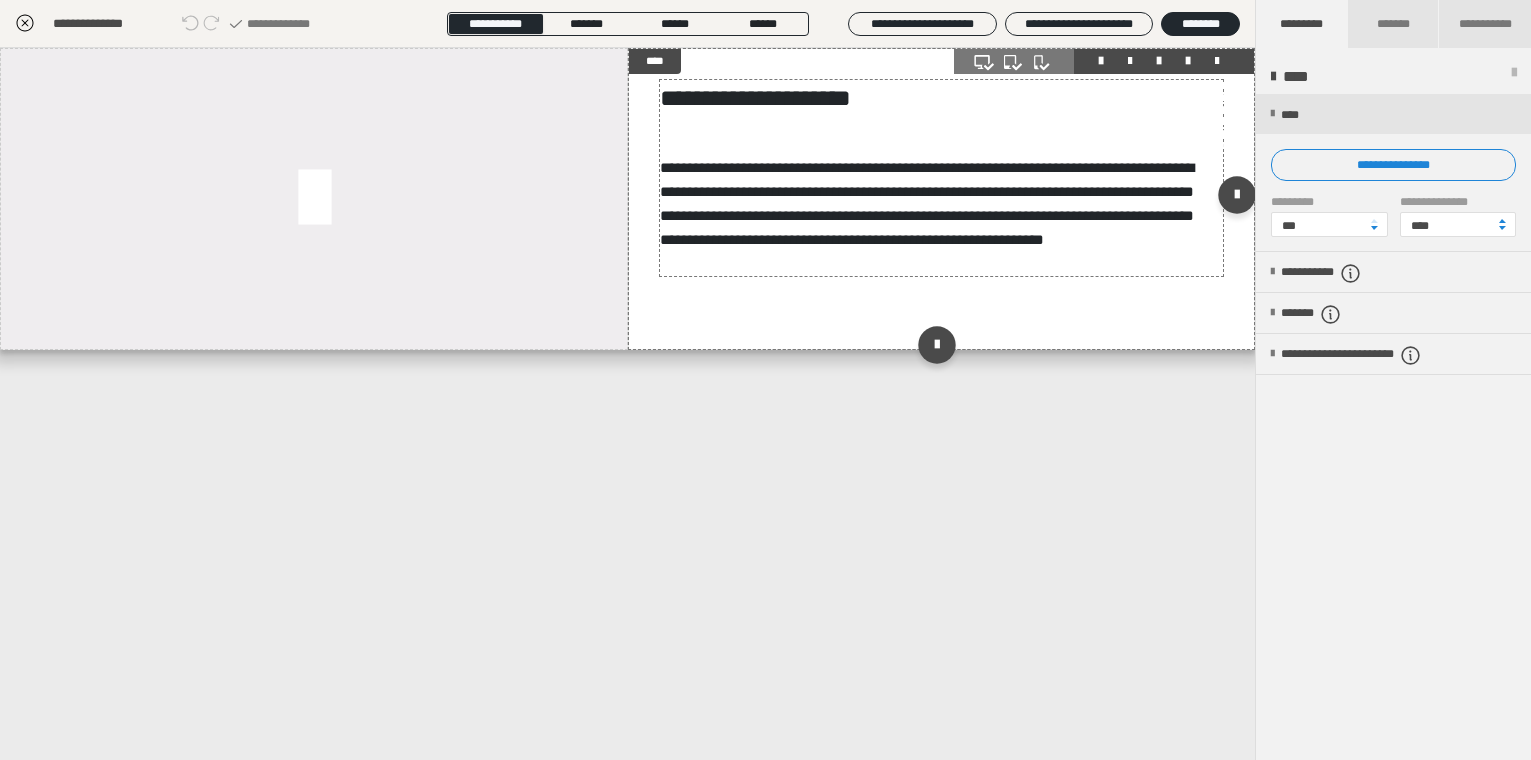 click on "**********" at bounding box center [766, 174] 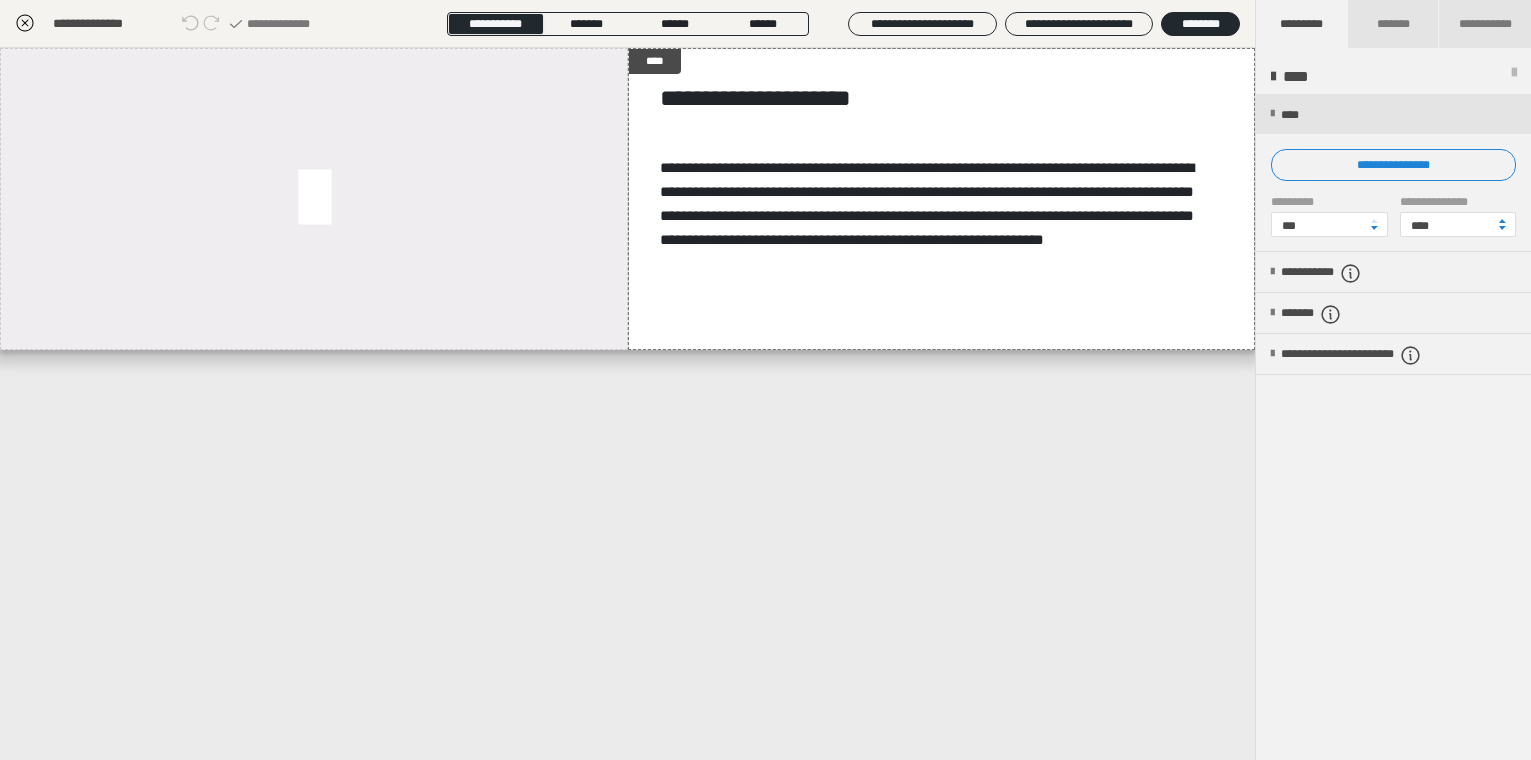 click on "**********" at bounding box center (766, 237) 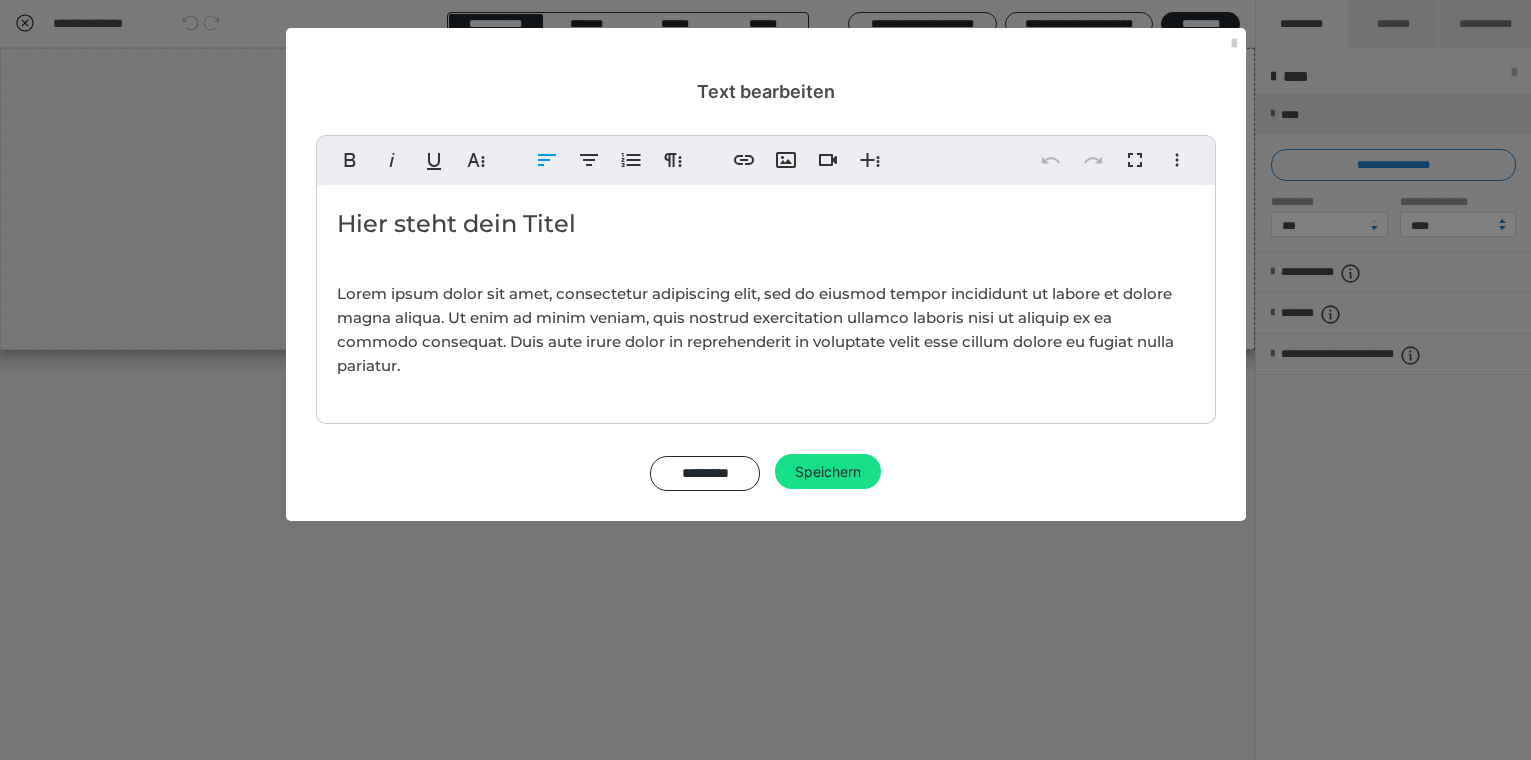 click at bounding box center (766, 419) 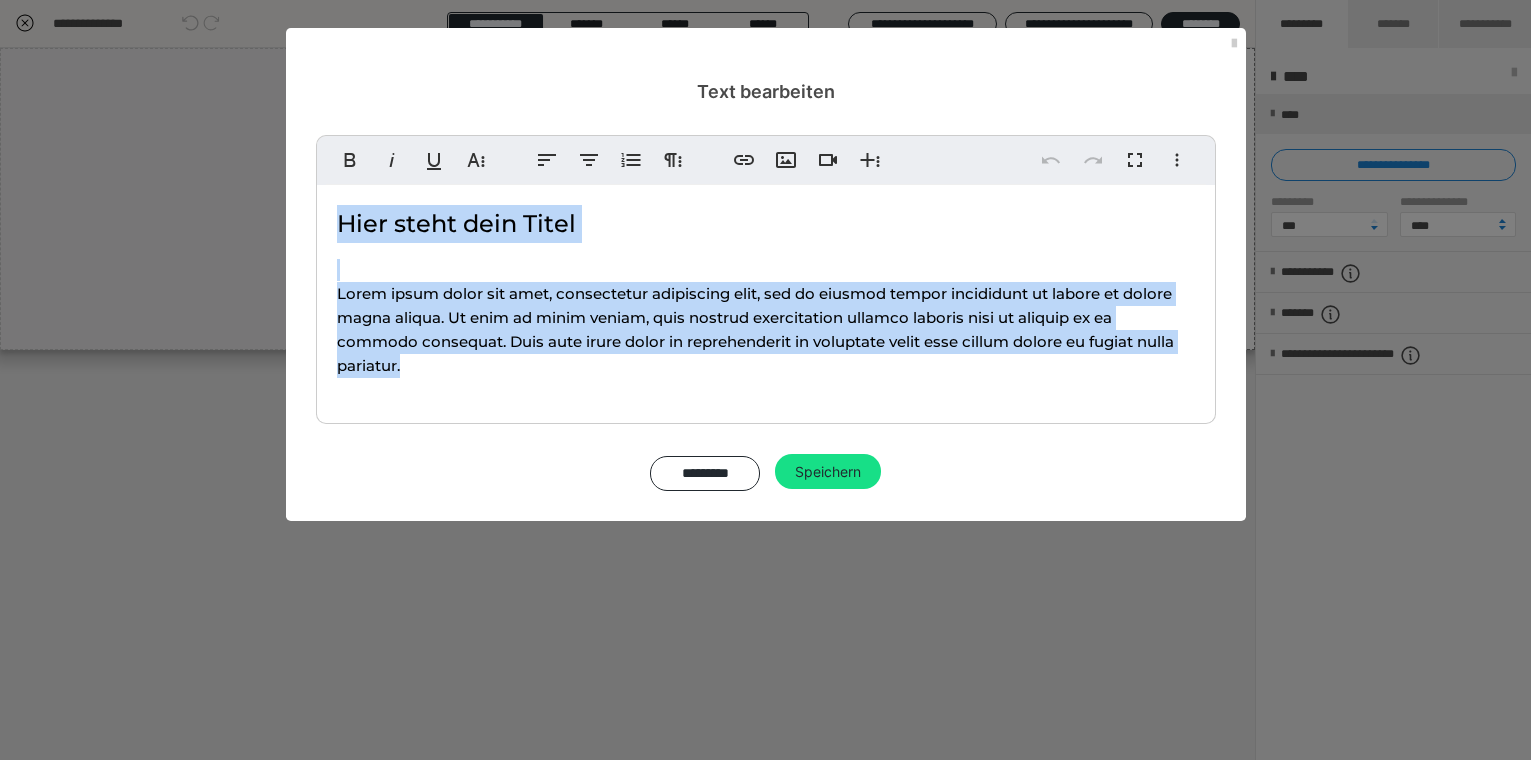 drag, startPoint x: 639, startPoint y: 436, endPoint x: 561, endPoint y: 191, distance: 257.1167 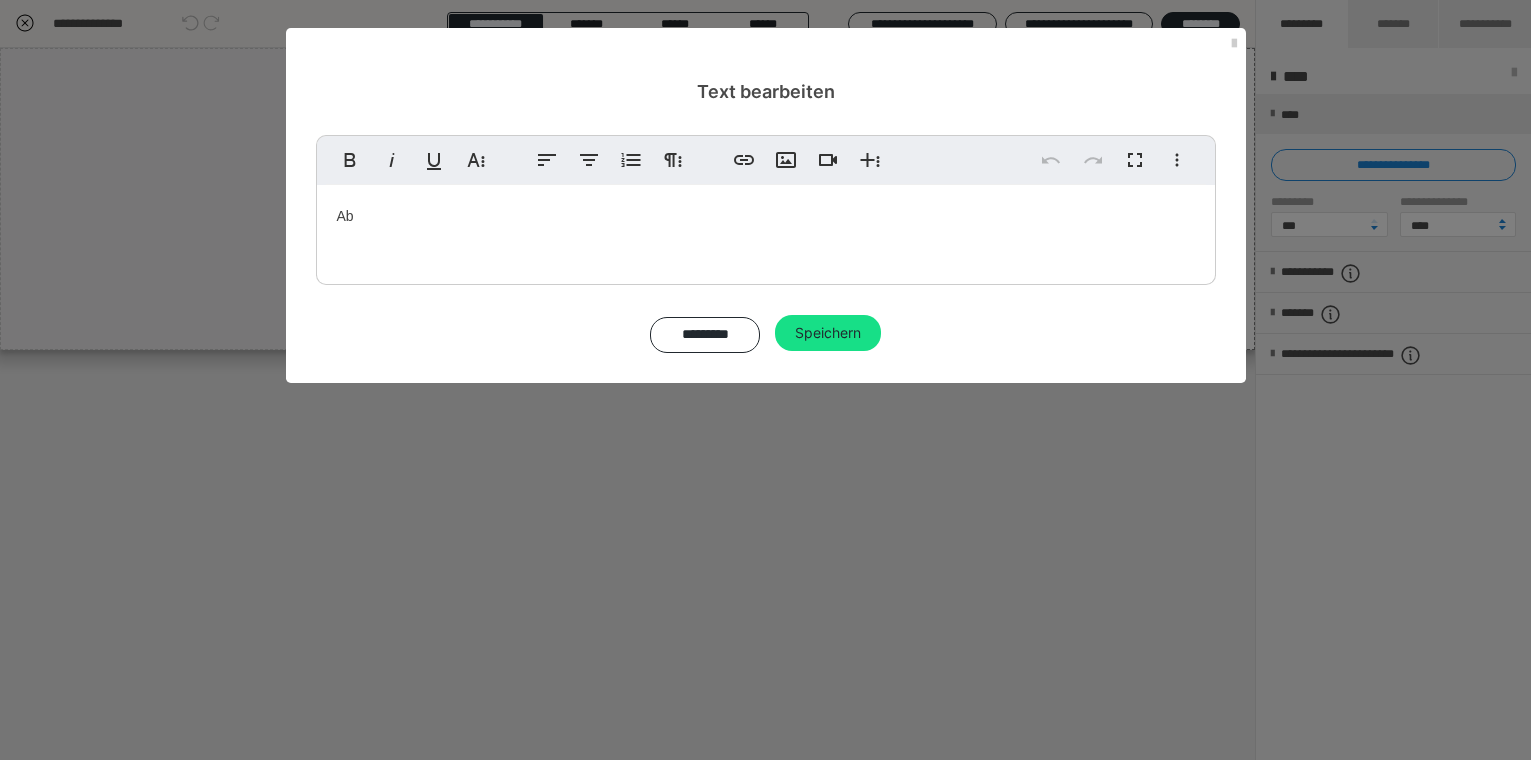 type 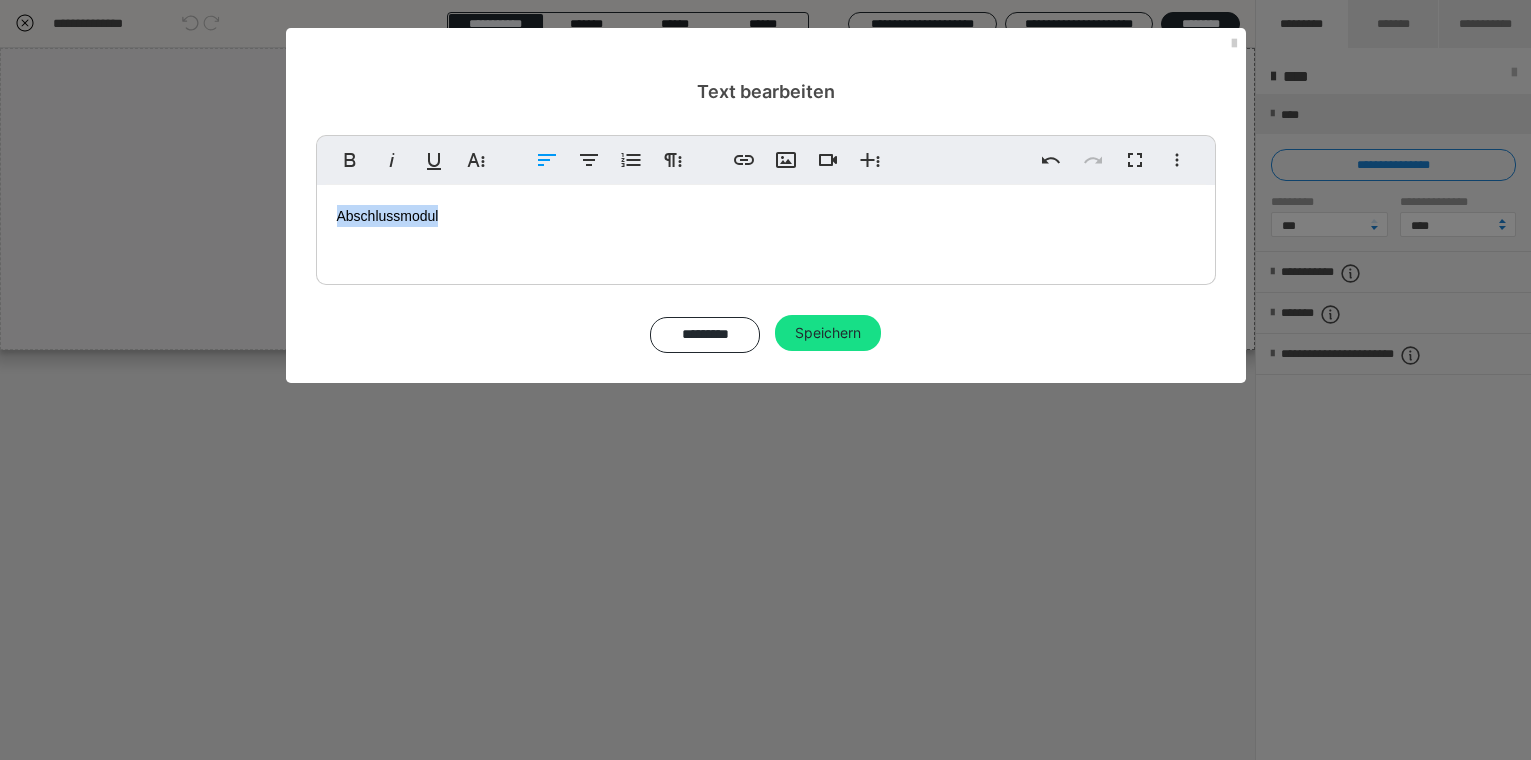 drag, startPoint x: 474, startPoint y: 230, endPoint x: 316, endPoint y: 196, distance: 161.61684 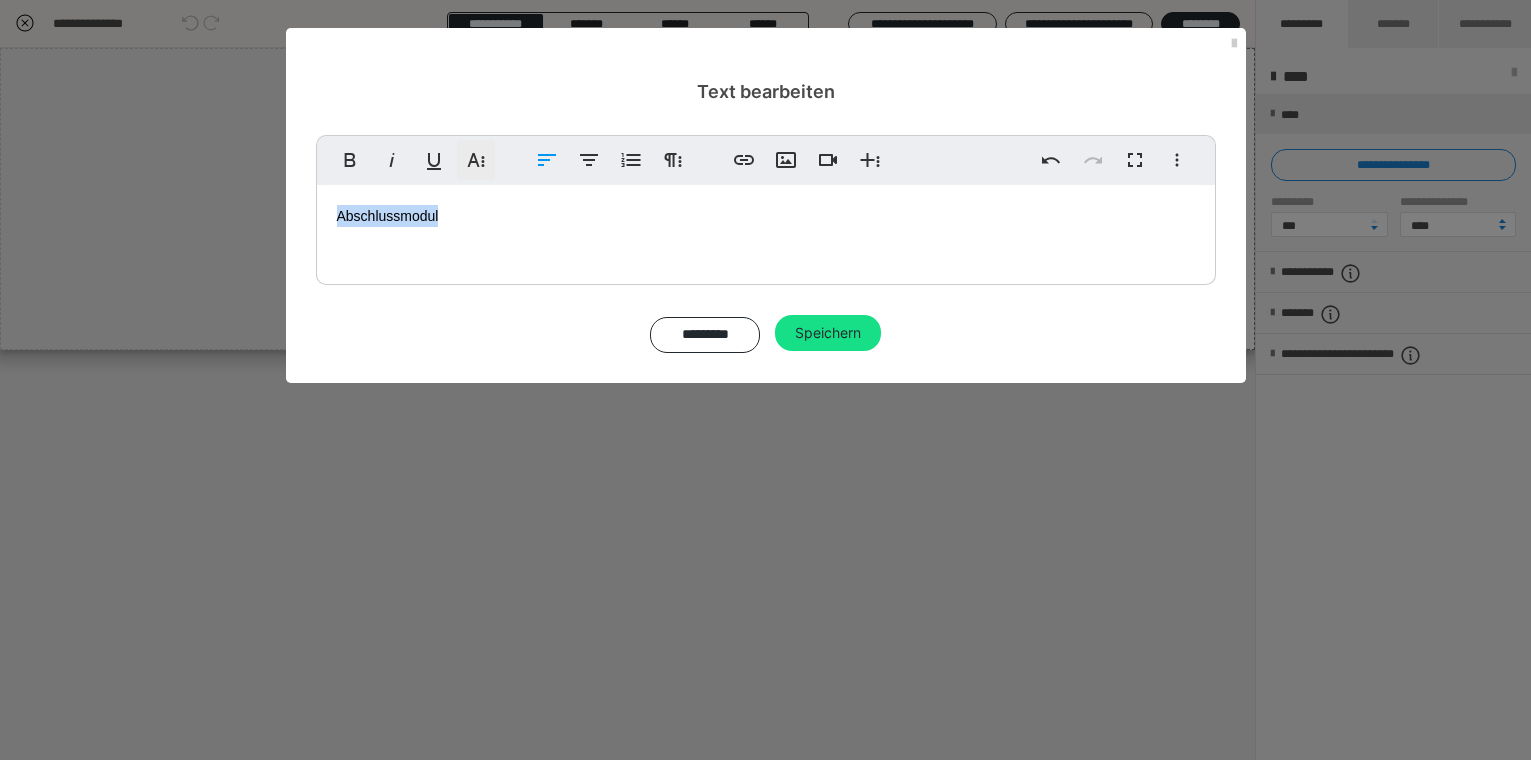 click 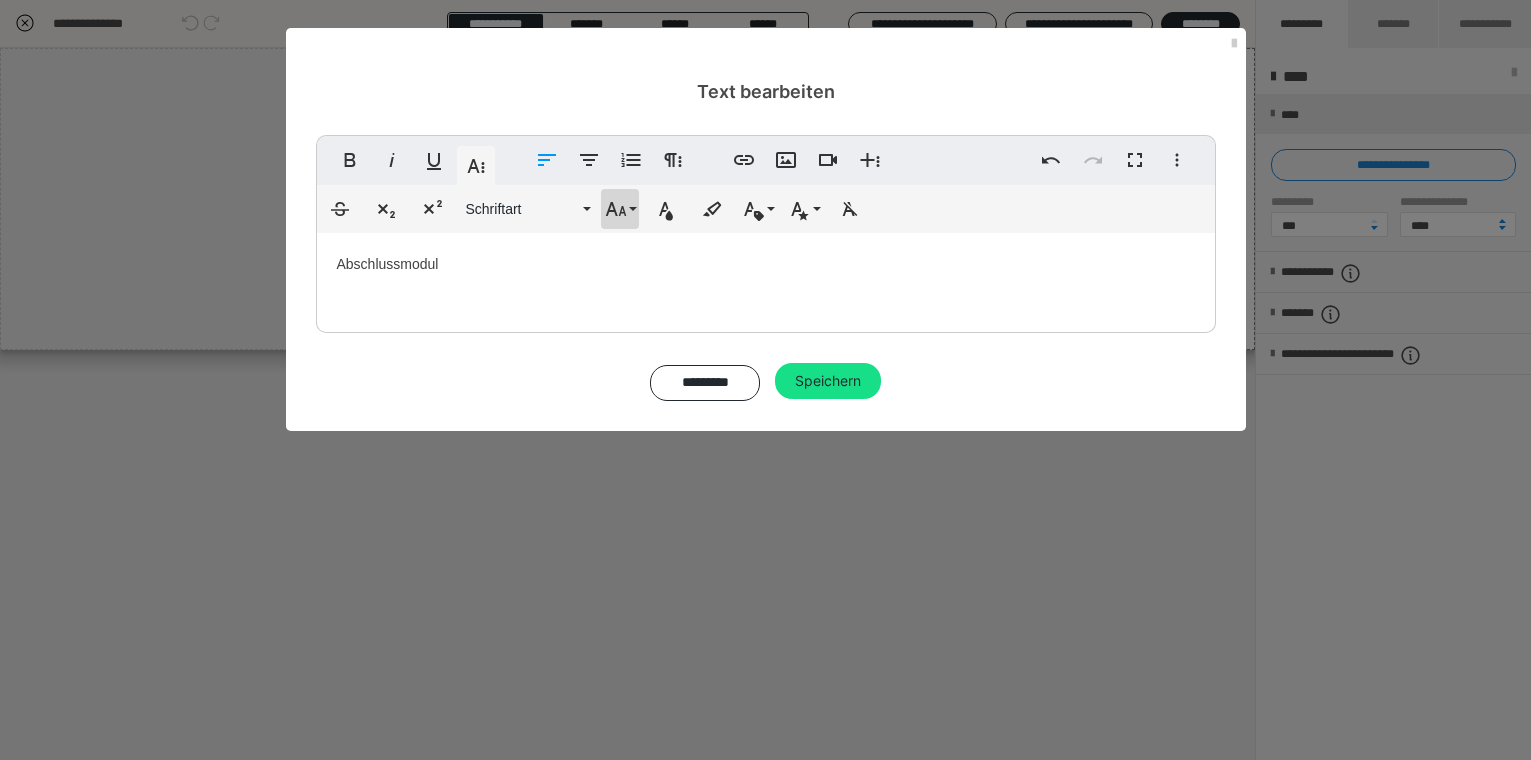 click on "Schriftgröße" at bounding box center [620, 209] 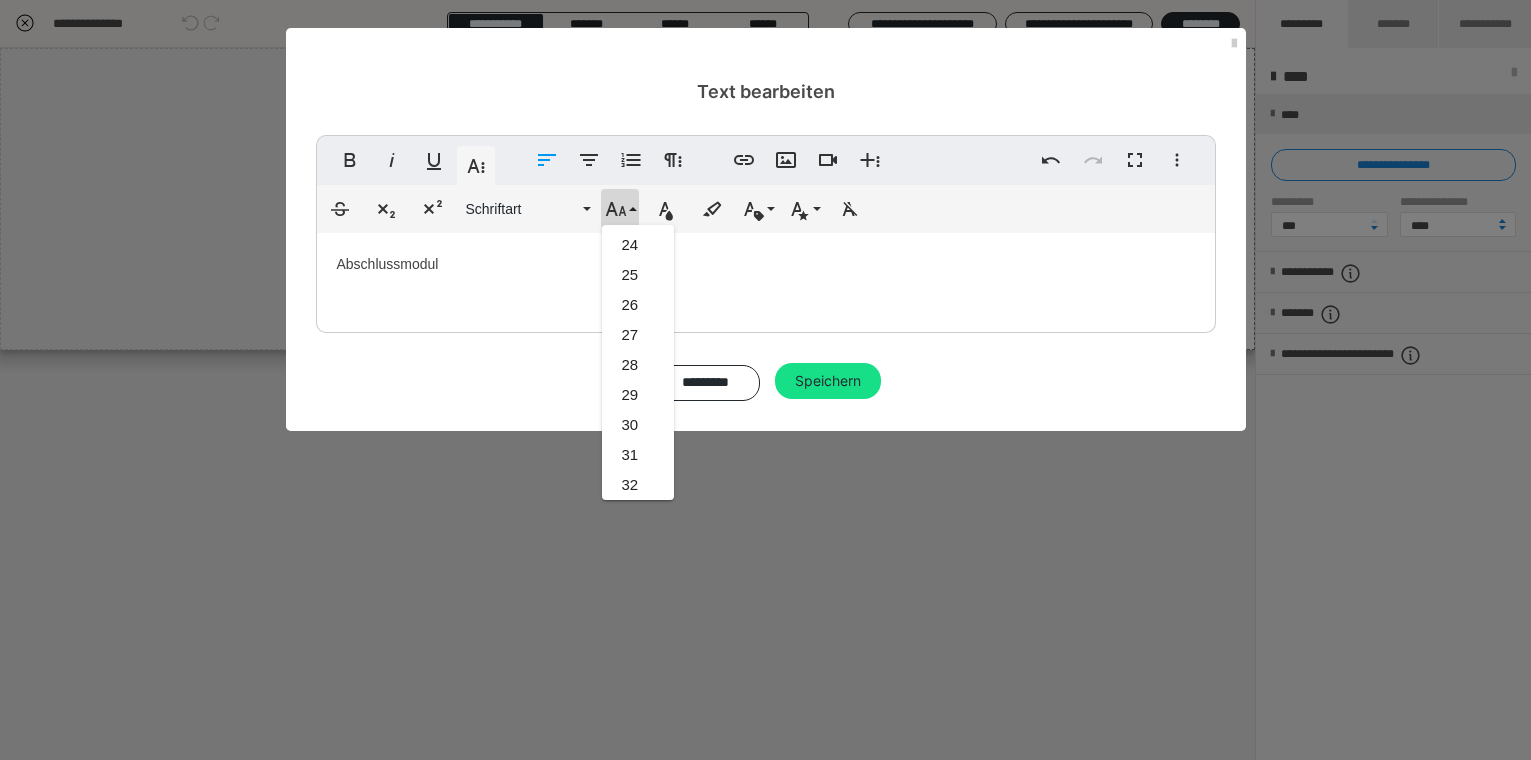 scroll, scrollTop: 733, scrollLeft: 0, axis: vertical 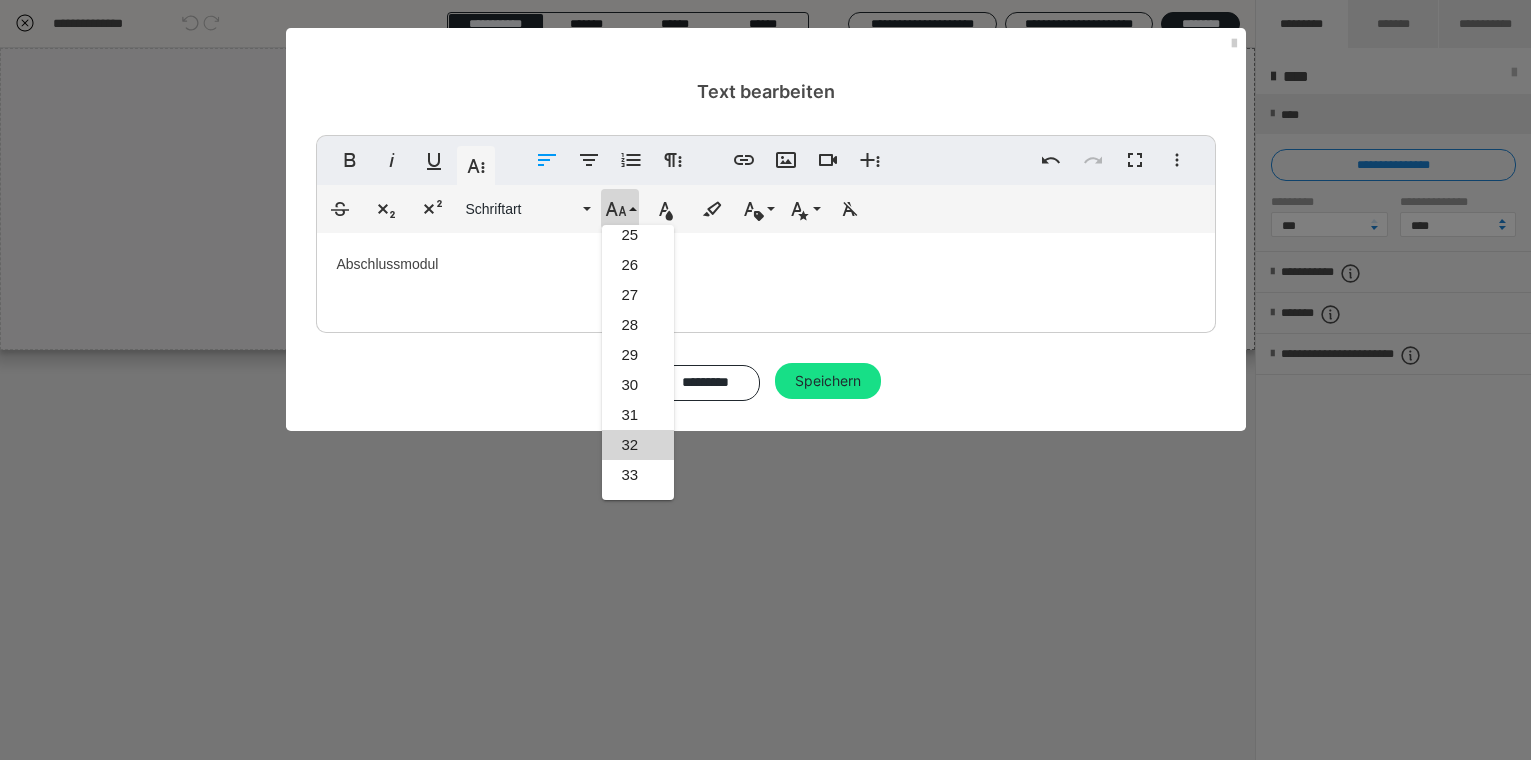 click on "32" at bounding box center [638, 445] 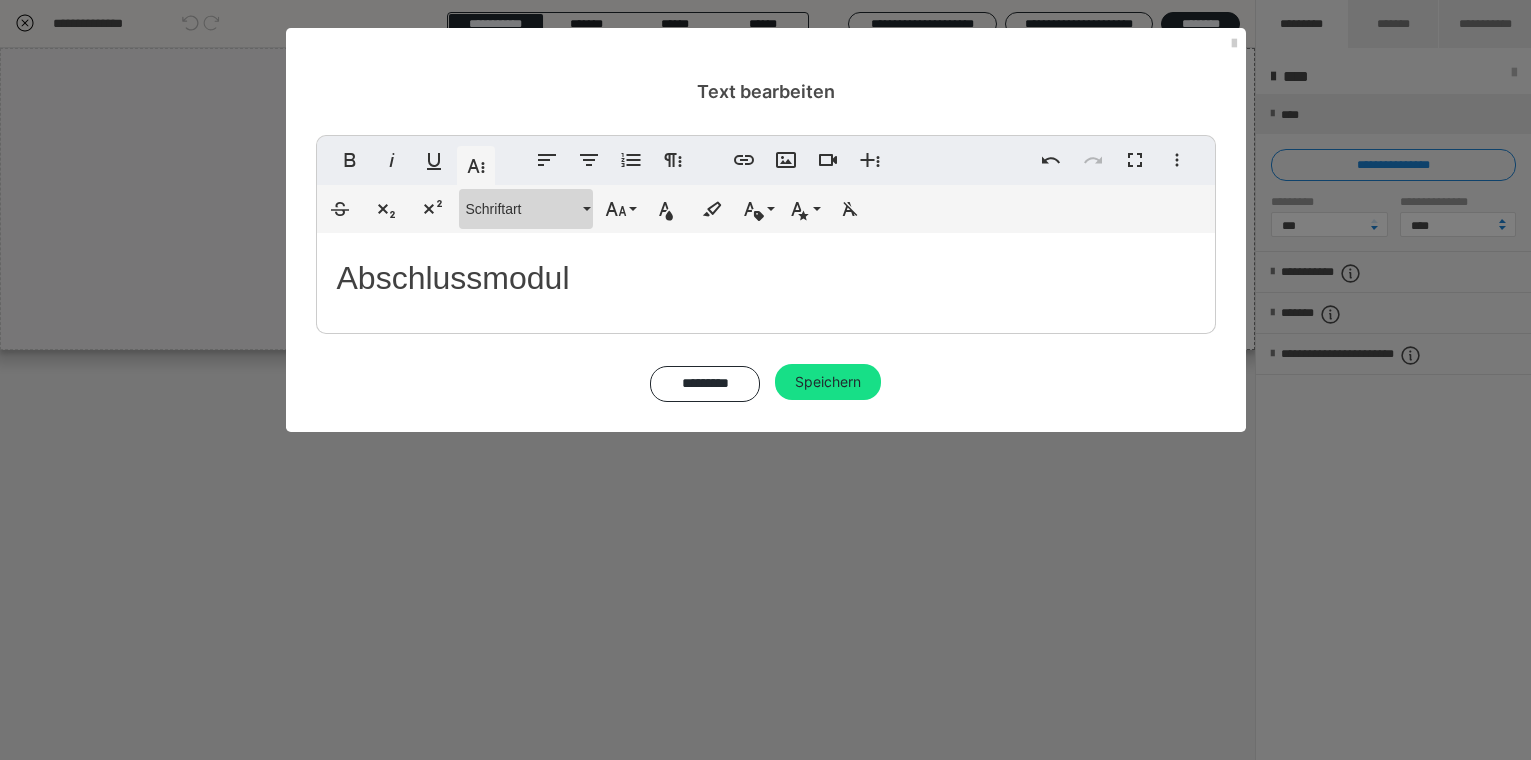 click on "Schriftart" at bounding box center [522, 209] 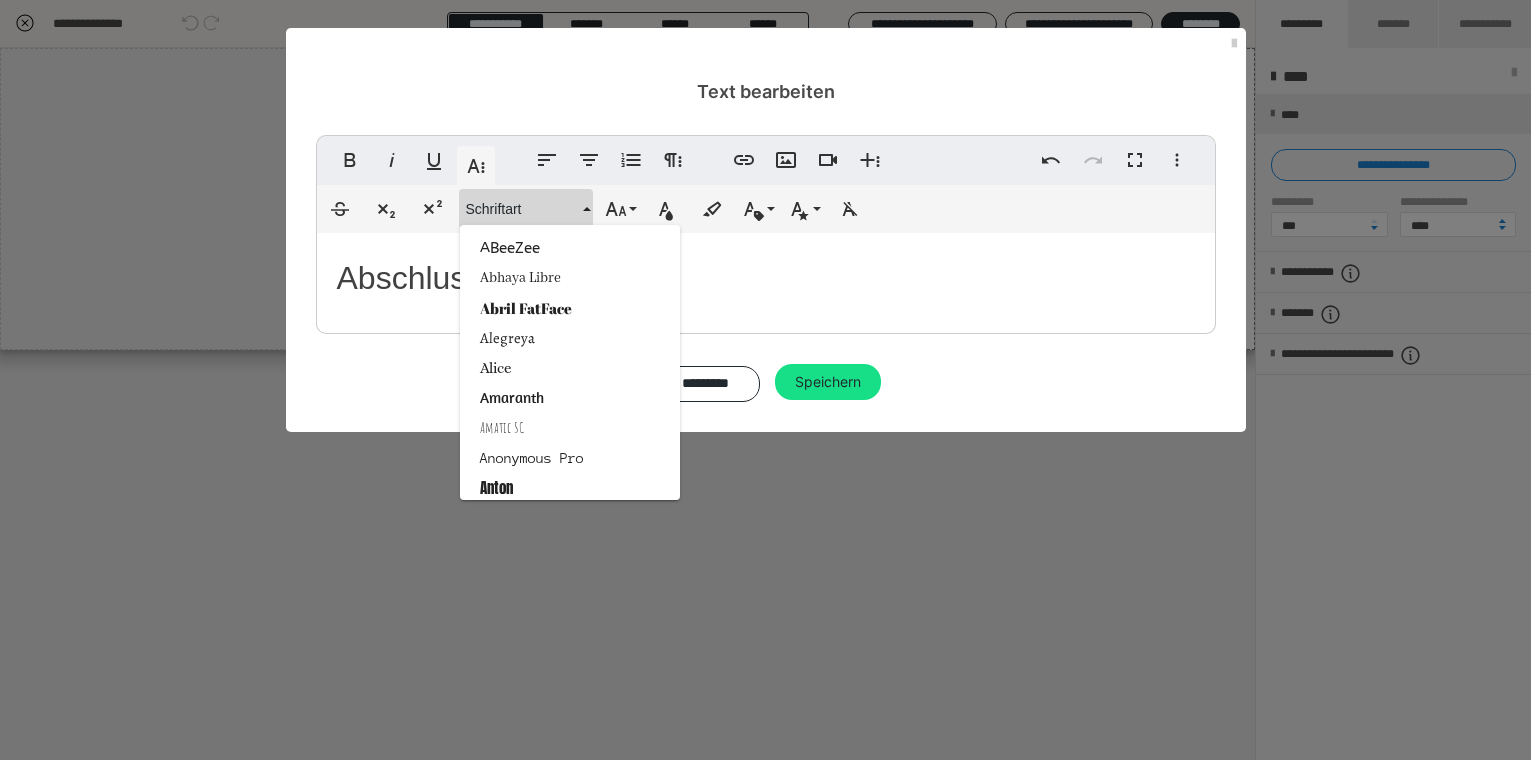 click on "Abschlussmodul" at bounding box center (766, 278) 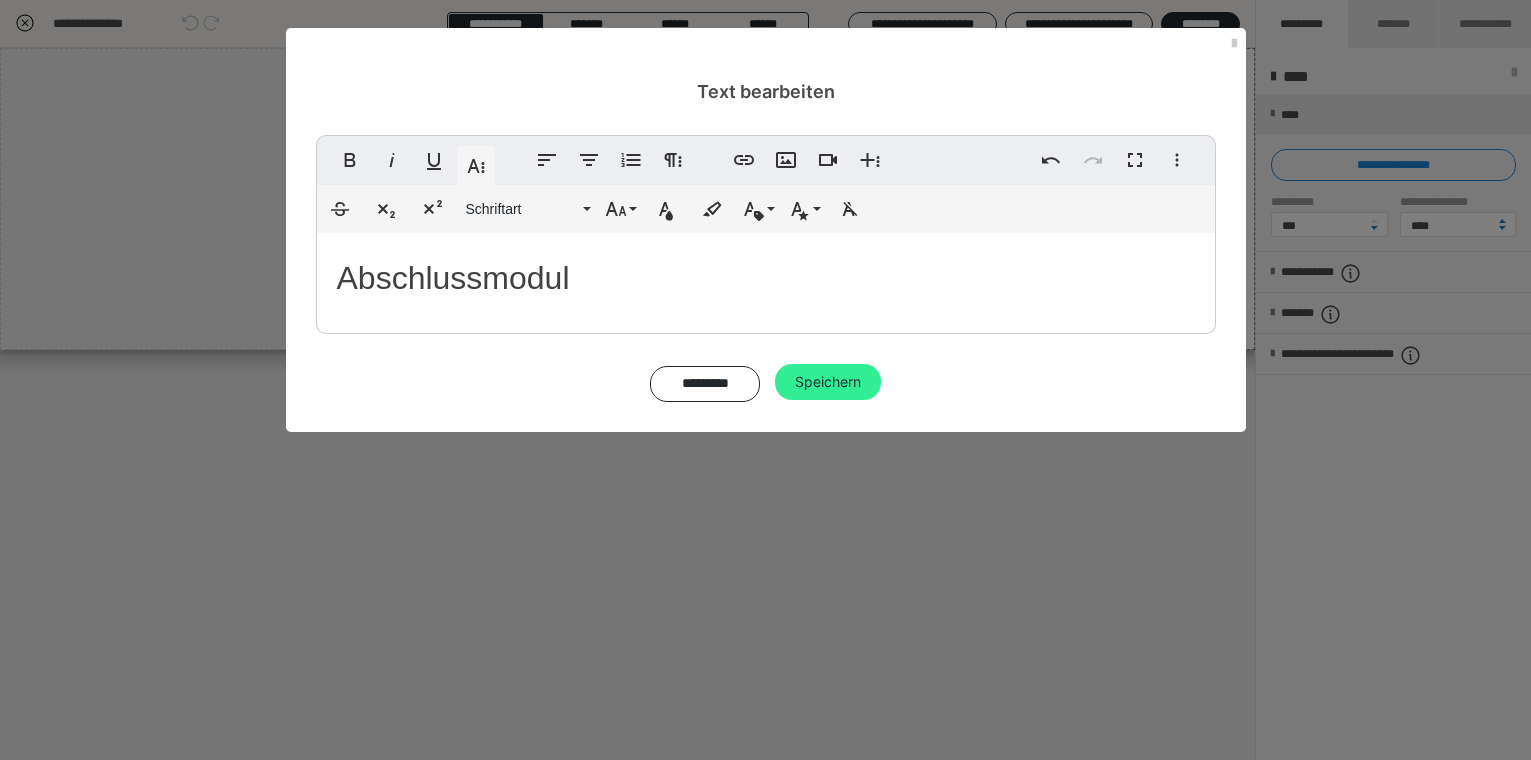 click at bounding box center [766, 329] 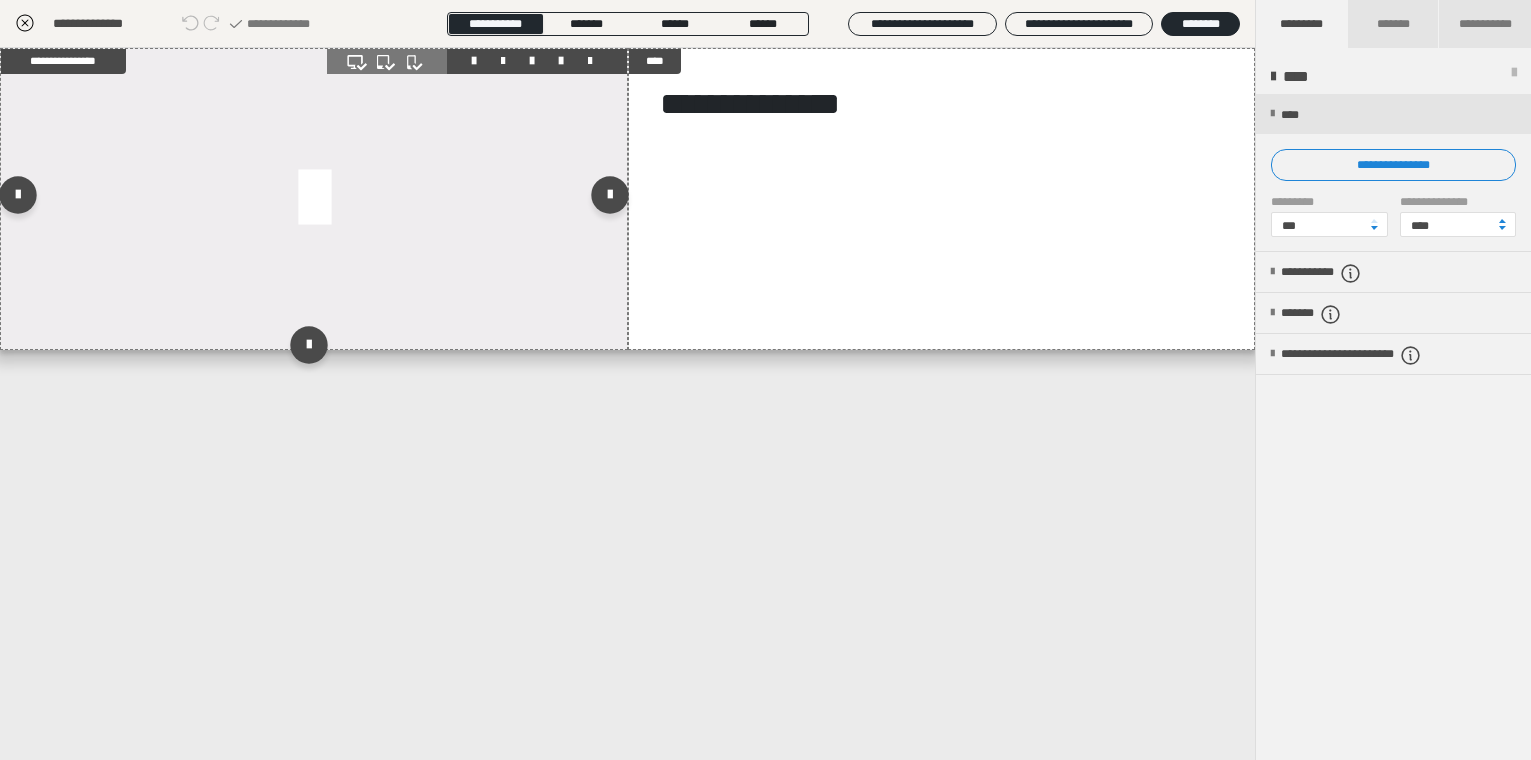 click at bounding box center (314, 199) 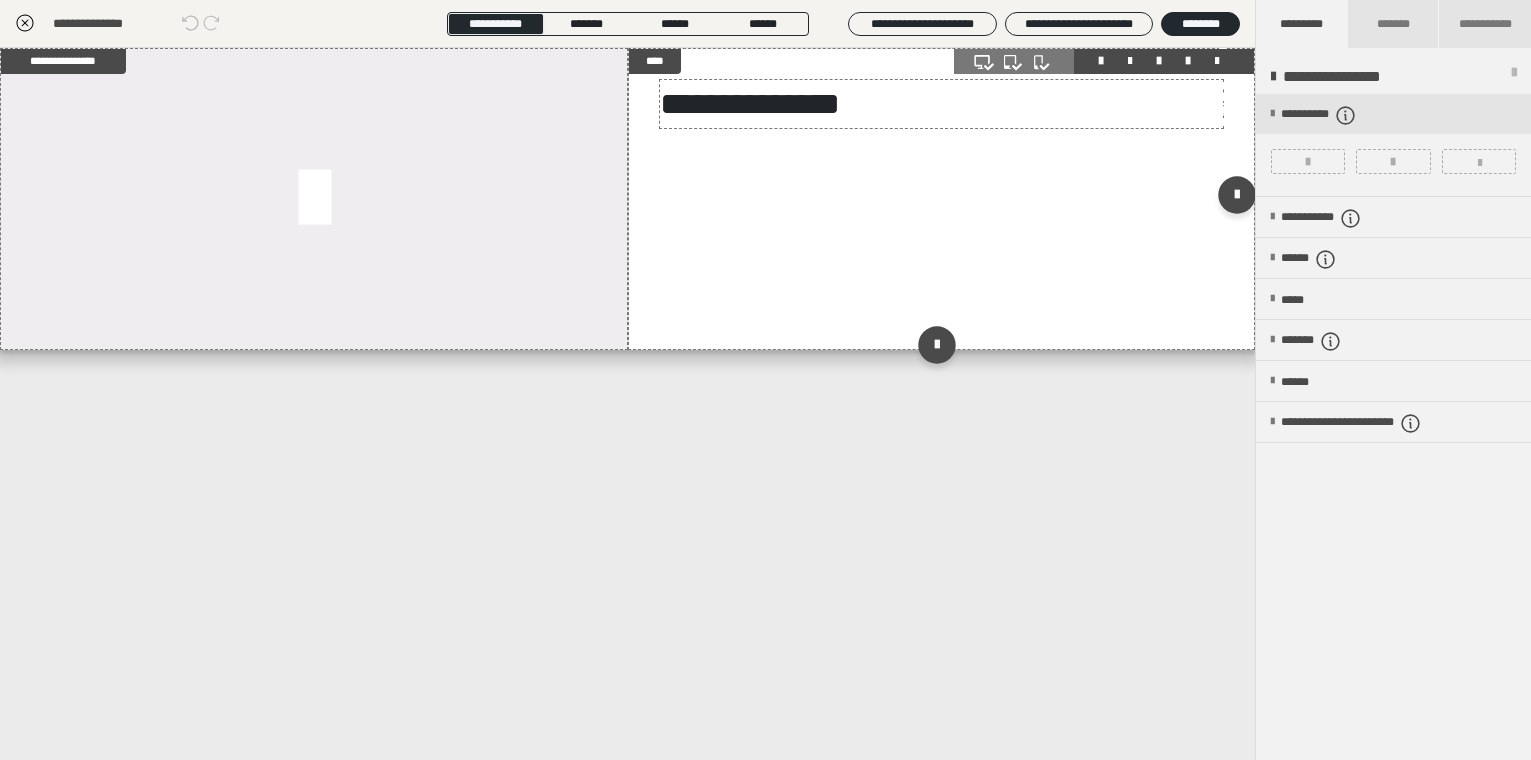 click on "**********" at bounding box center [750, 104] 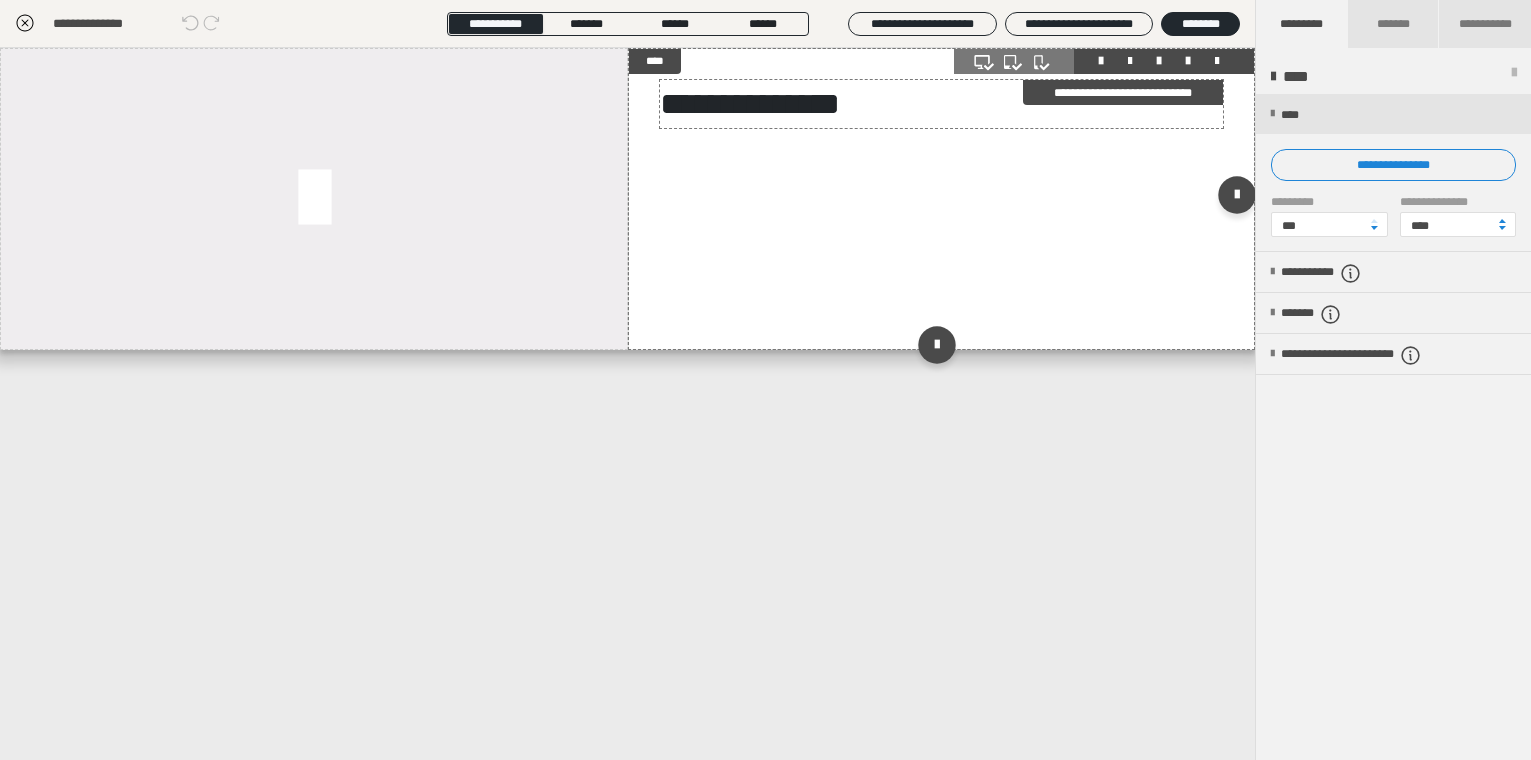 click on "**********" at bounding box center [750, 104] 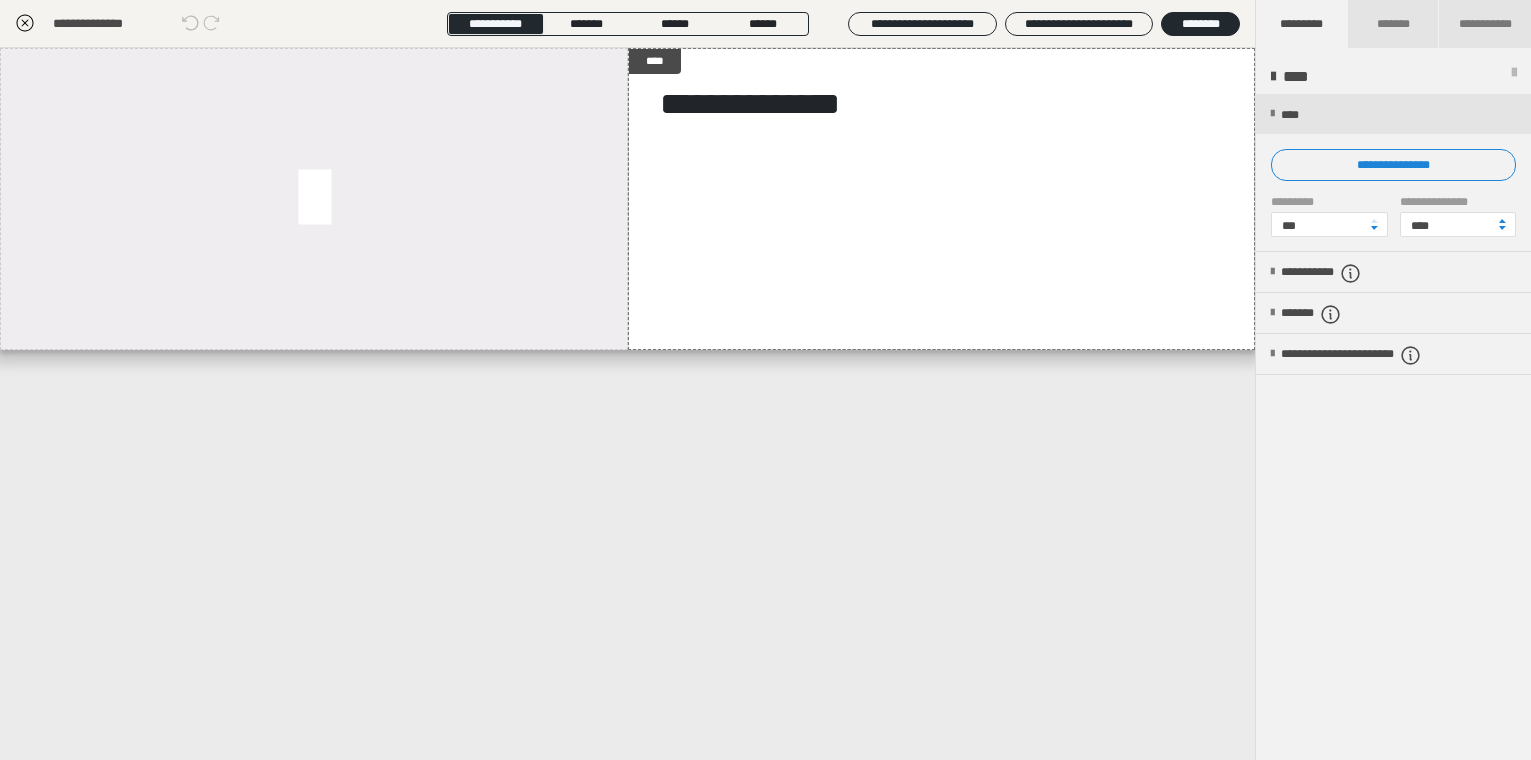 click on "**********" at bounding box center (766, 180) 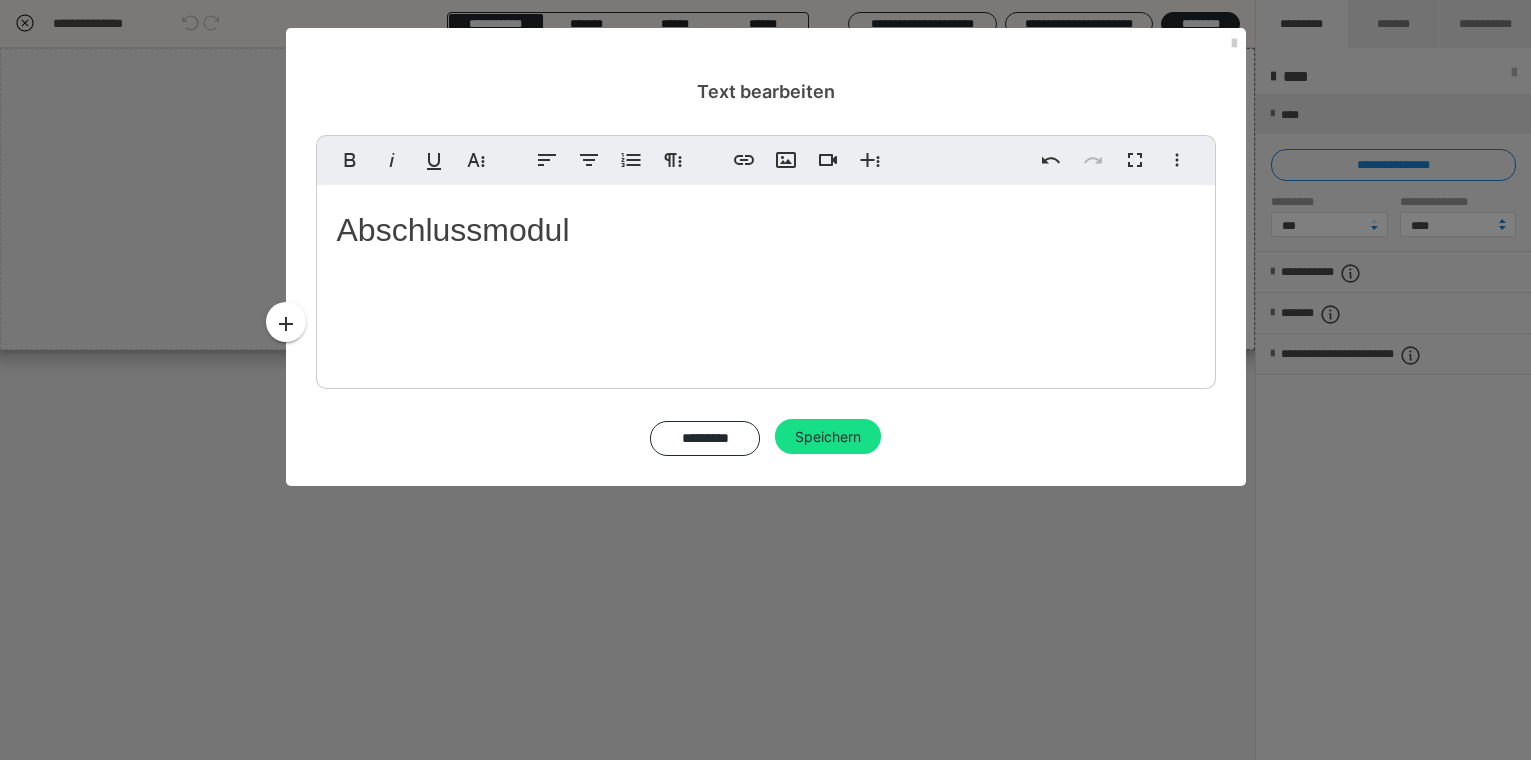 type 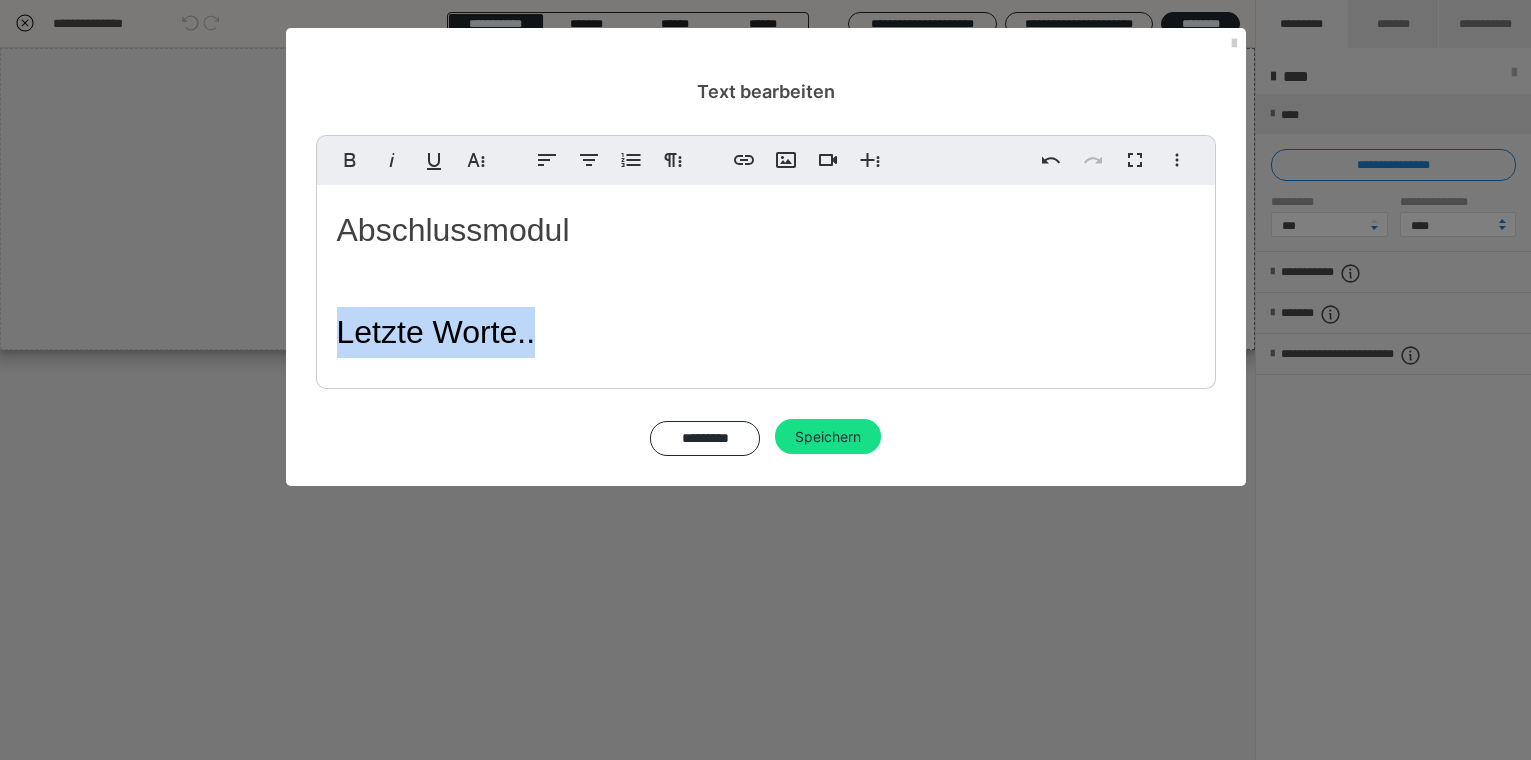 drag, startPoint x: 558, startPoint y: 344, endPoint x: 301, endPoint y: 318, distance: 258.31183 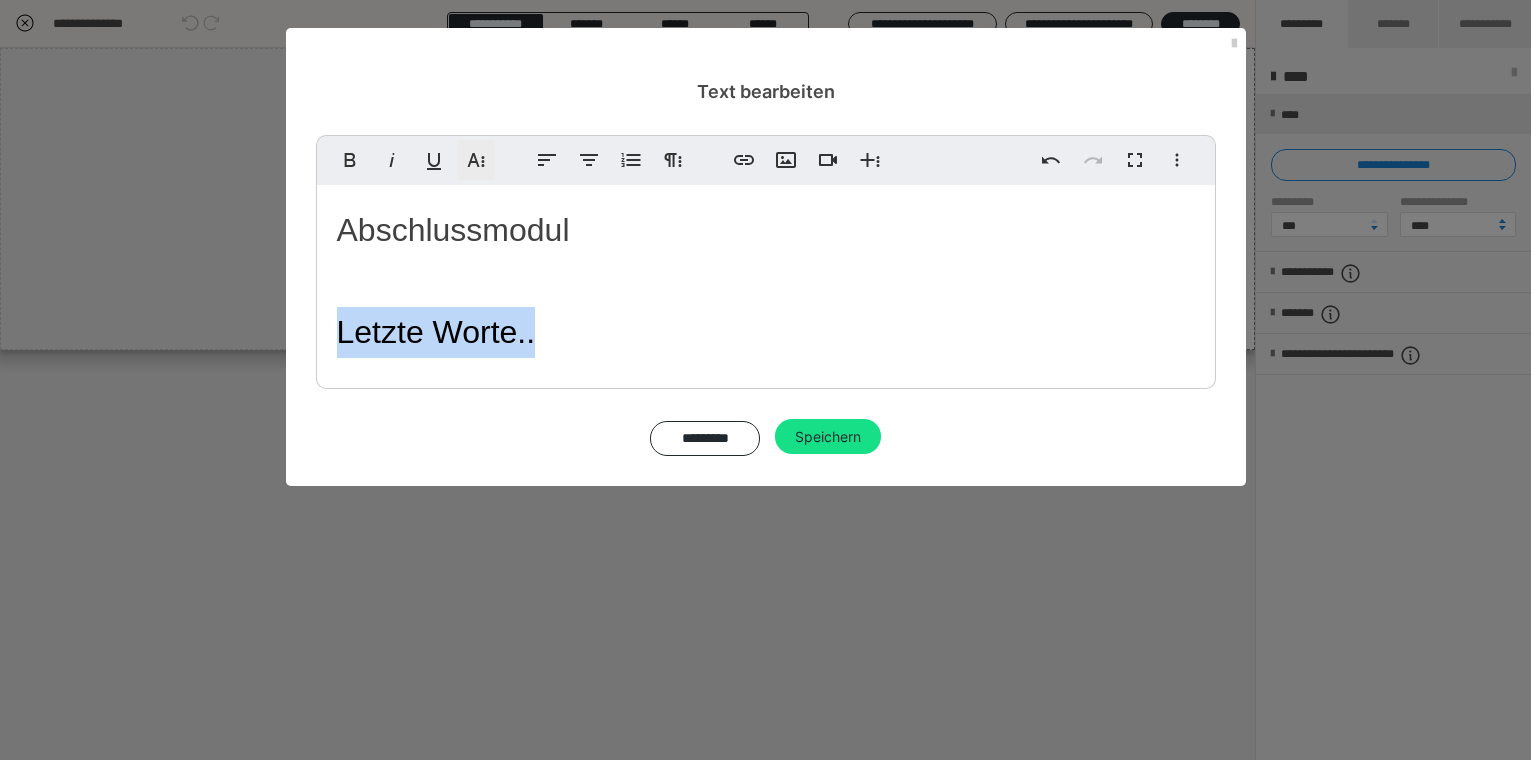 click 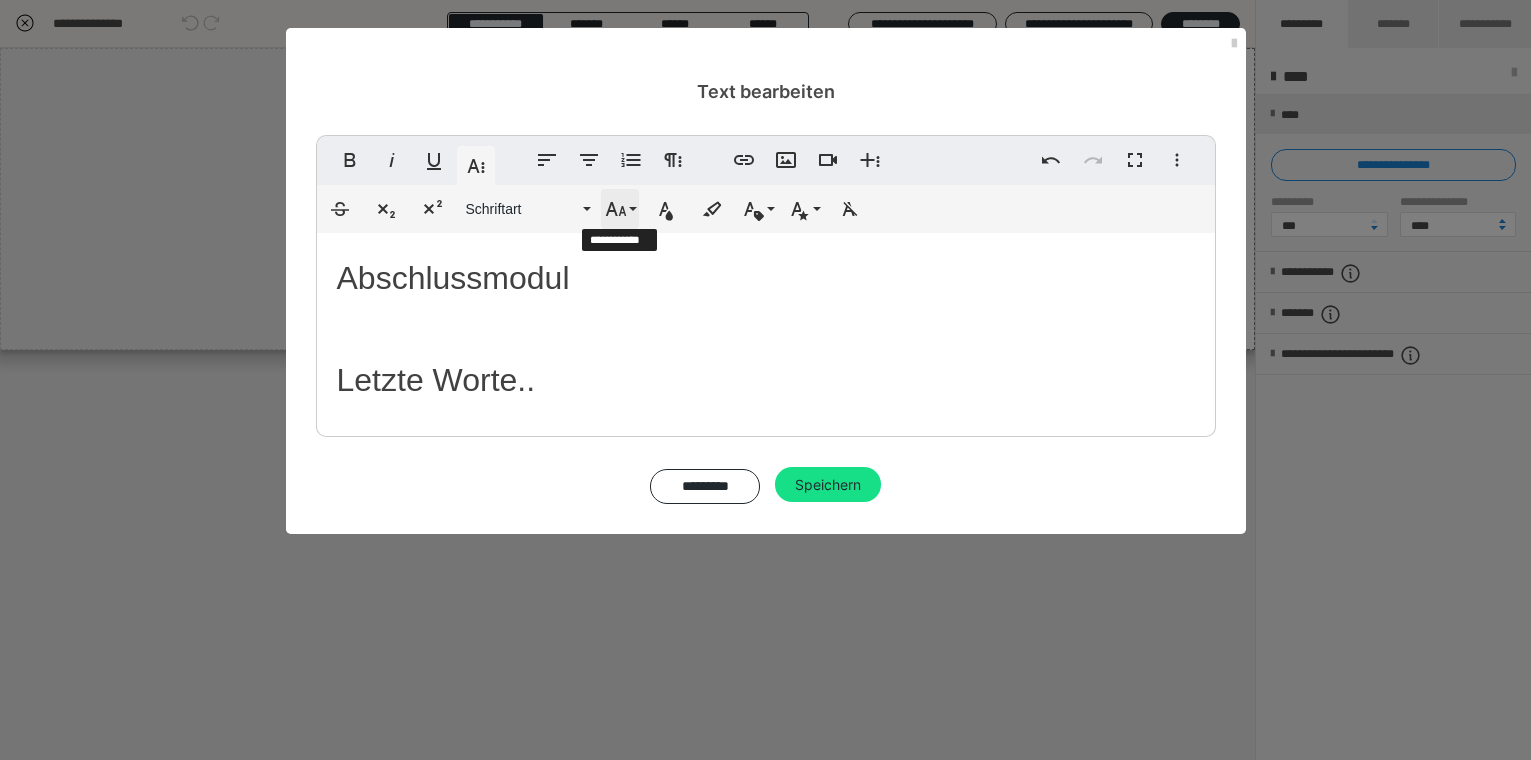 click on "Schriftgröße" at bounding box center (620, 209) 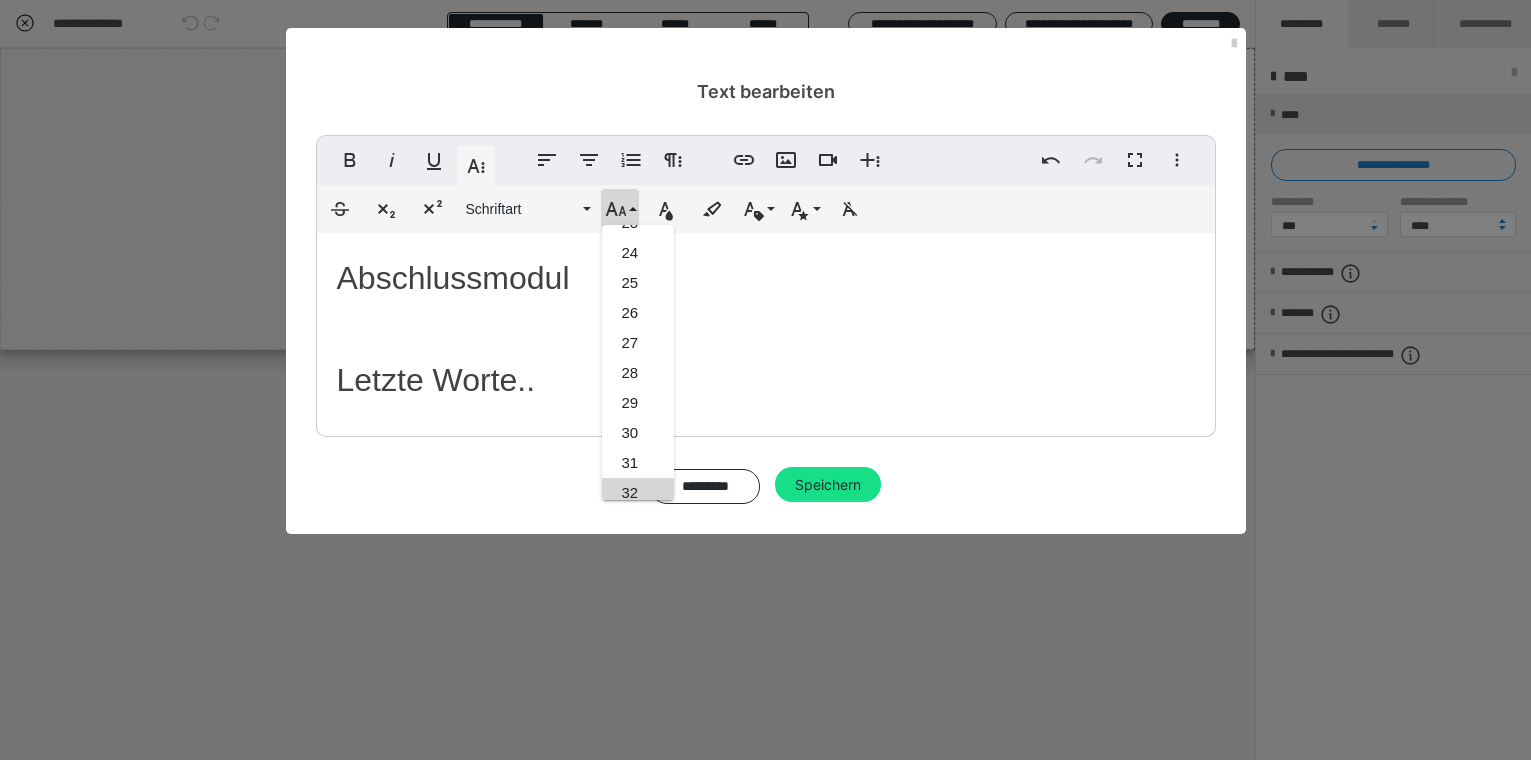 scroll, scrollTop: 496, scrollLeft: 0, axis: vertical 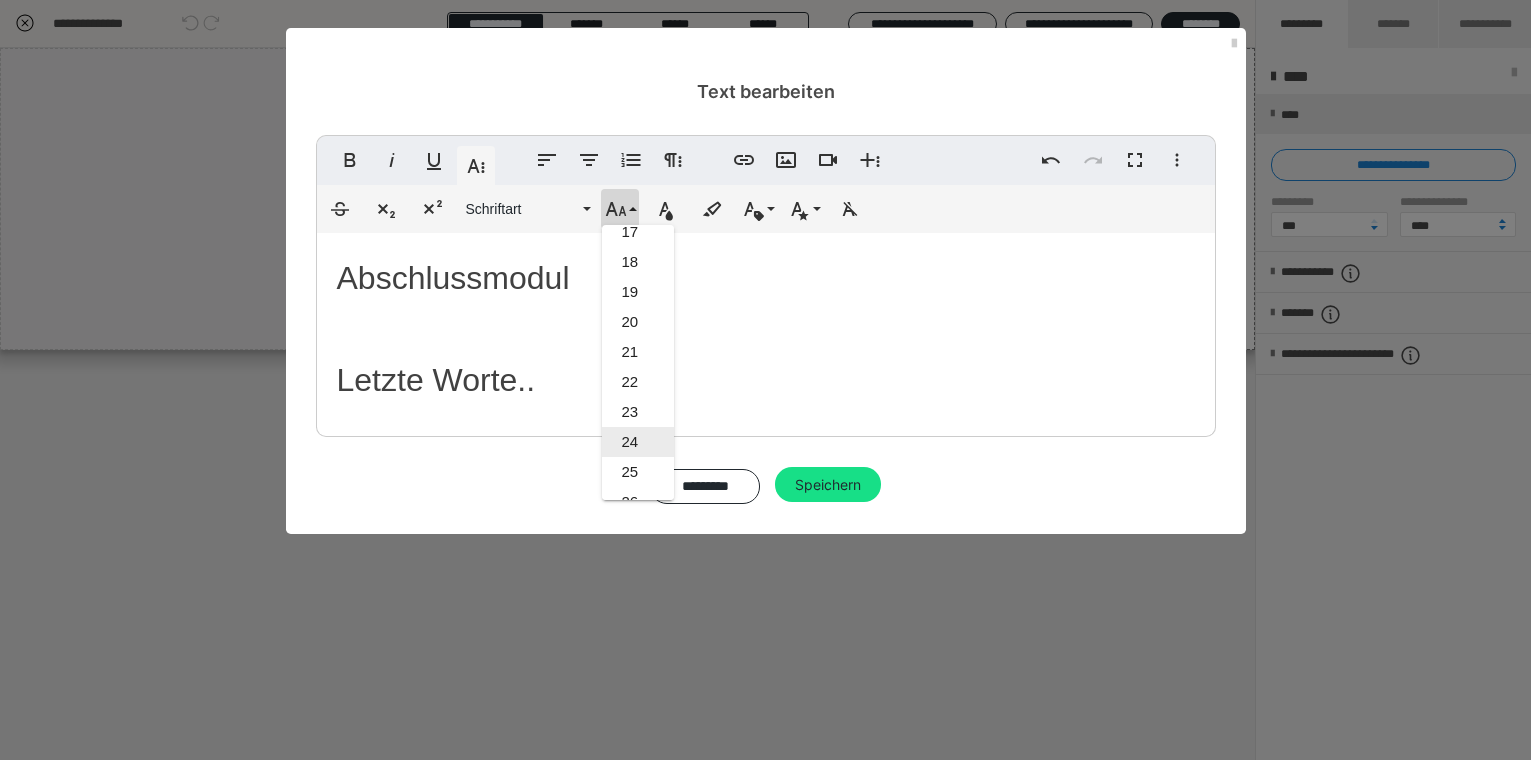 click on "24" at bounding box center (638, 442) 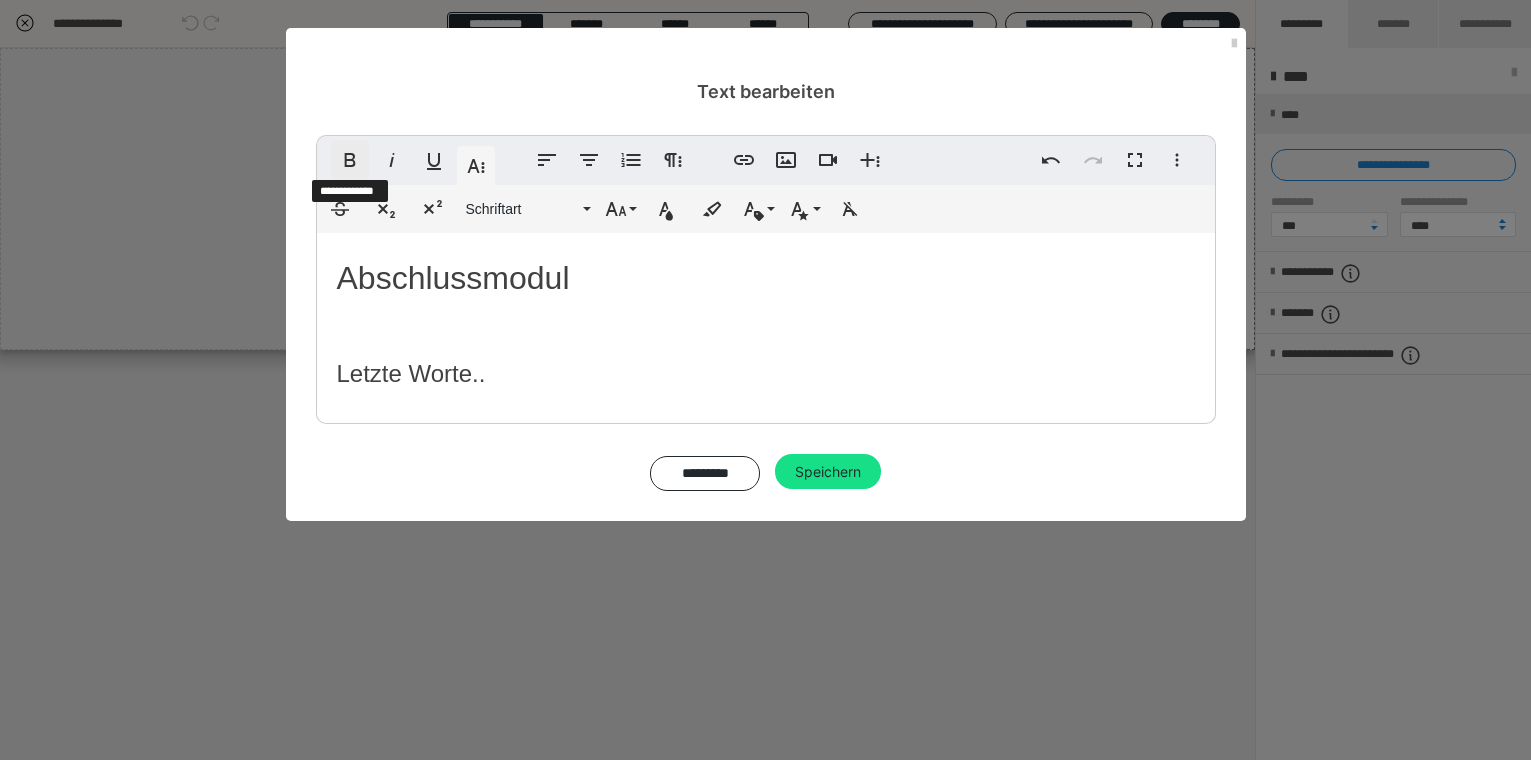 click on "Fett" at bounding box center [350, 160] 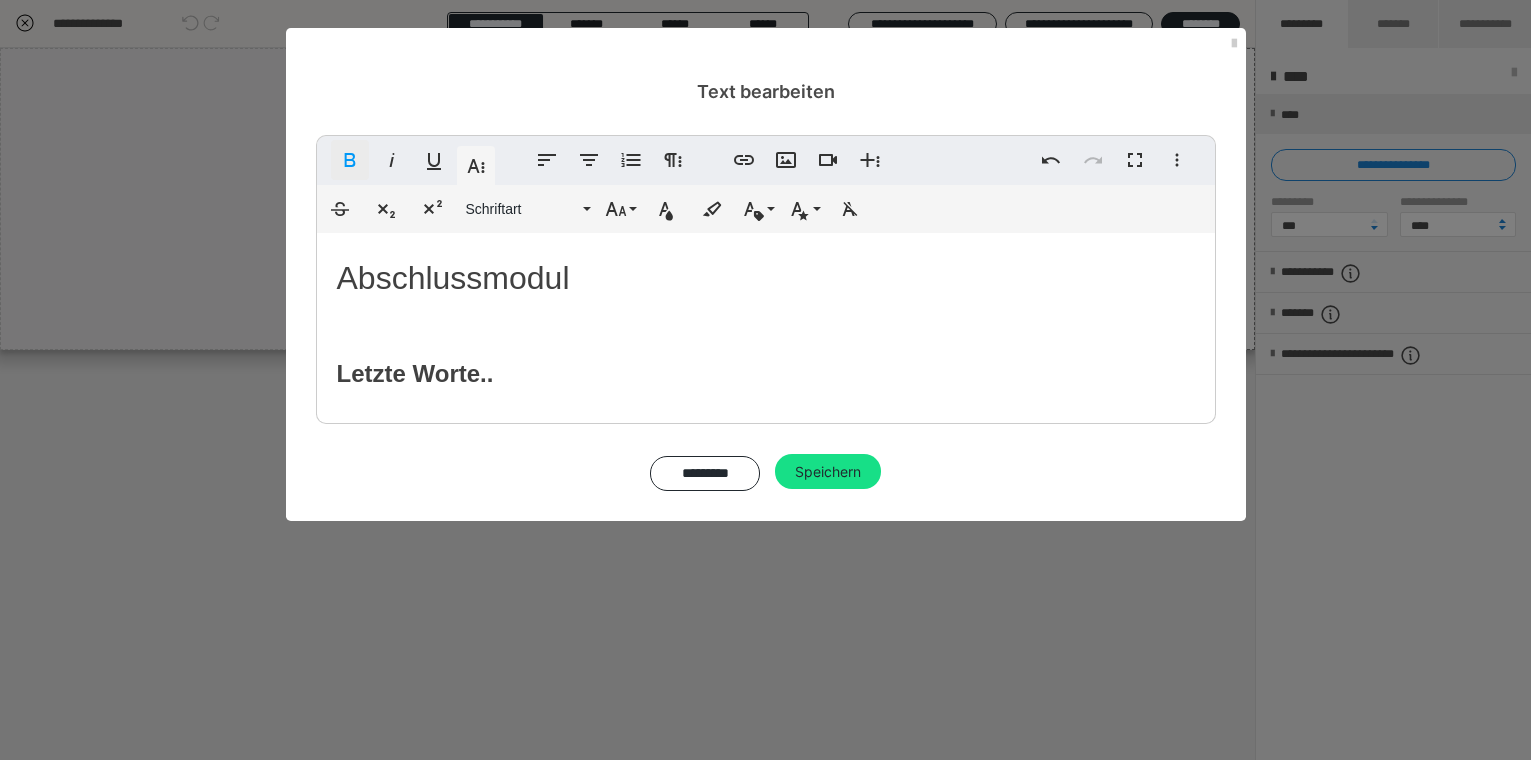 click on "Fett" at bounding box center [350, 160] 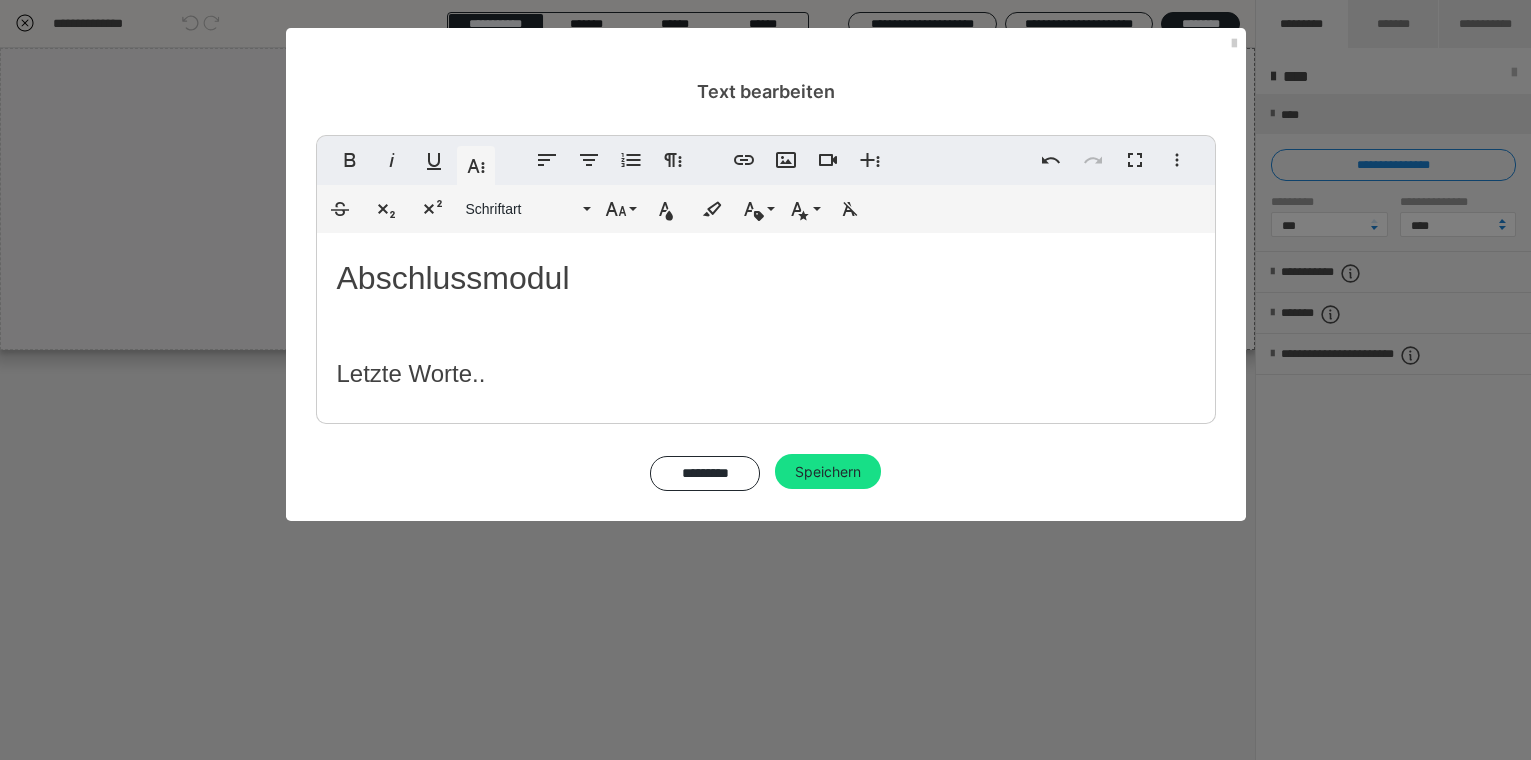 click on "Abschlussmodul ​ Letzte Worte.." at bounding box center (766, 323) 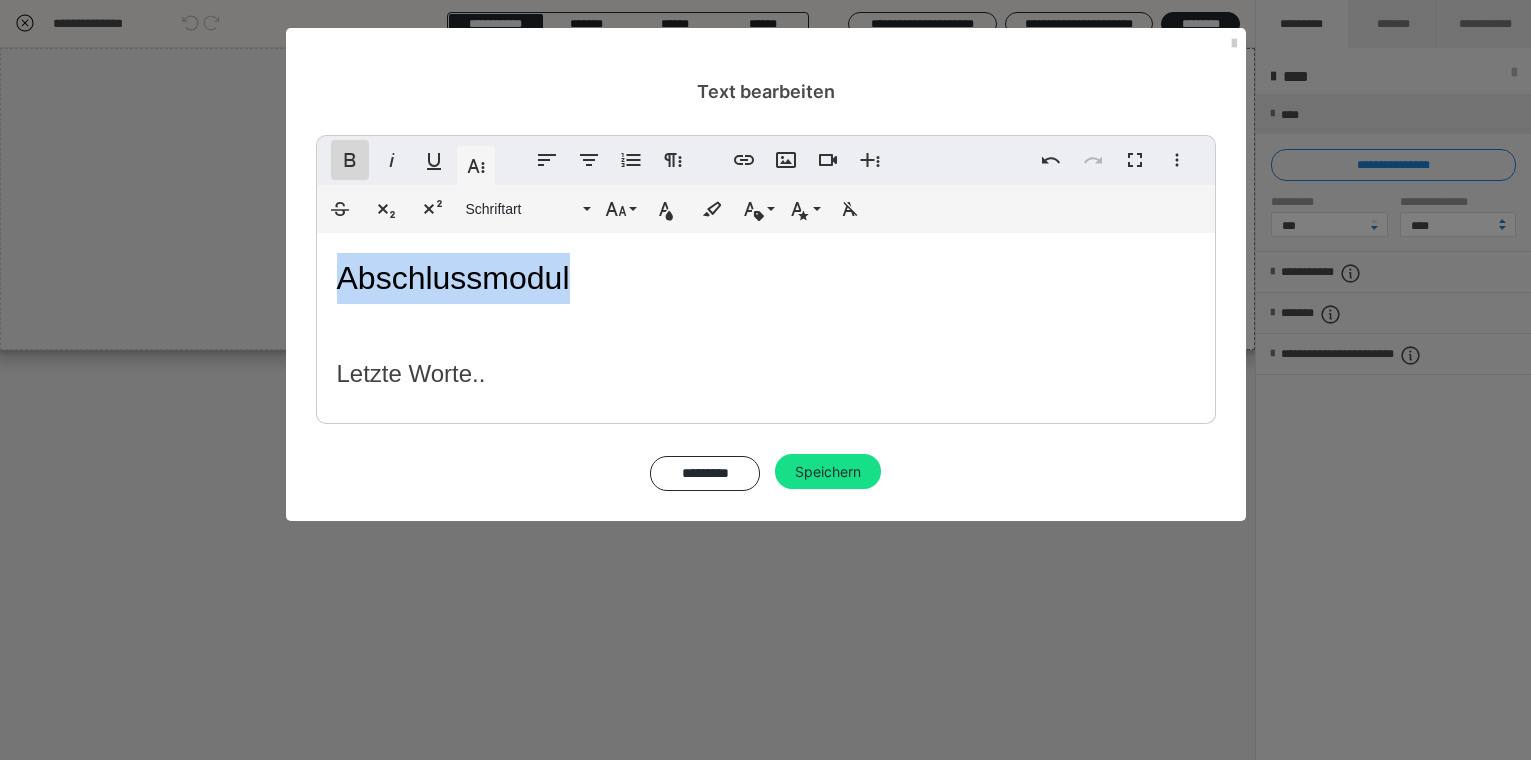 click 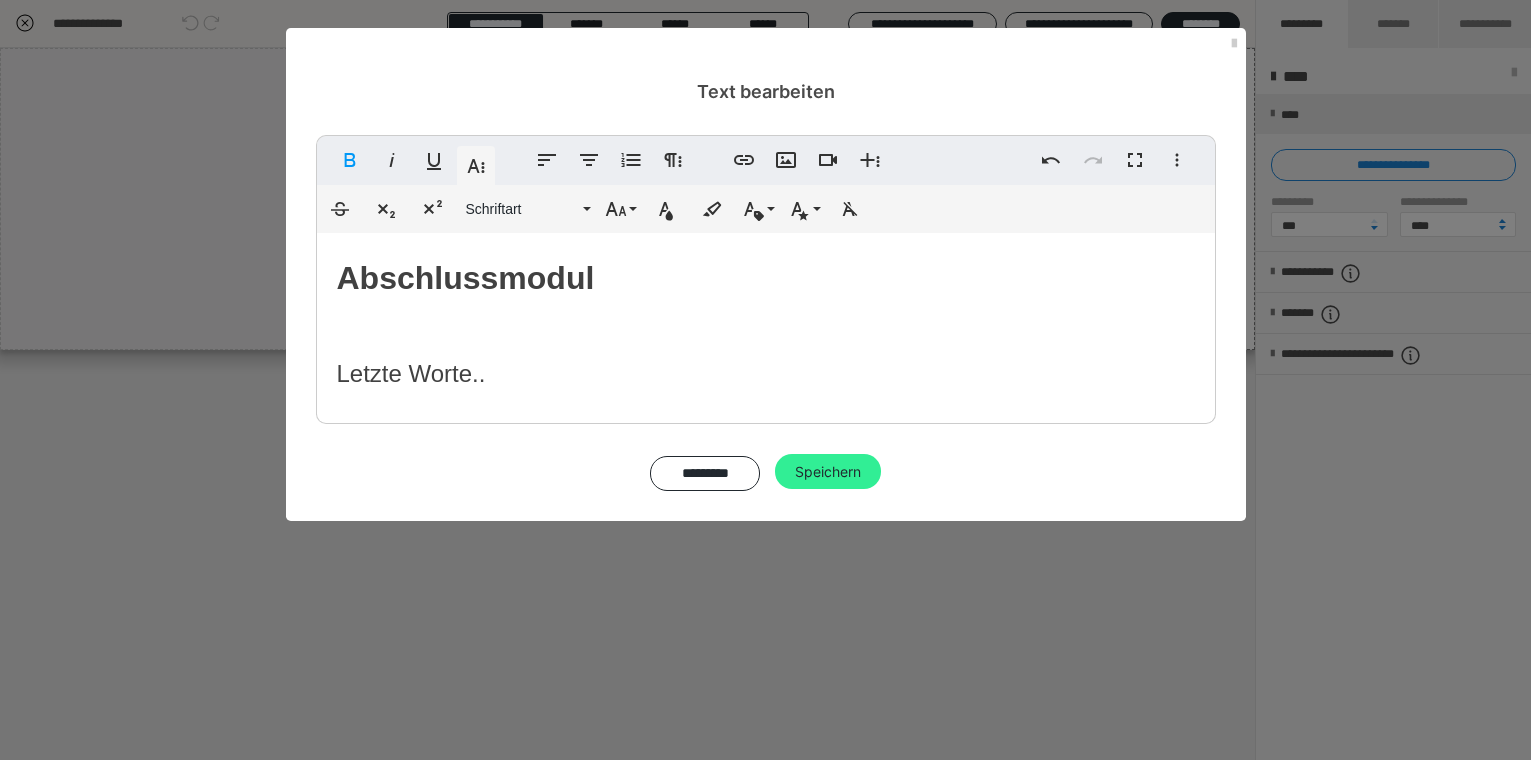 click on "Speichern" at bounding box center [828, 472] 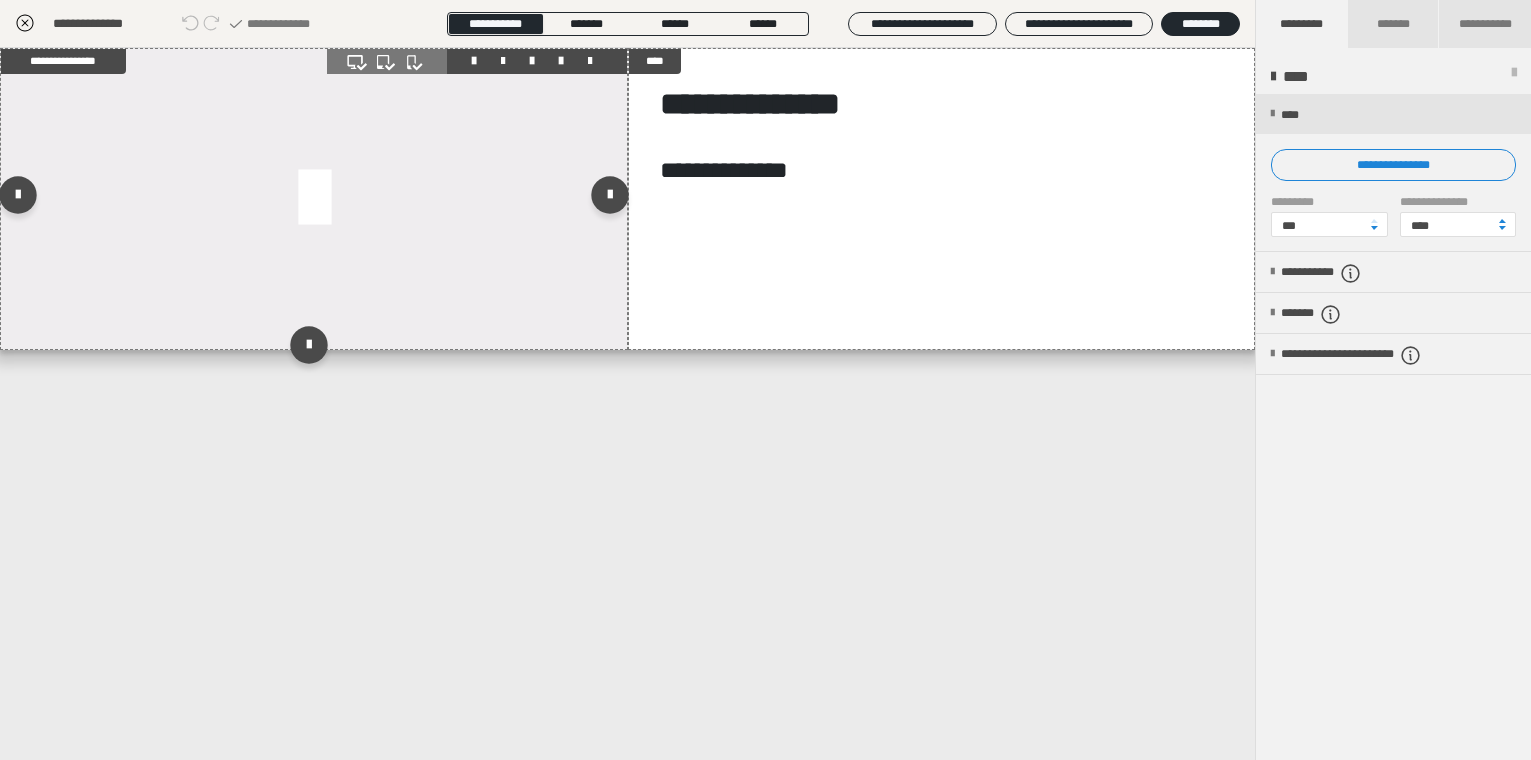 click at bounding box center [314, 199] 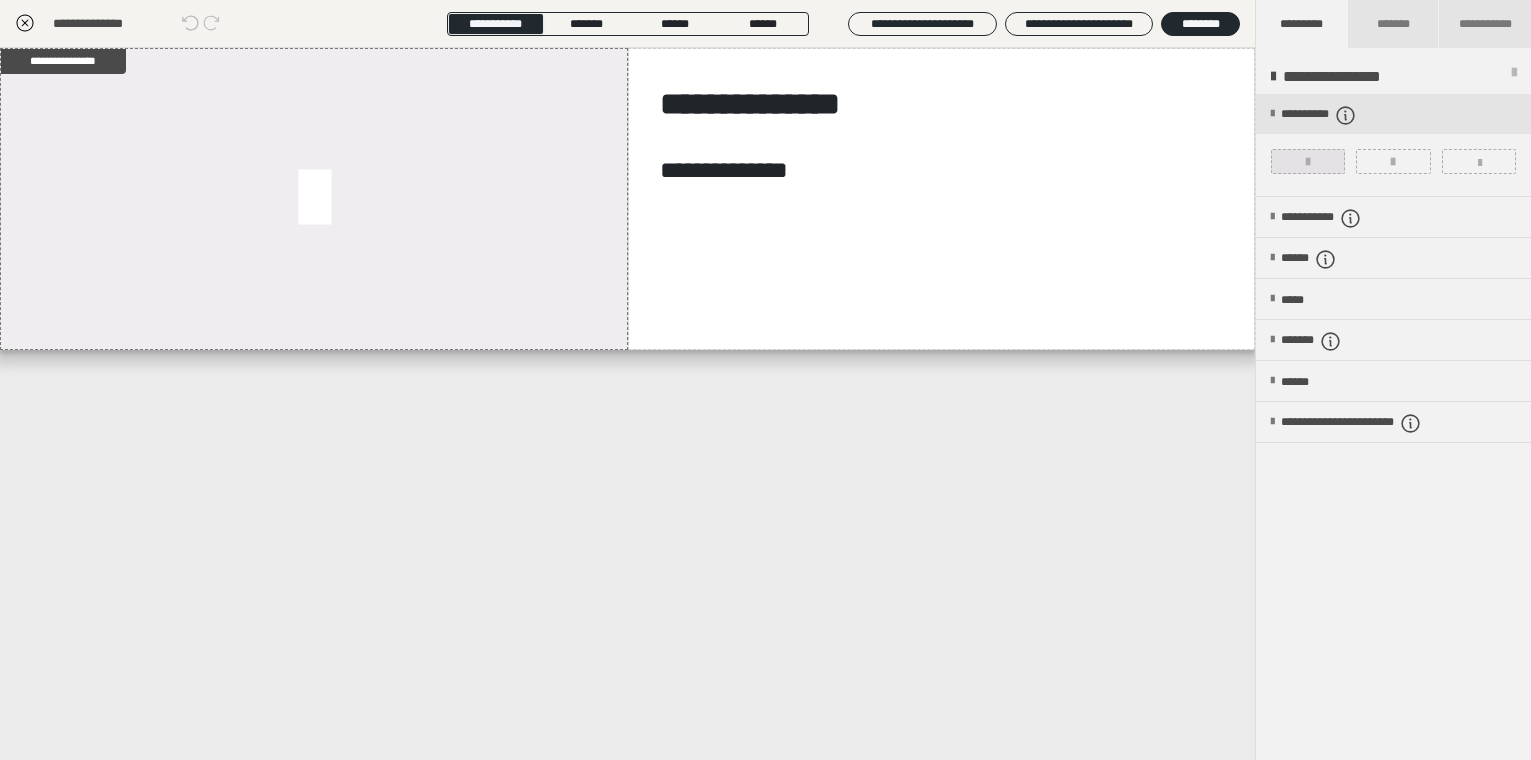 click at bounding box center [1308, 161] 